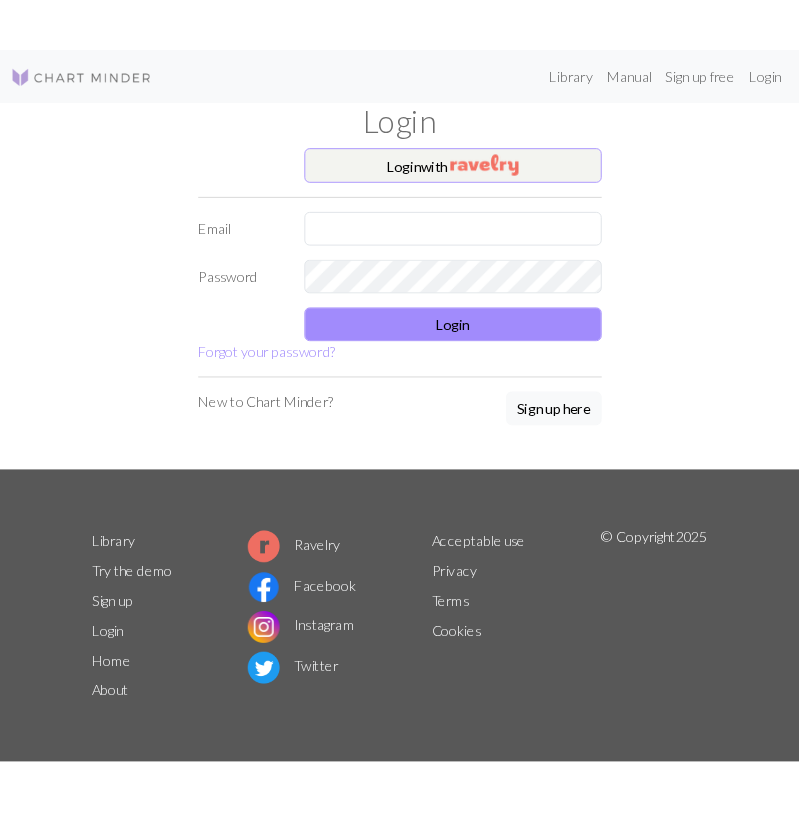 scroll, scrollTop: 0, scrollLeft: 0, axis: both 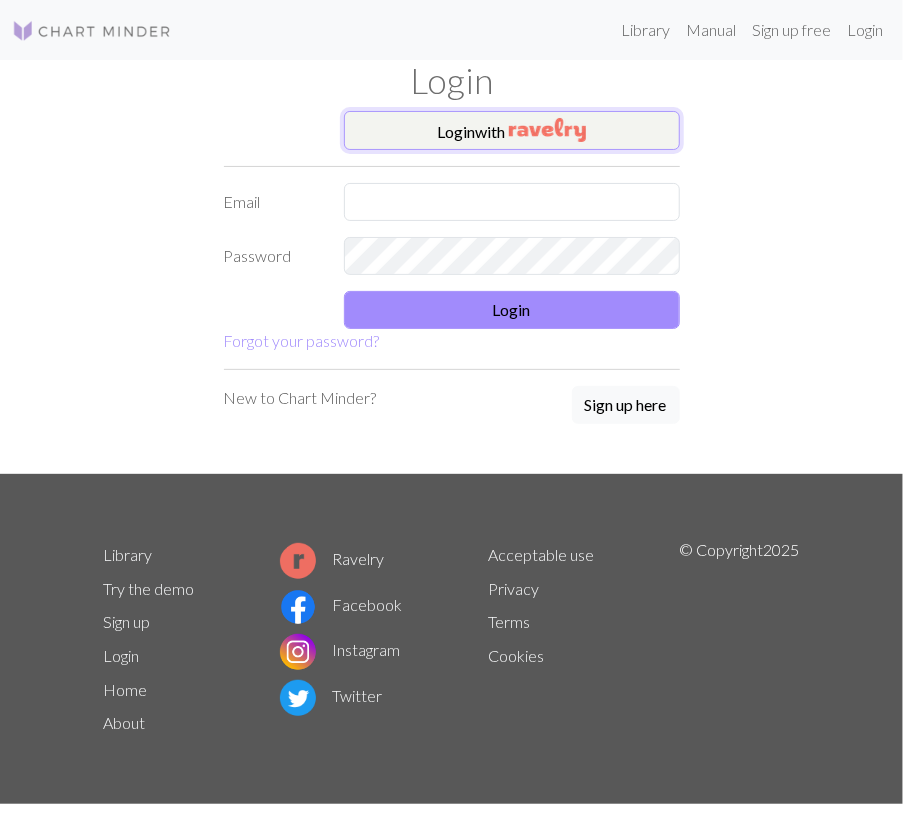 click on "Login  with" at bounding box center [512, 131] 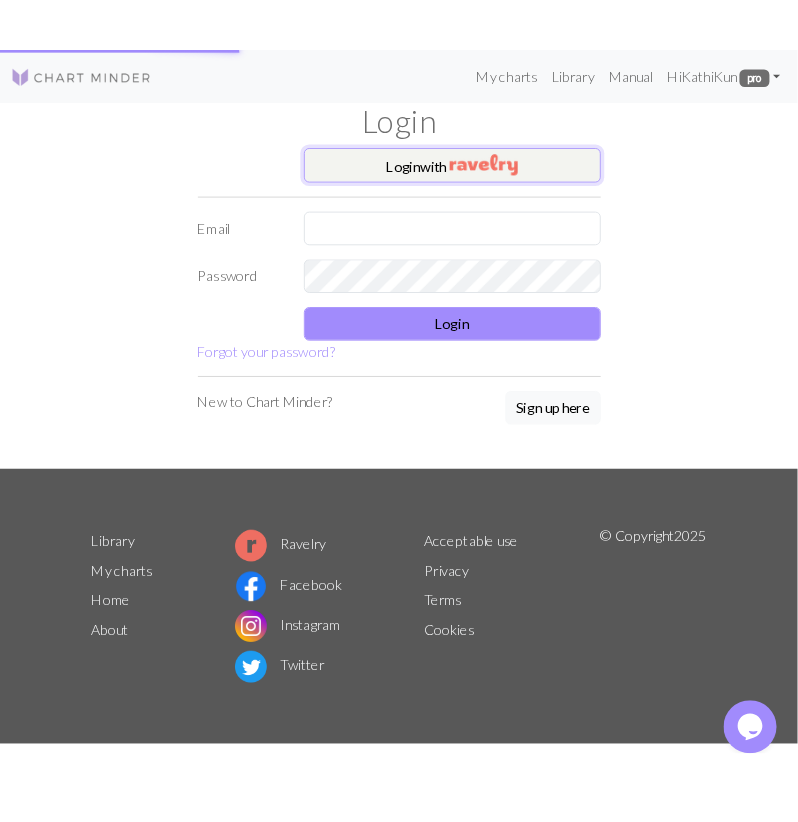 scroll, scrollTop: 0, scrollLeft: 0, axis: both 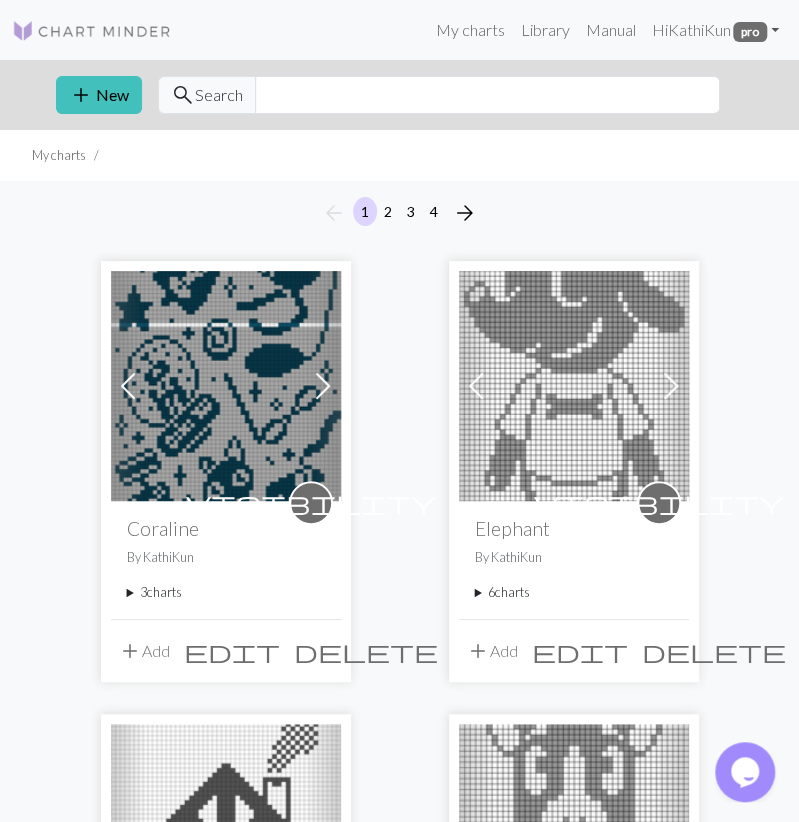 click at bounding box center [226, 386] 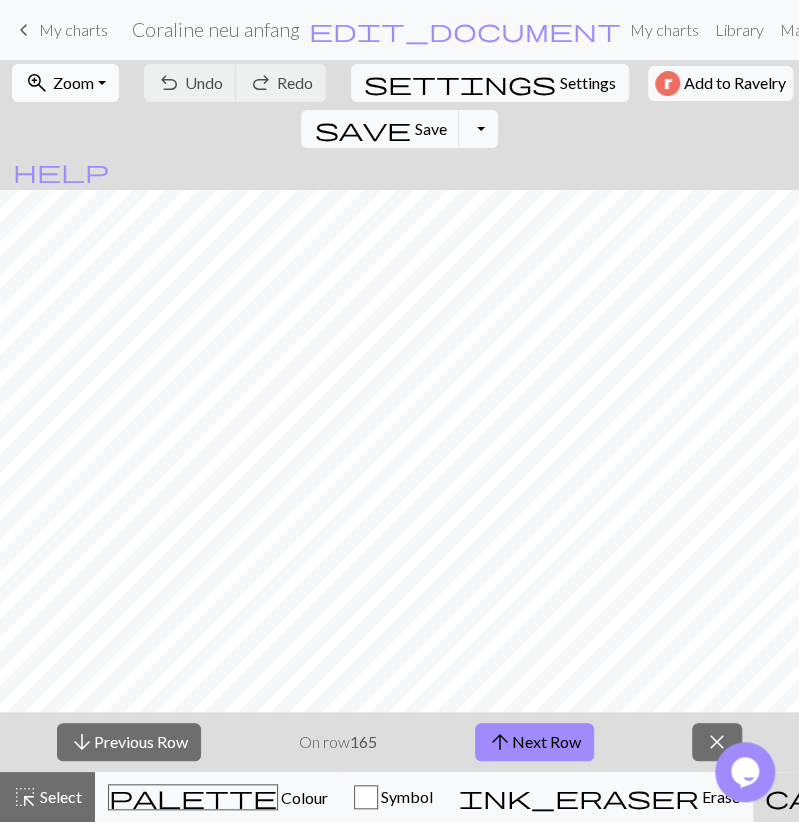 click on "zoom_in Zoom Zoom" at bounding box center [65, 83] 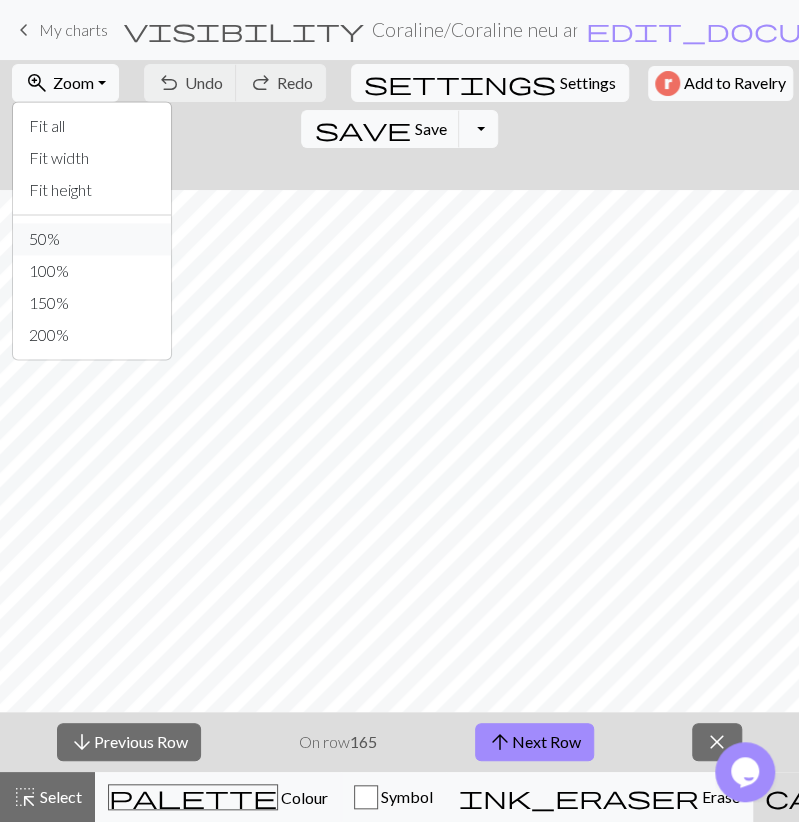 click on "50%" at bounding box center [92, 239] 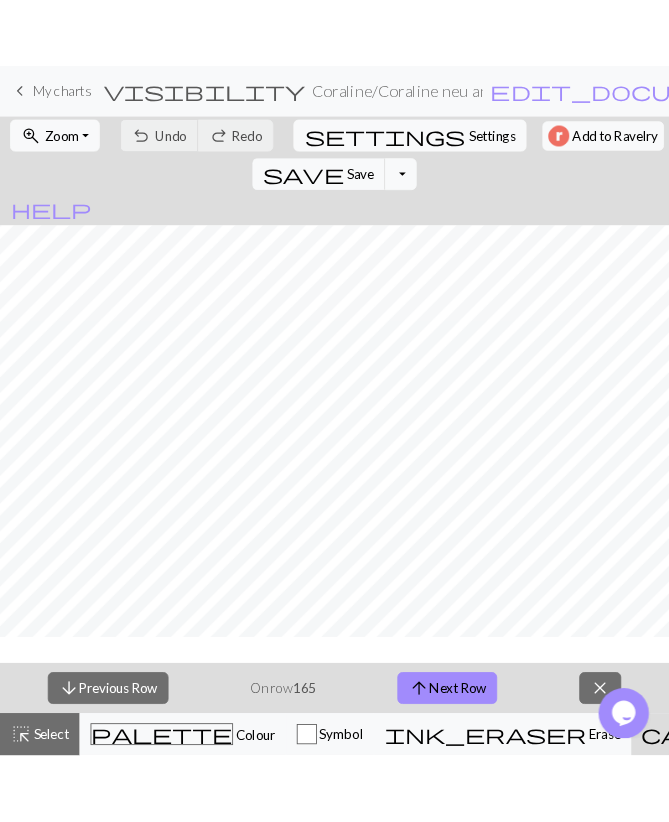 scroll, scrollTop: 1044, scrollLeft: 0, axis: vertical 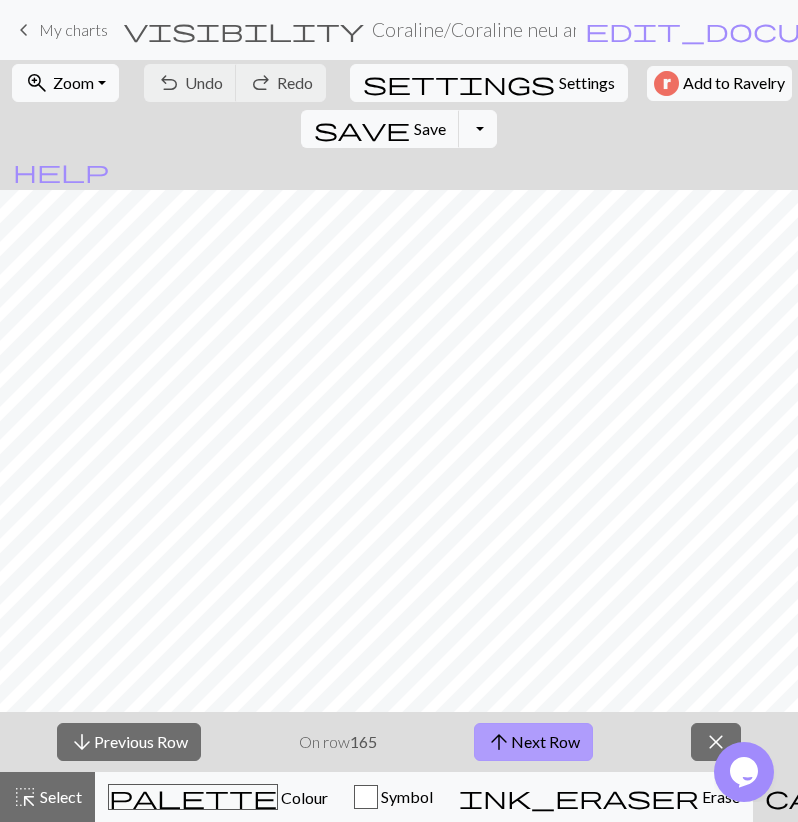 click on "arrow_upward  Next Row" at bounding box center [533, 742] 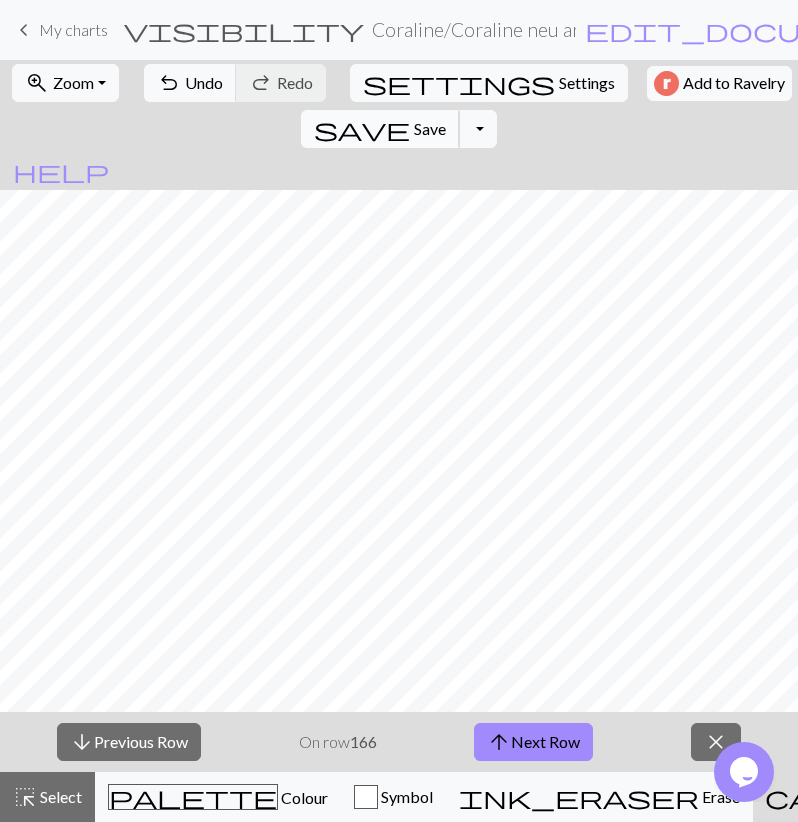 click on "save" at bounding box center [362, 129] 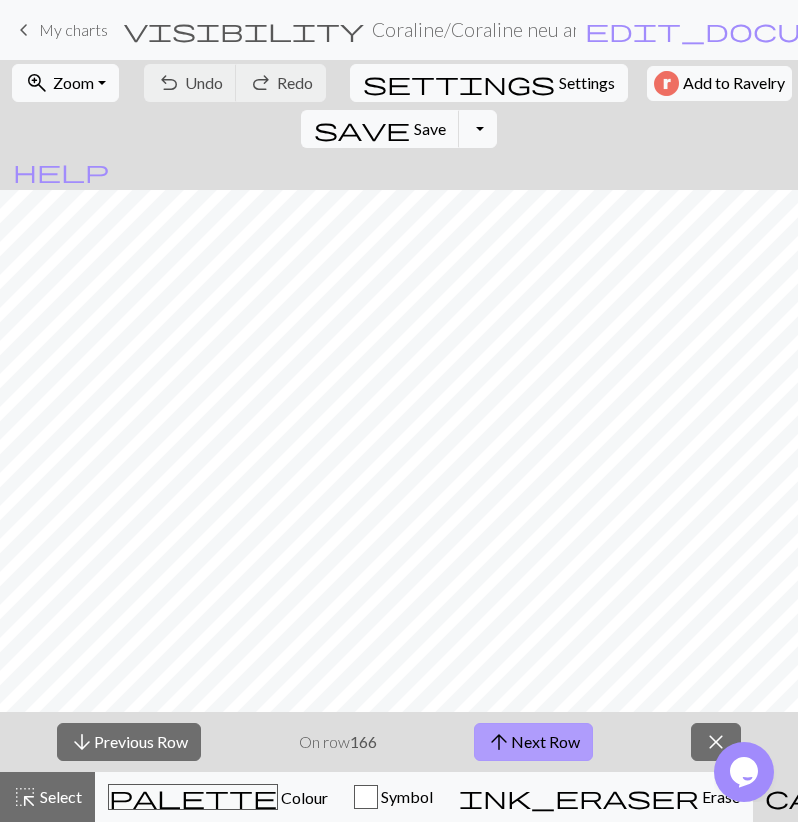 click on "arrow_upward  Next Row" at bounding box center [533, 742] 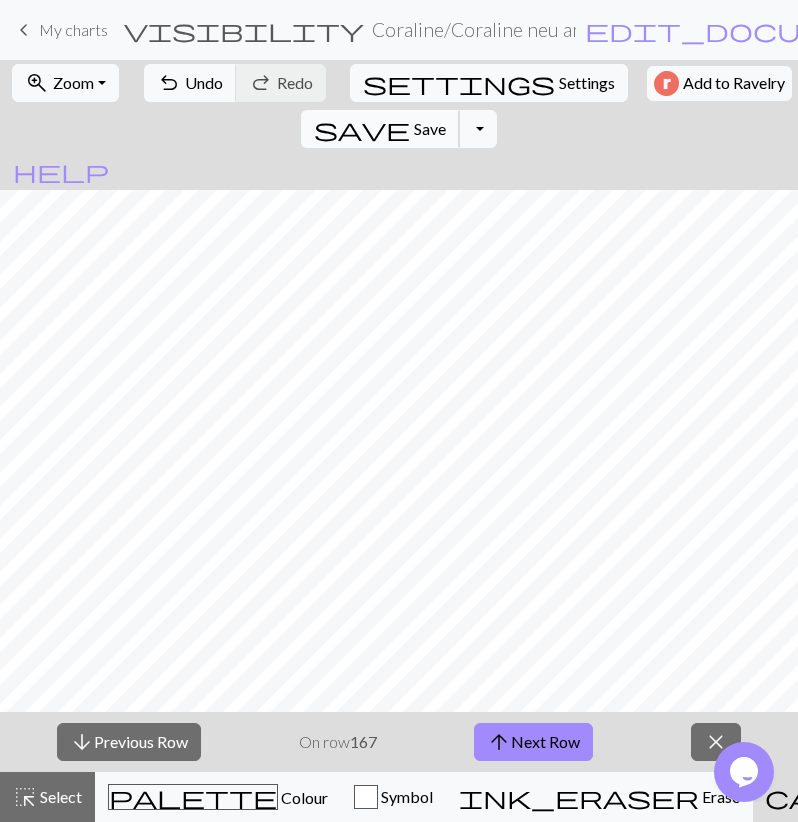click on "save" at bounding box center [362, 129] 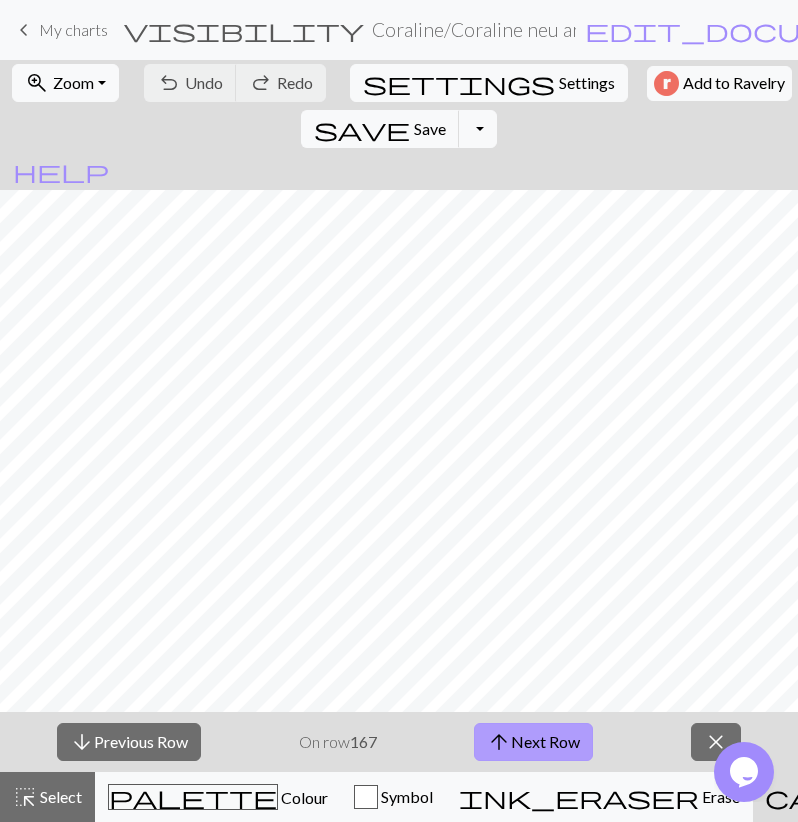 click on "arrow_upward  Next Row" at bounding box center [533, 742] 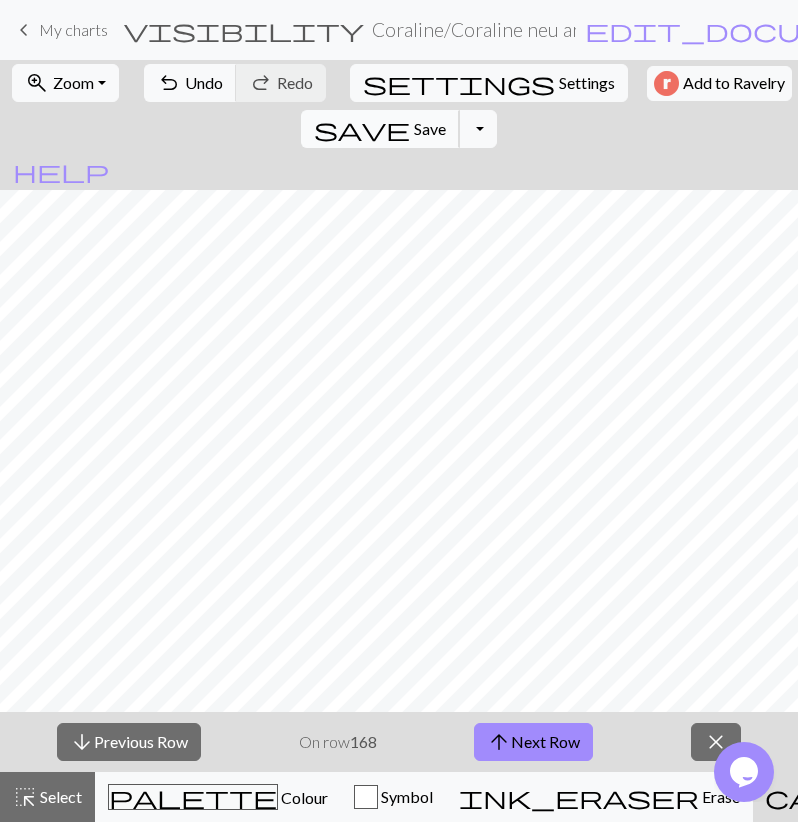 click on "save" at bounding box center (362, 129) 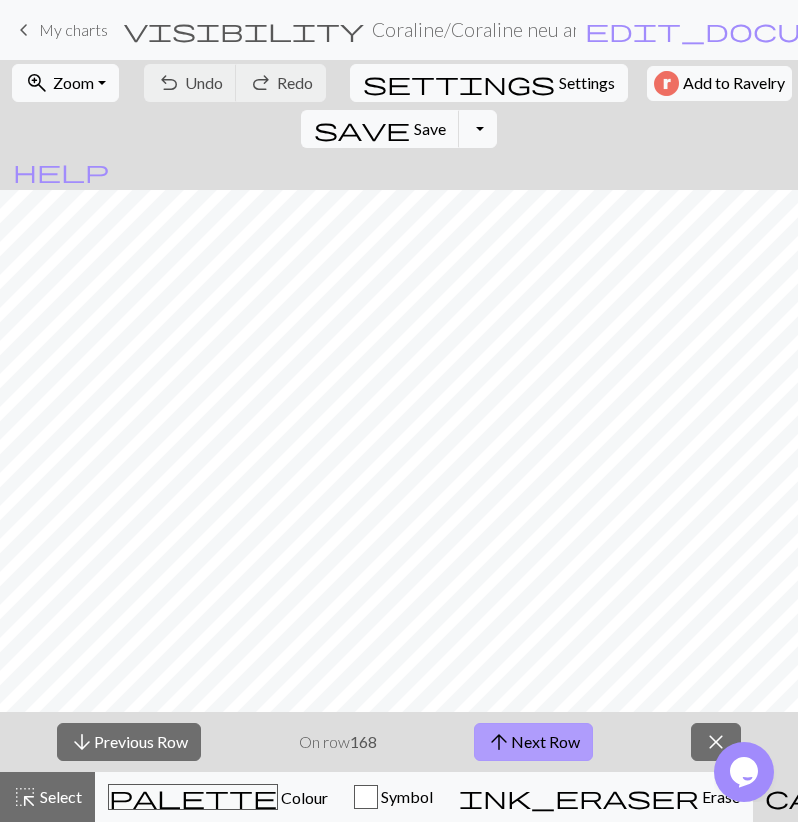 click on "arrow_upward  Next Row" at bounding box center (533, 742) 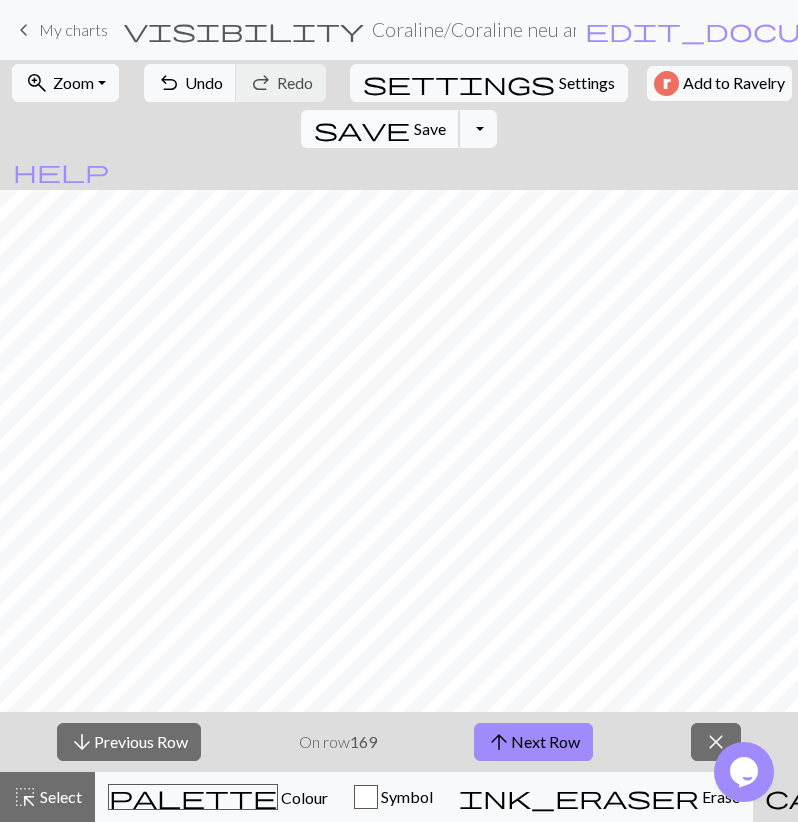 click on "save Save Save" at bounding box center [380, 129] 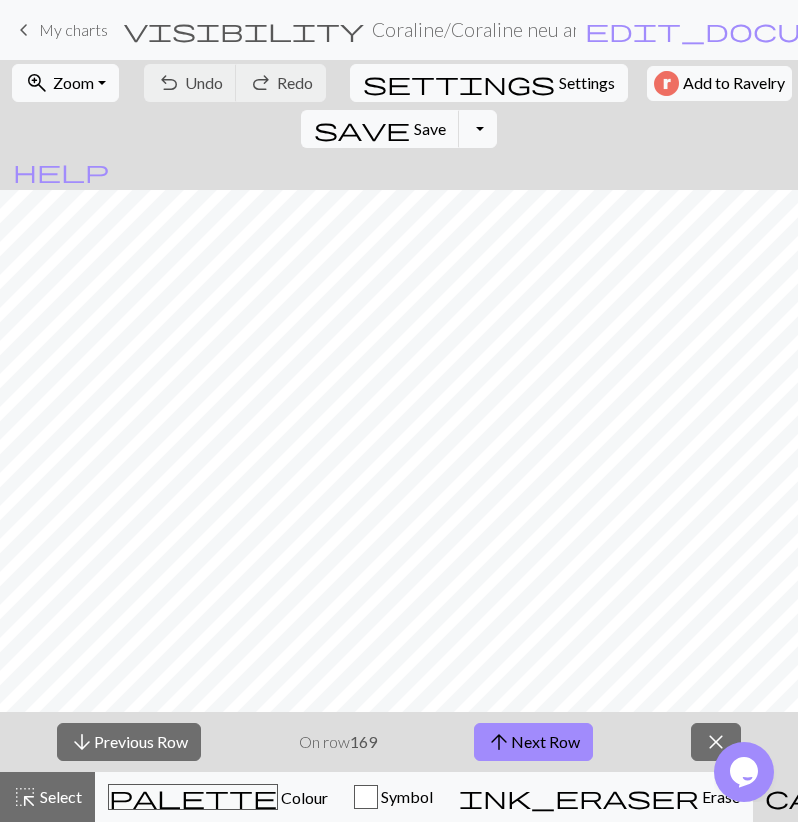 click on "arrow_upward  Next Row" at bounding box center (533, 742) 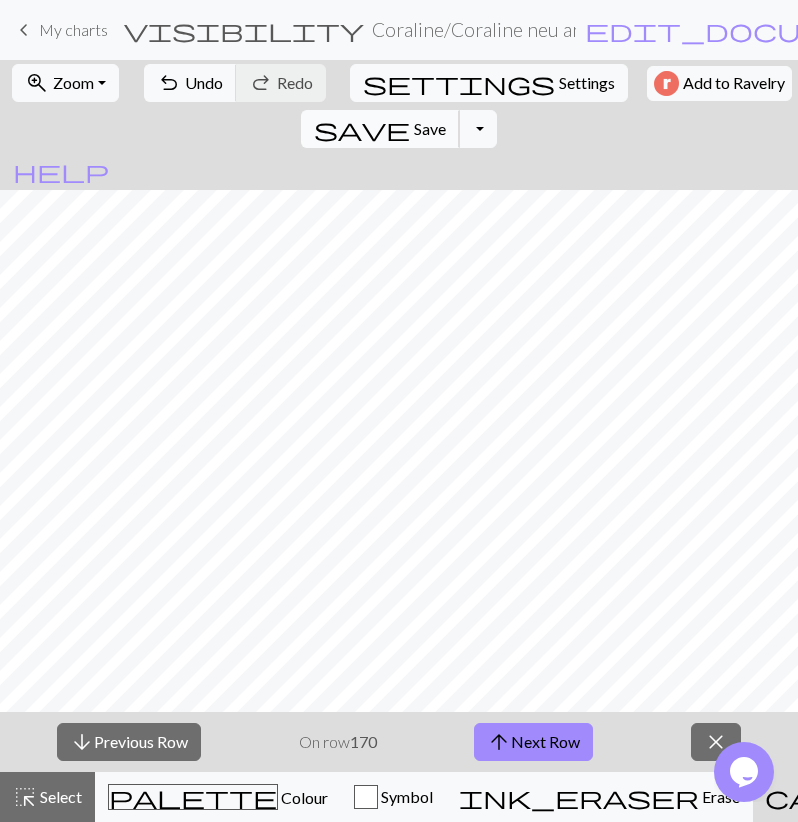 click on "save" at bounding box center (362, 129) 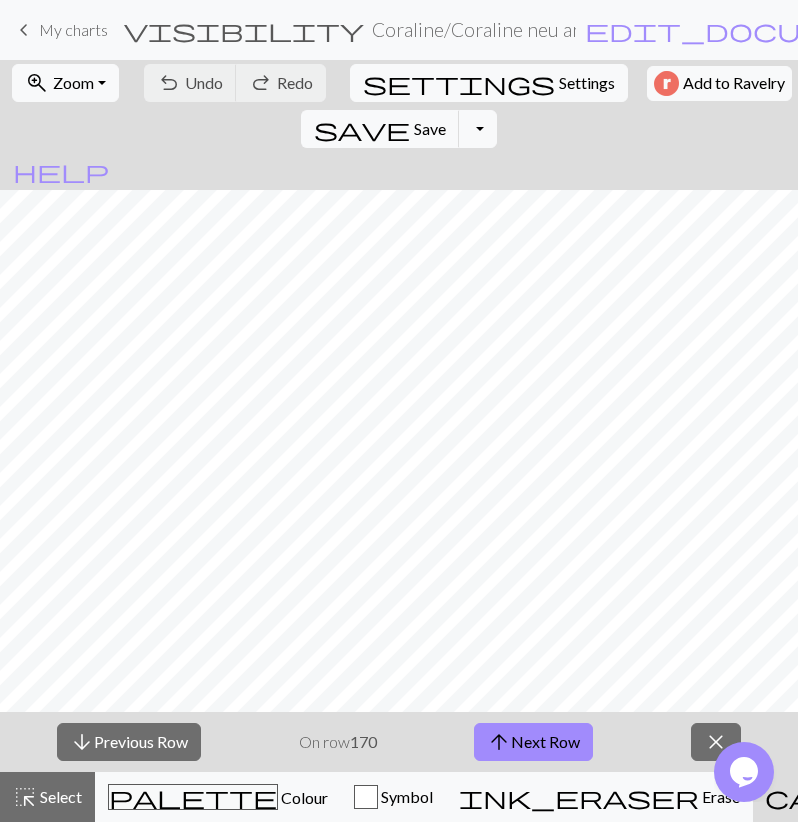 click on "arrow_upward  Next Row" at bounding box center (533, 742) 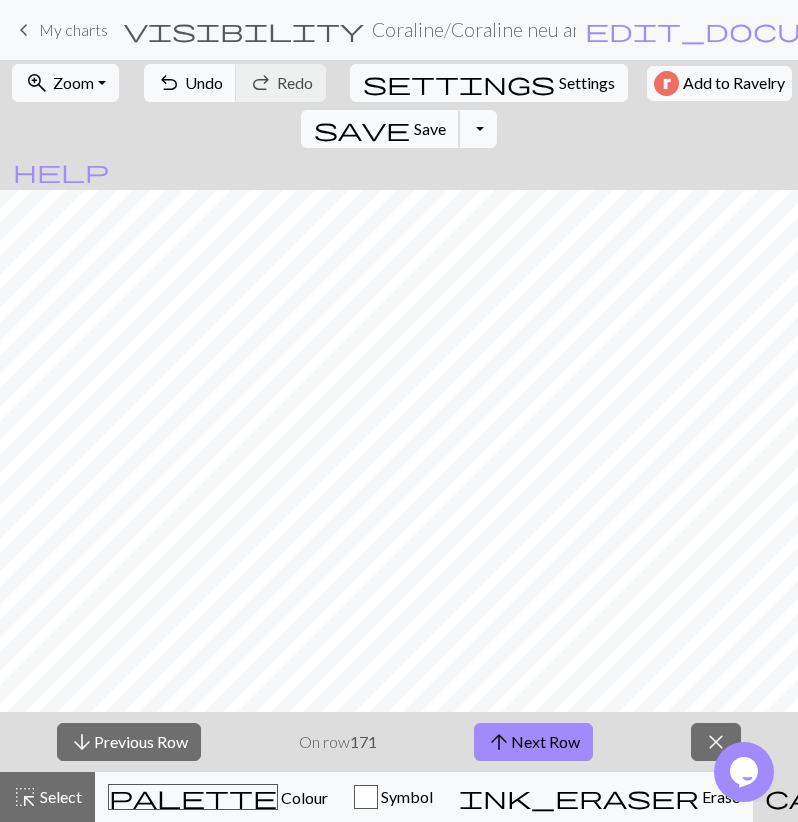 click on "save" at bounding box center [362, 129] 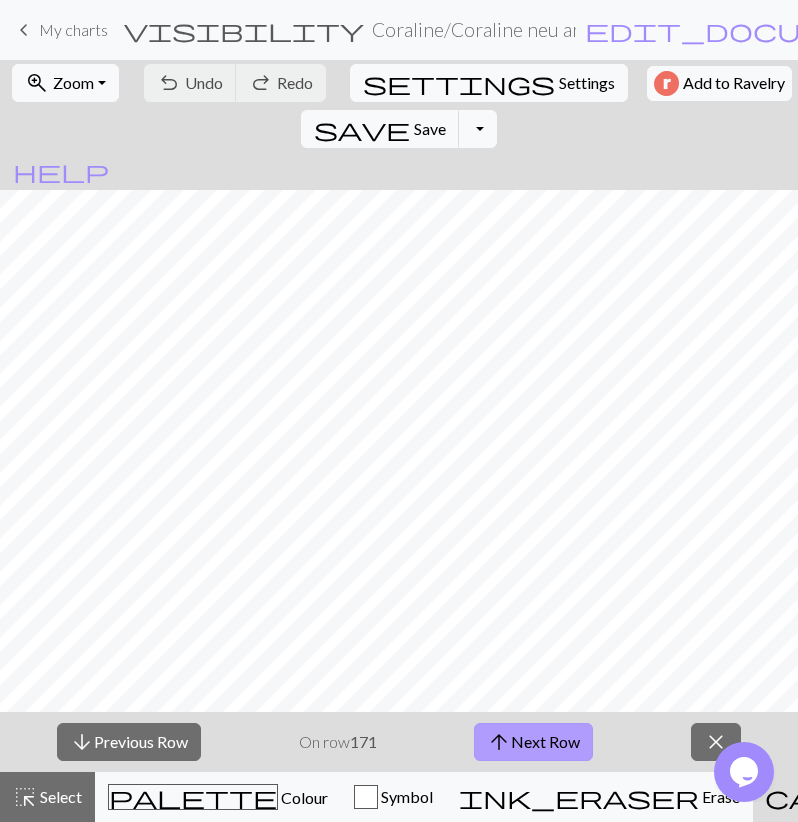 click on "arrow_upward  Next Row" at bounding box center (533, 742) 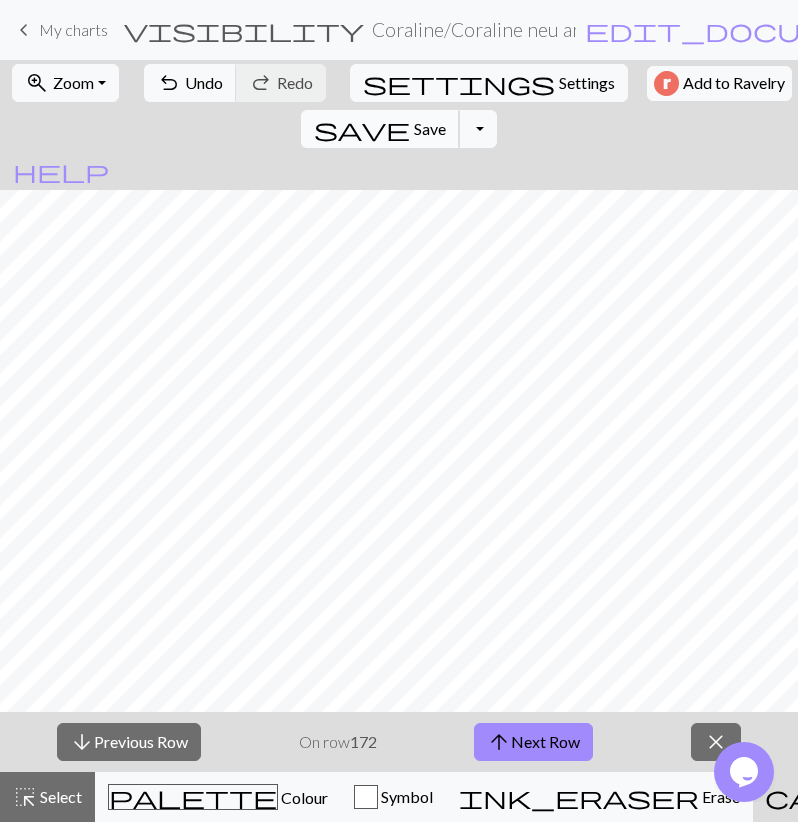 click on "Save" at bounding box center [430, 128] 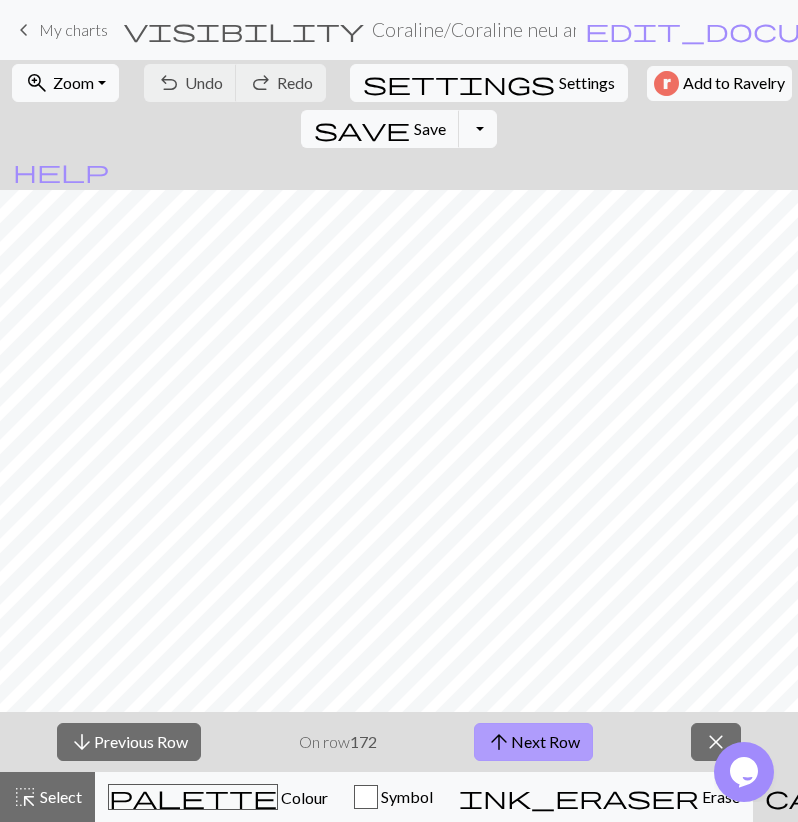 click on "arrow_upward" at bounding box center [499, 742] 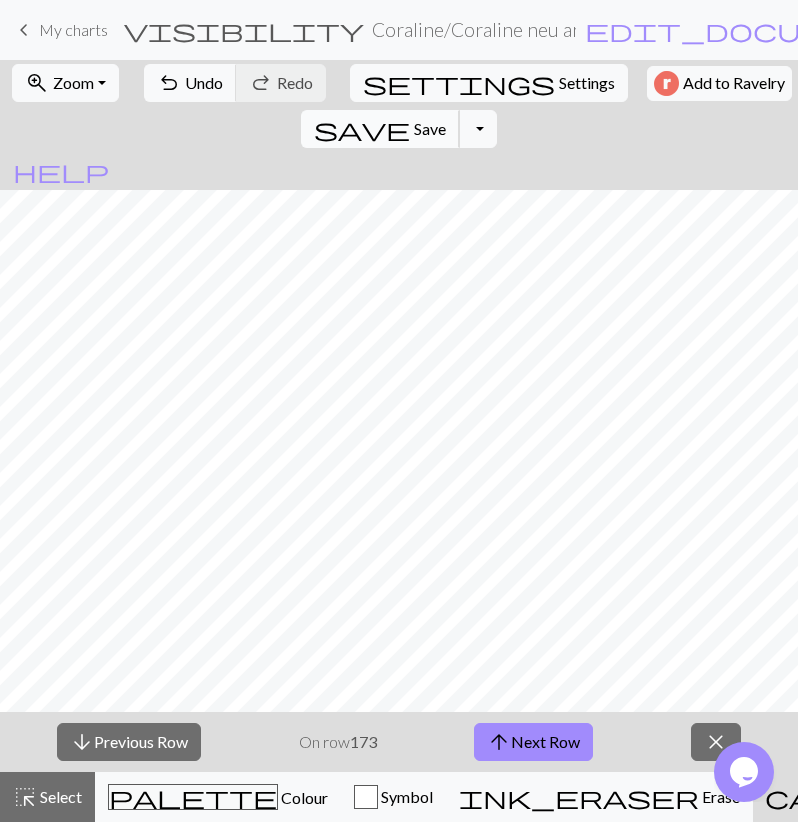 click on "Save" at bounding box center [430, 128] 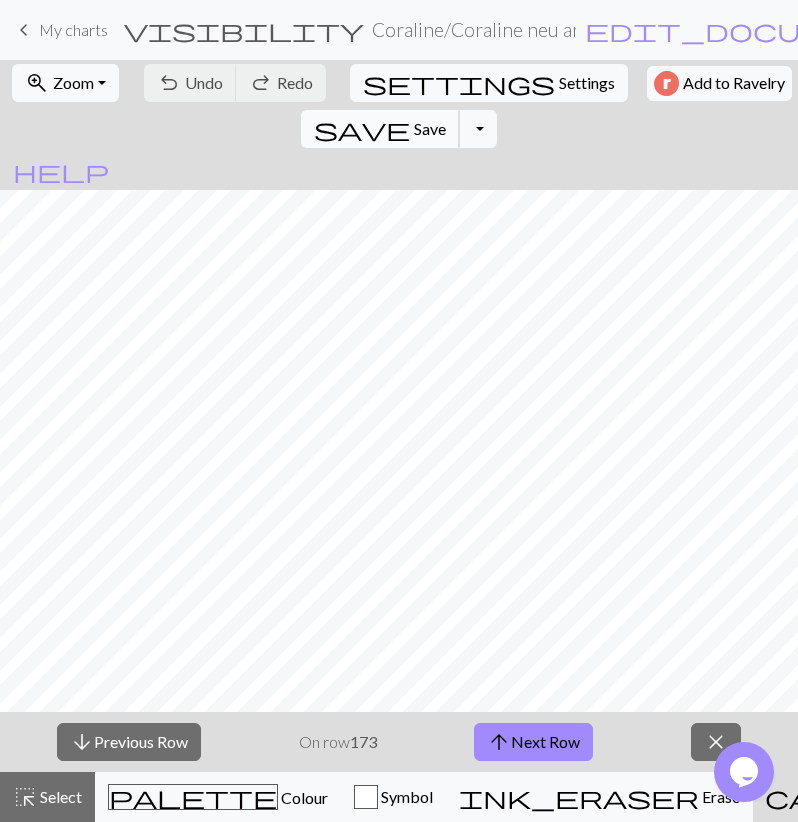 click on "save Save Save" at bounding box center [380, 129] 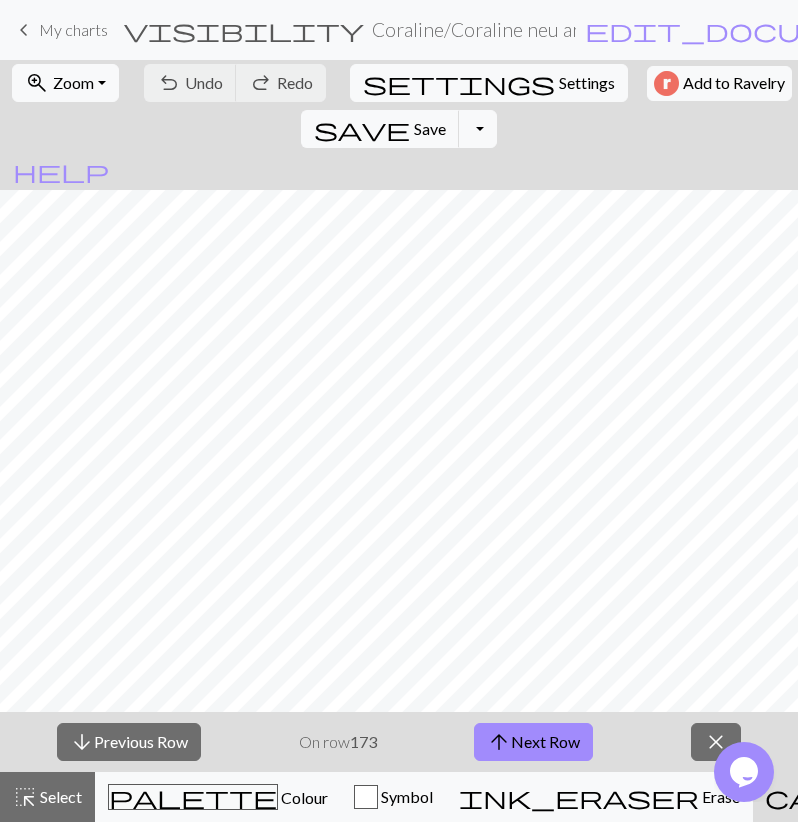 click on "My charts" at bounding box center [73, 29] 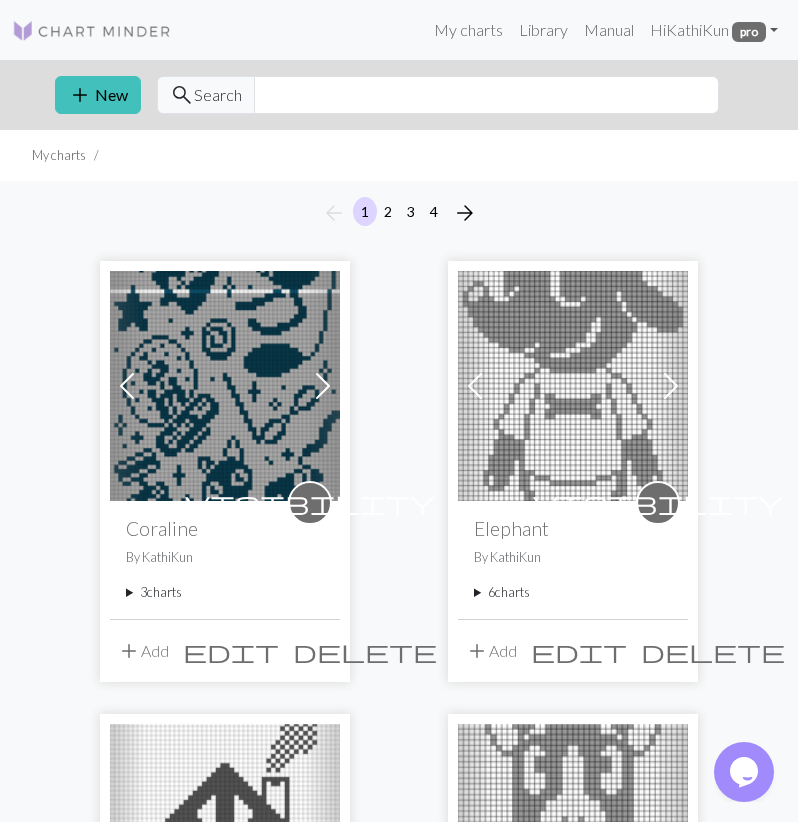 click on "6  charts" at bounding box center (573, 592) 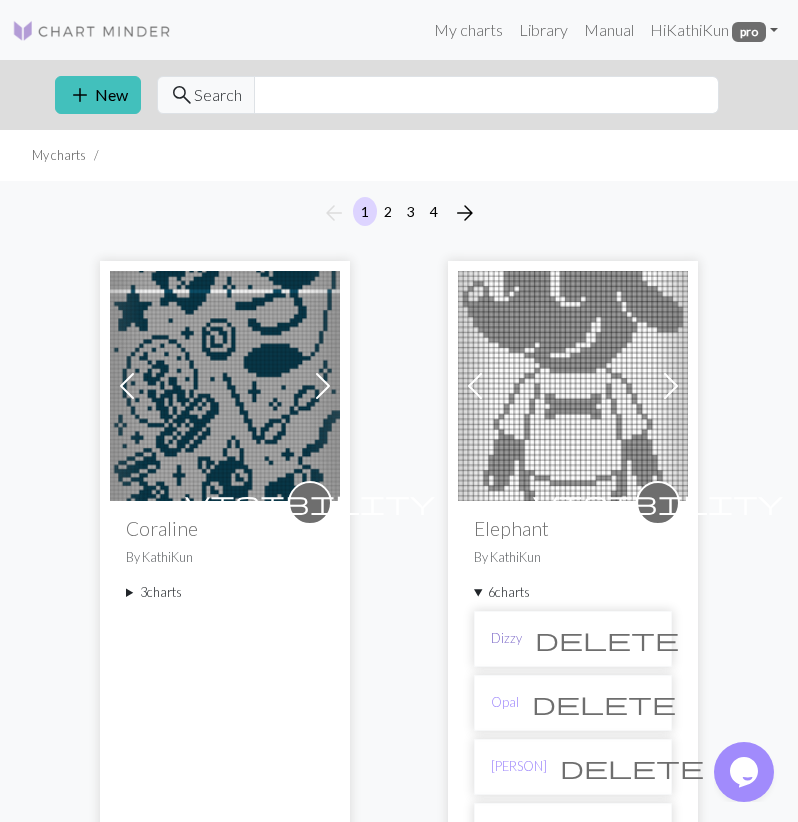 click on "Dizzy" at bounding box center (506, 638) 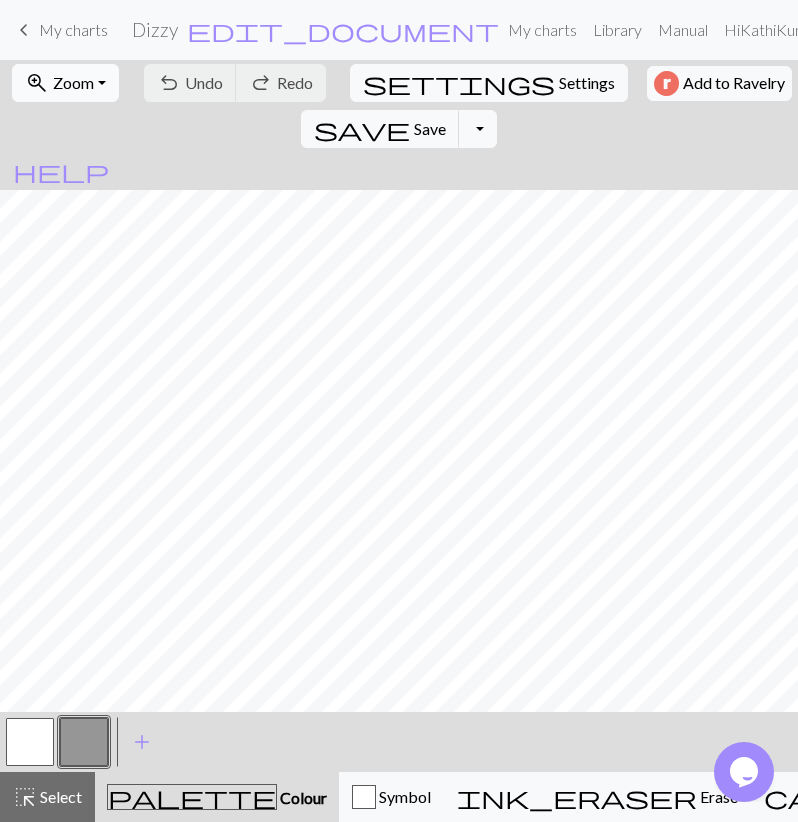 click on "zoom_in Zoom Zoom" at bounding box center (65, 83) 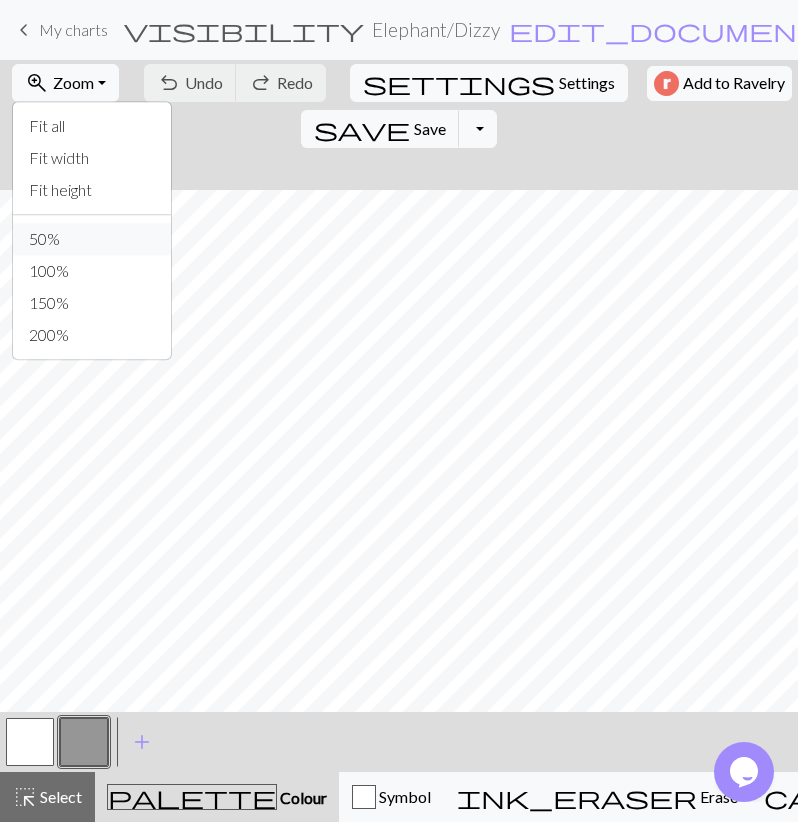 click on "50%" at bounding box center (92, 239) 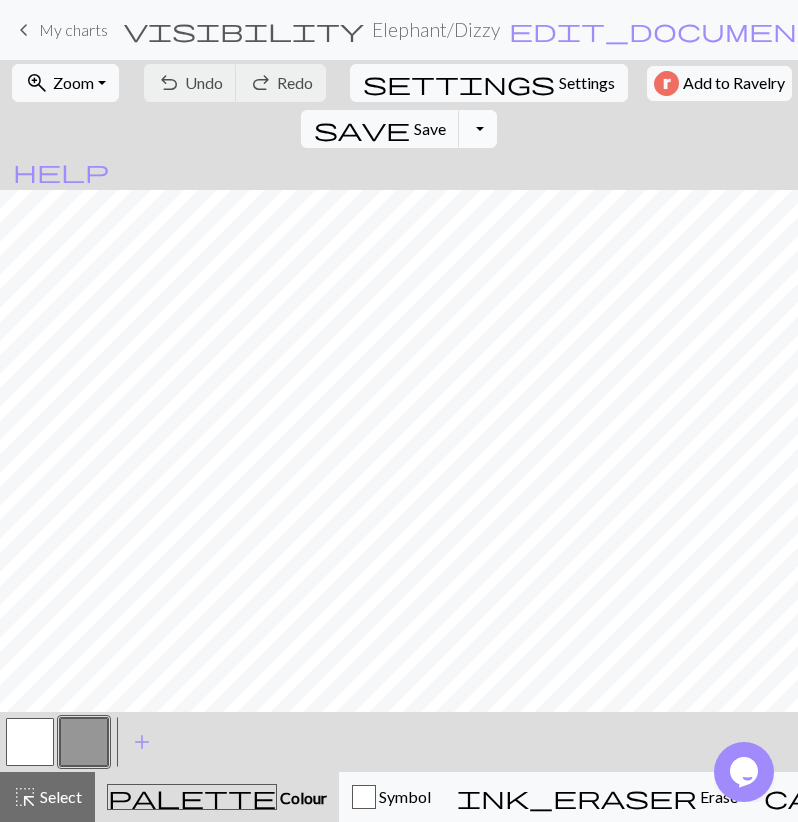 click on "Toggle Dropdown" at bounding box center [478, 129] 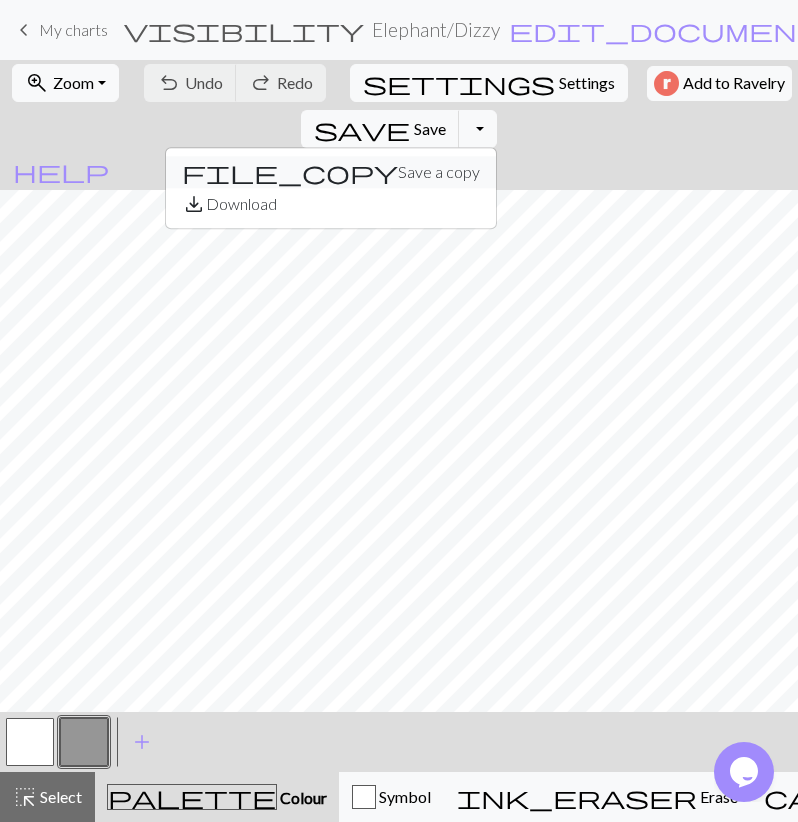 click on "file_copy  Save a copy" at bounding box center (331, 172) 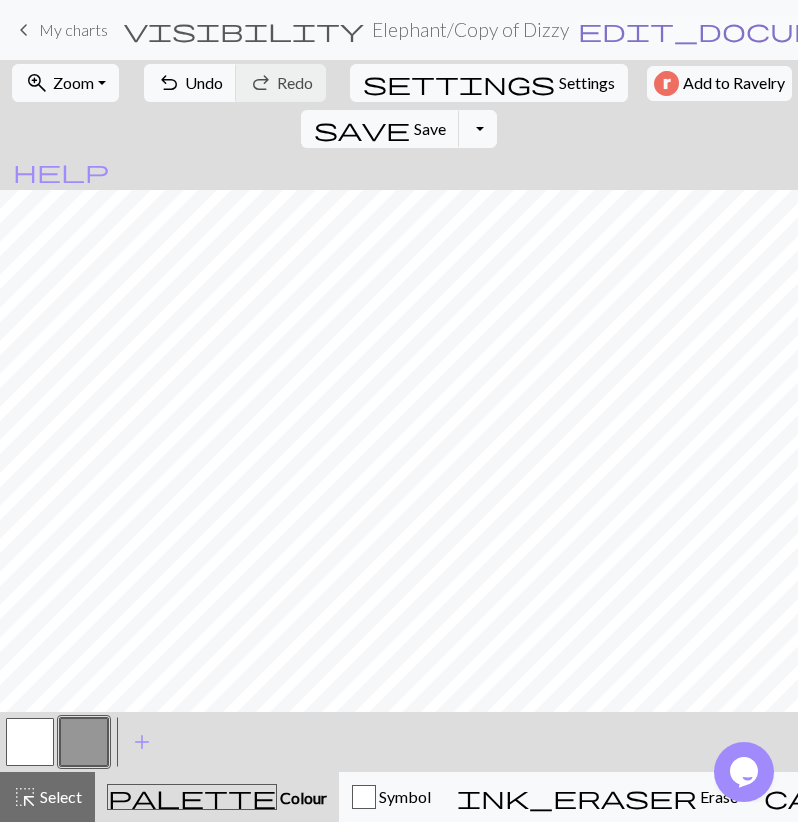 click on "edit_document" at bounding box center [734, 30] 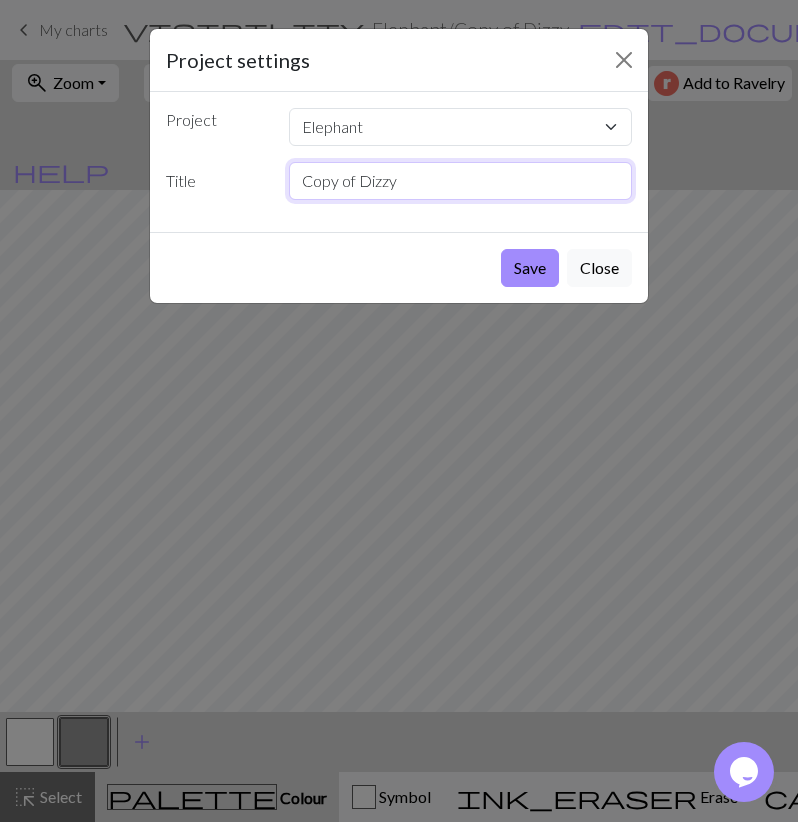 drag, startPoint x: 387, startPoint y: 184, endPoint x: 103, endPoint y: 218, distance: 286.02798 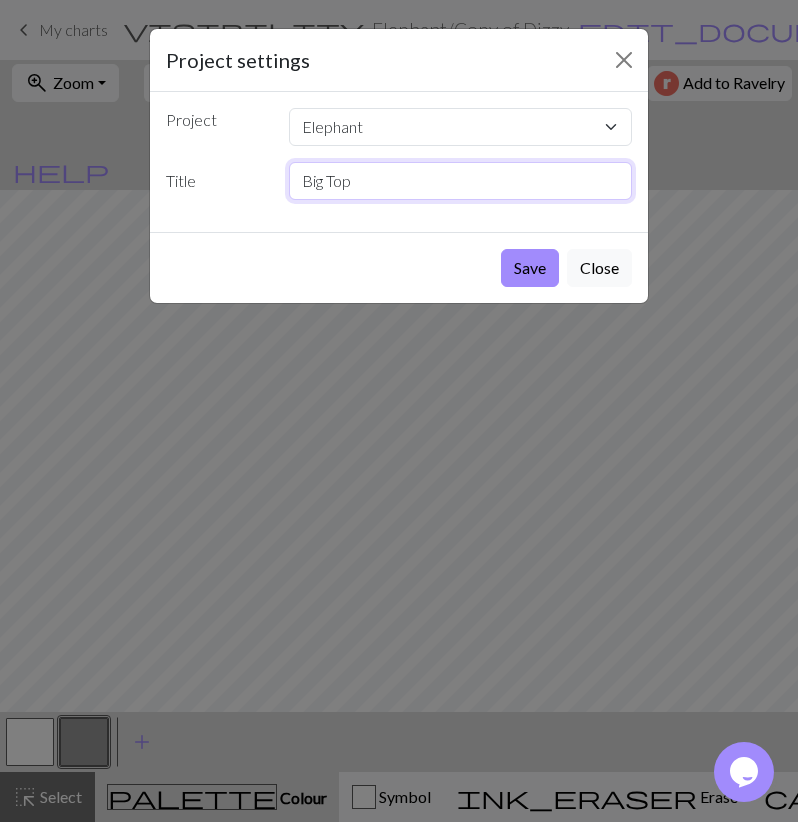 type on "Big Top" 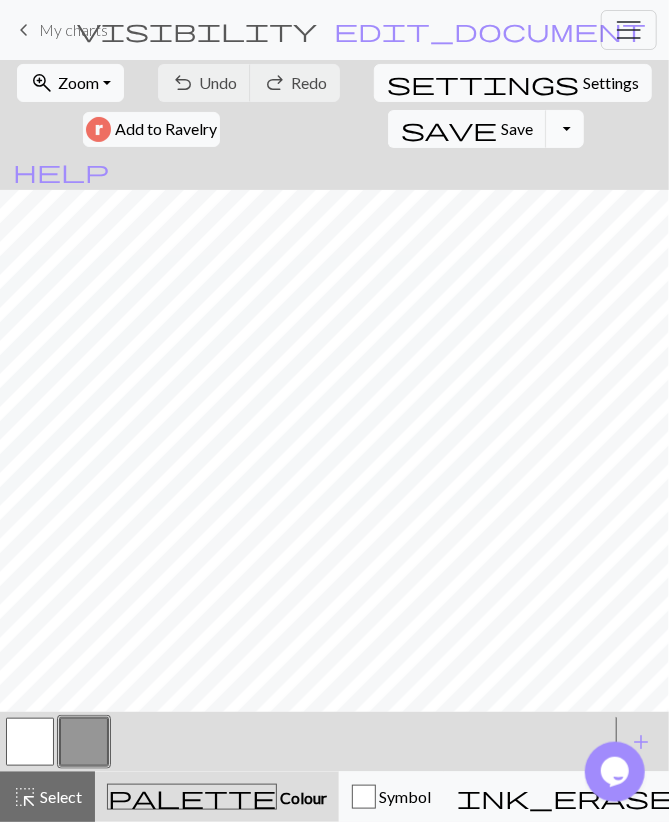 click on "Toggle Dropdown" at bounding box center [565, 129] 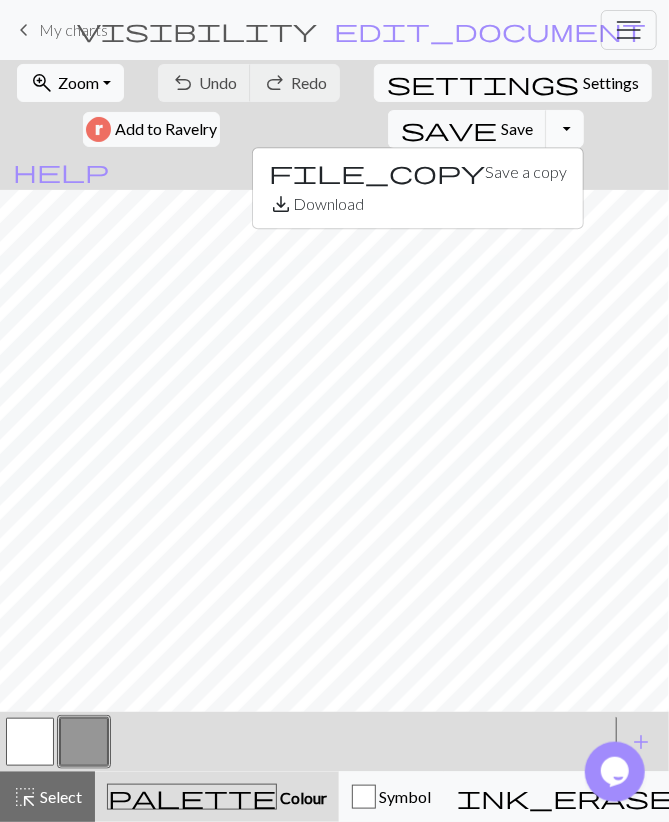 click on "Toggle Dropdown" at bounding box center [565, 129] 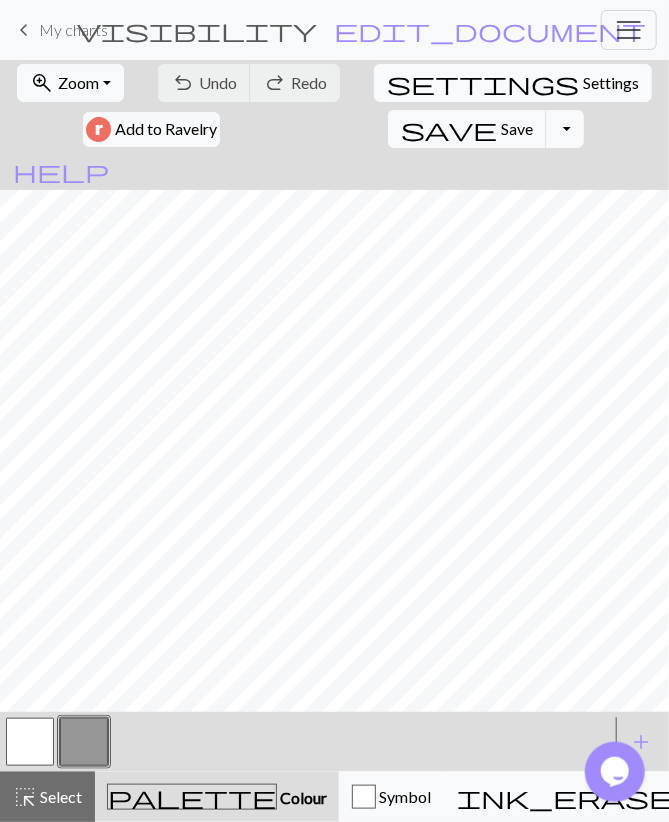 click on "settings" at bounding box center [483, 83] 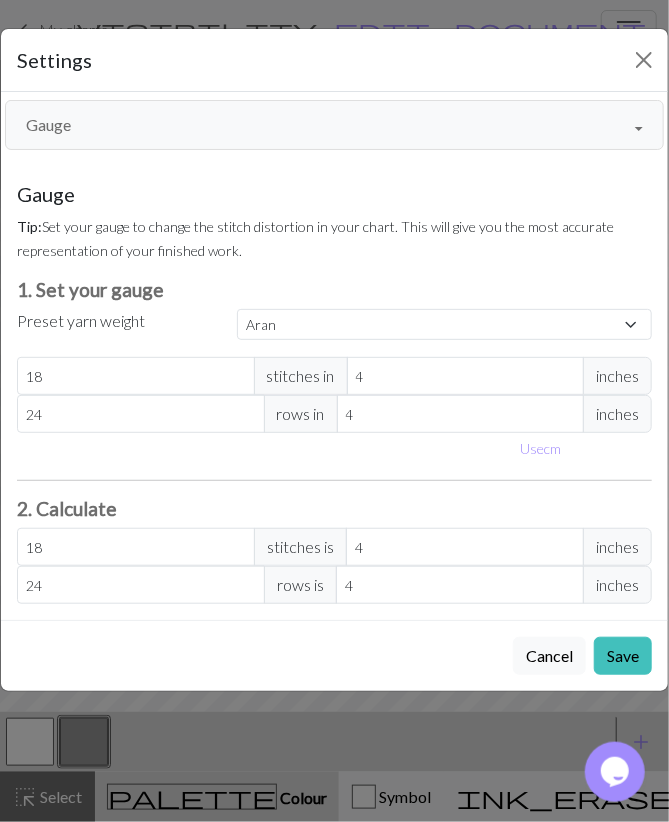 click on "Gauge" at bounding box center [334, 125] 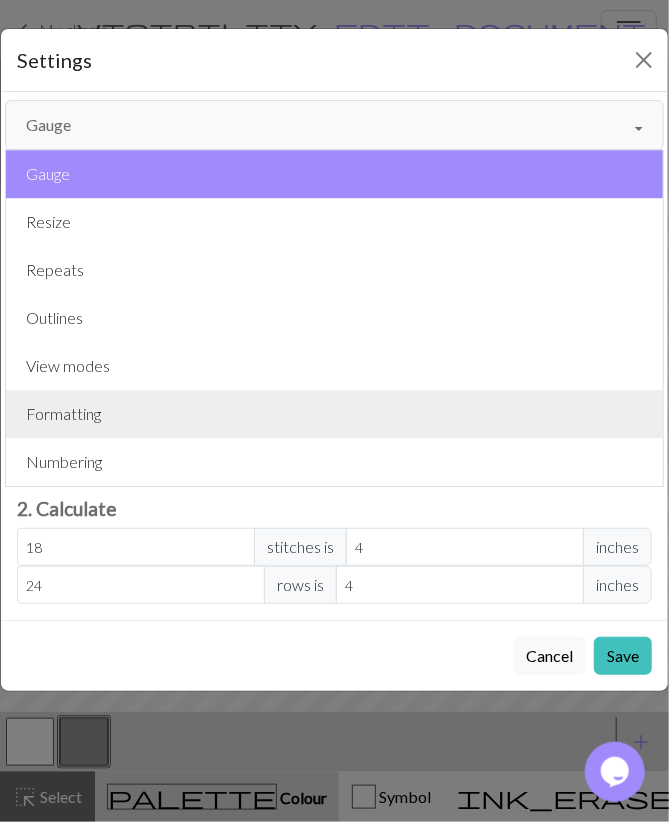 click on "Formatting" at bounding box center (334, 414) 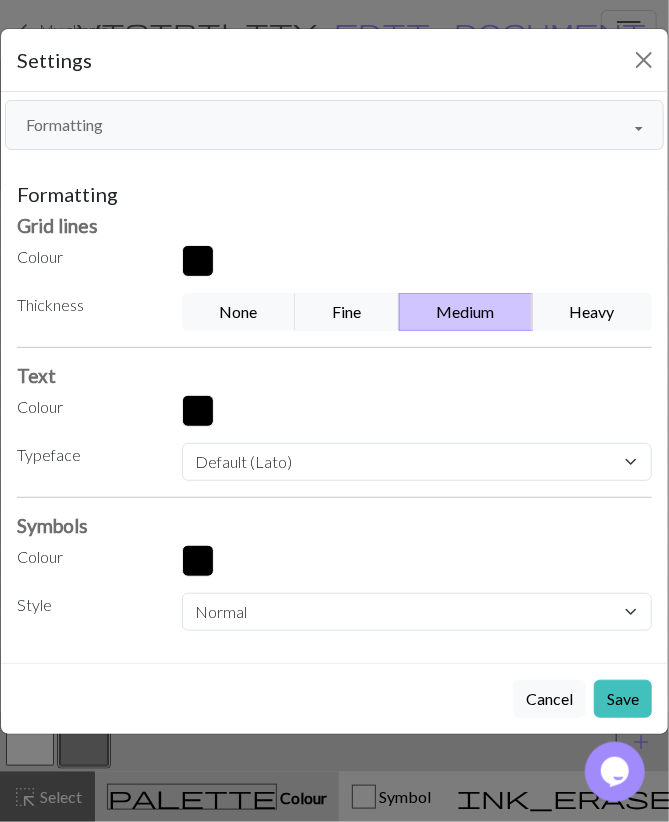 drag, startPoint x: 356, startPoint y: 315, endPoint x: 453, endPoint y: 432, distance: 151.98026 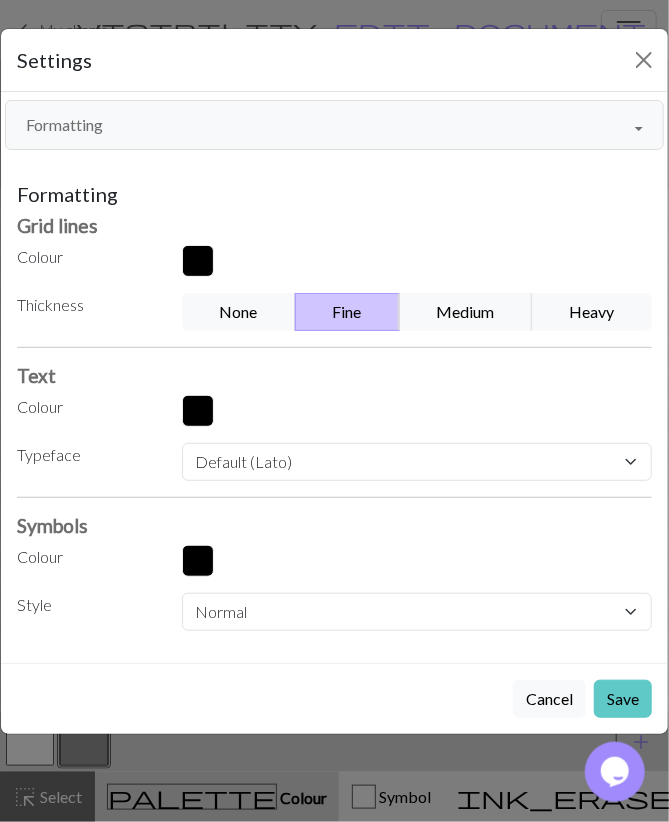 click on "Save" at bounding box center [623, 699] 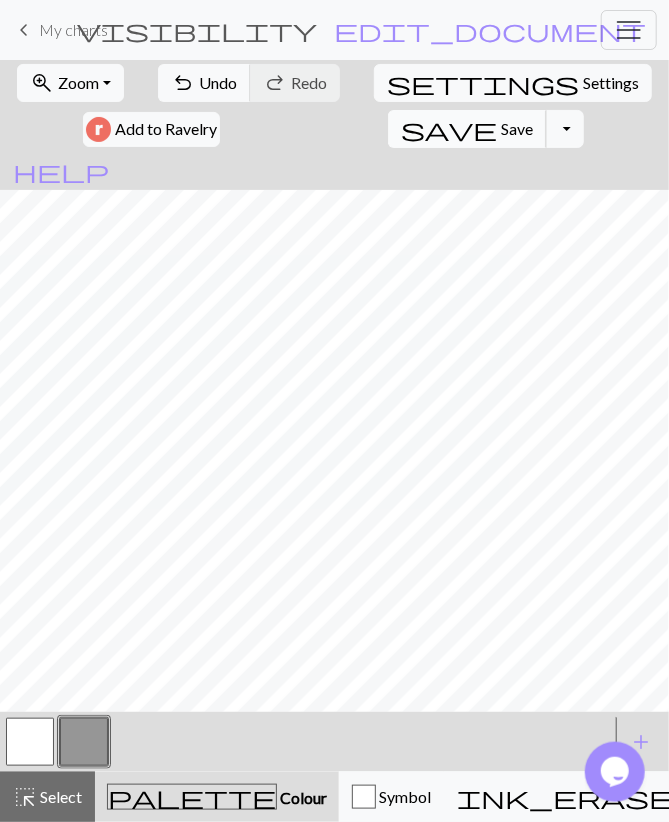 click on "save" at bounding box center [449, 129] 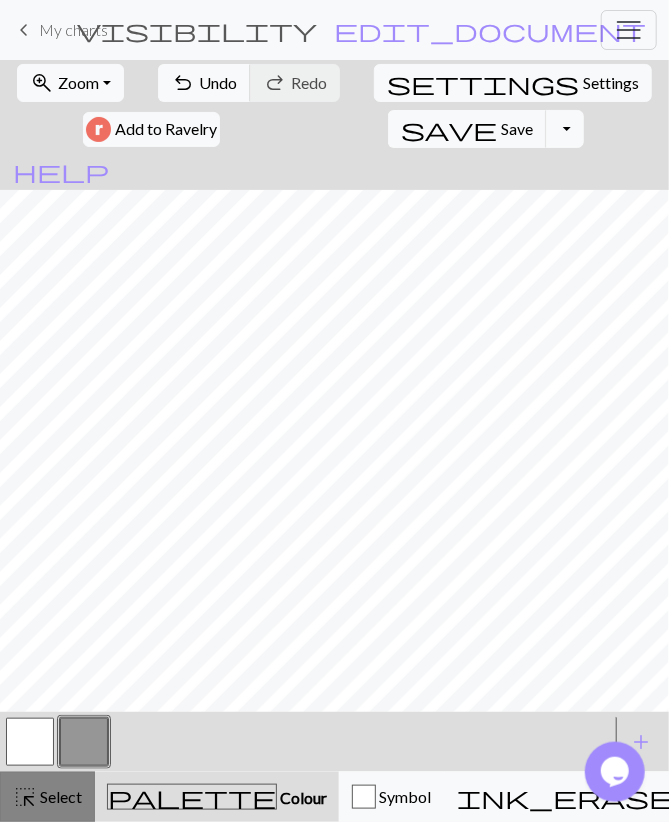 click on "Select" at bounding box center (59, 796) 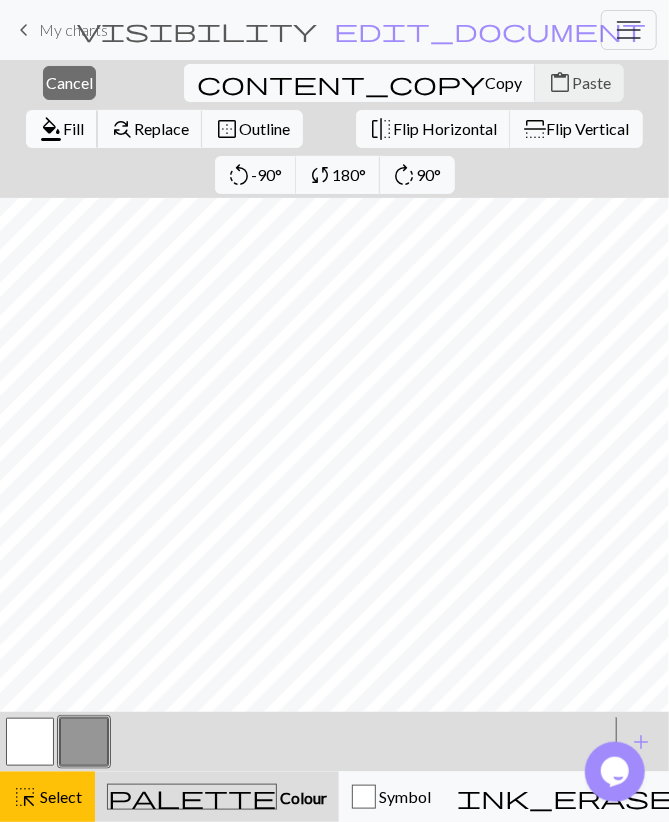 click on "format_color_fill  Fill" at bounding box center (62, 129) 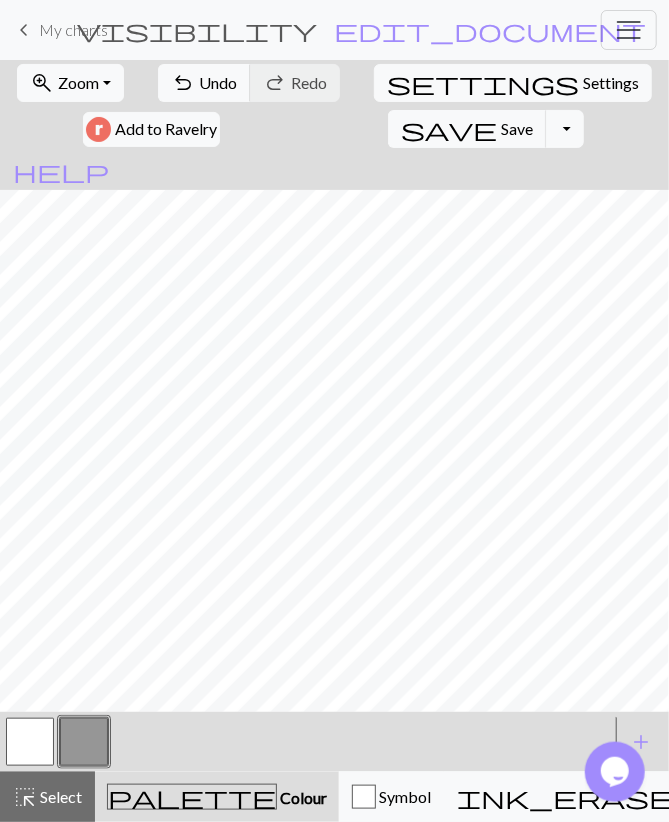 click at bounding box center (30, 742) 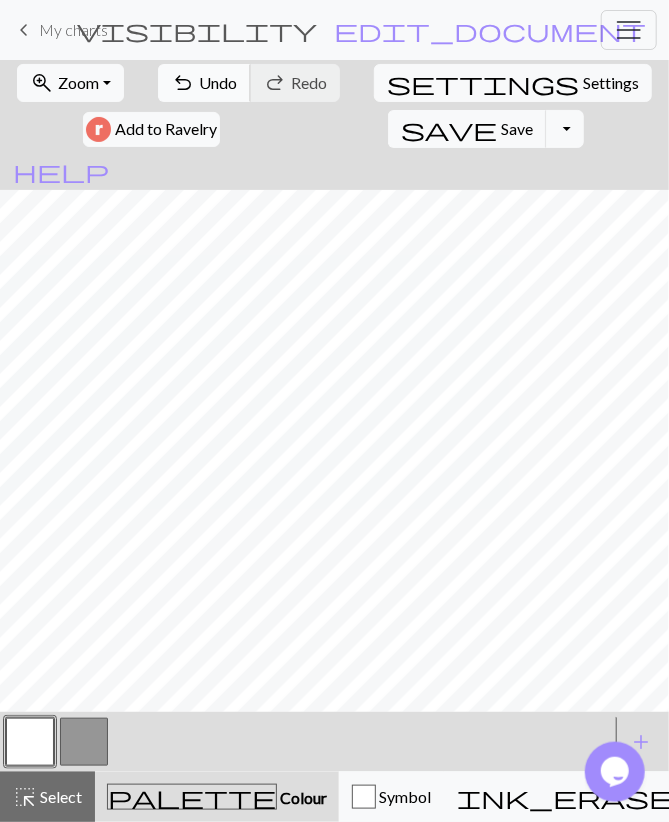 click on "undo" at bounding box center [183, 83] 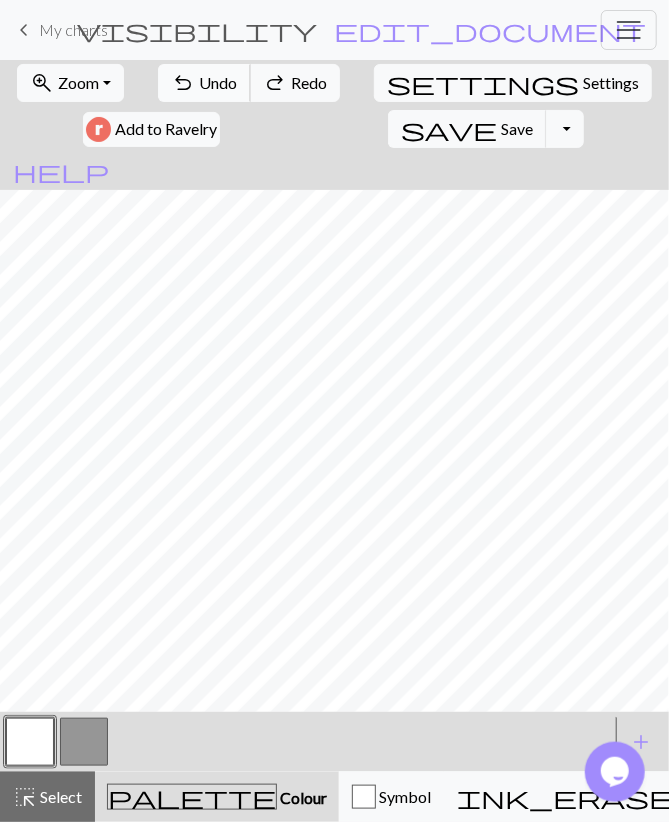 click on "undo" at bounding box center [183, 83] 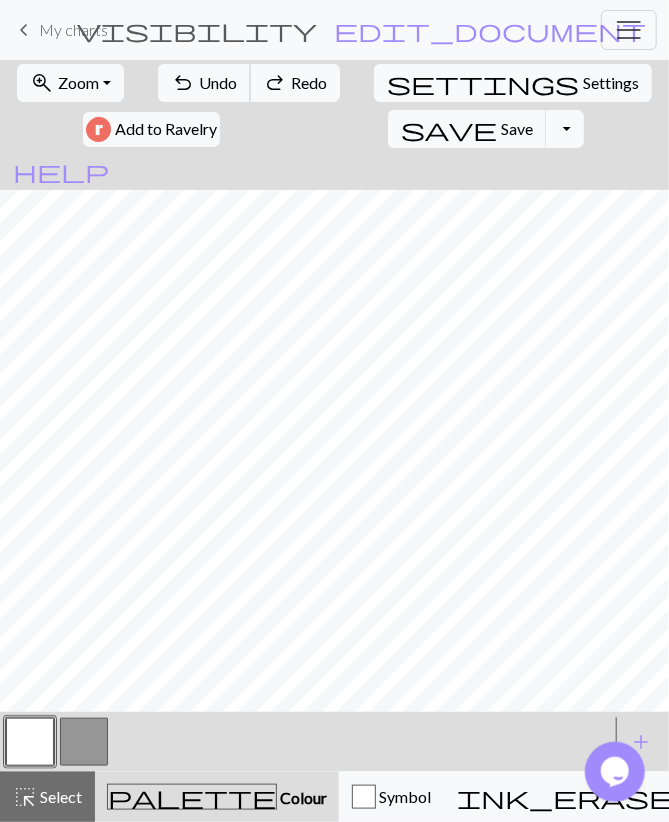 drag, startPoint x: 181, startPoint y: 83, endPoint x: 203, endPoint y: 152, distance: 72.42237 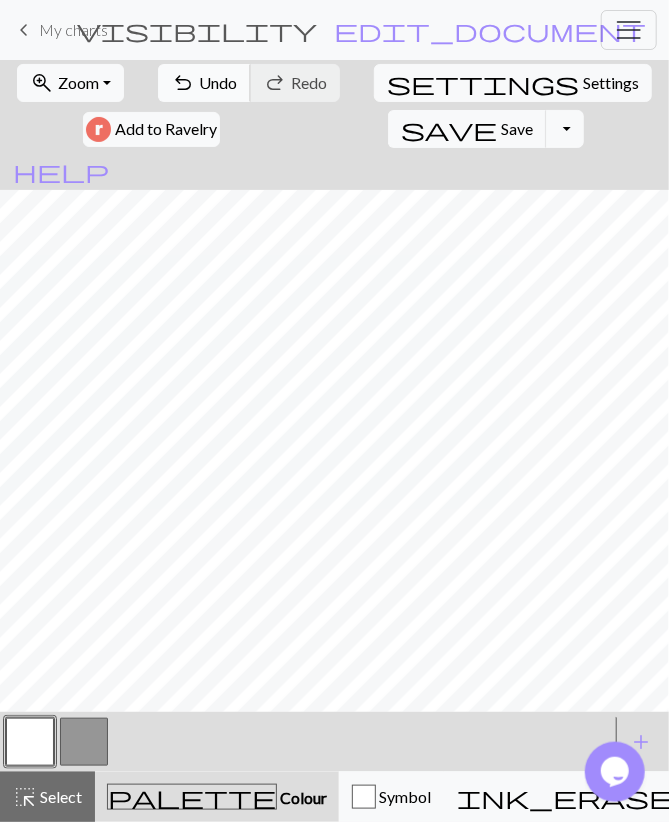 click on "Undo" at bounding box center (218, 82) 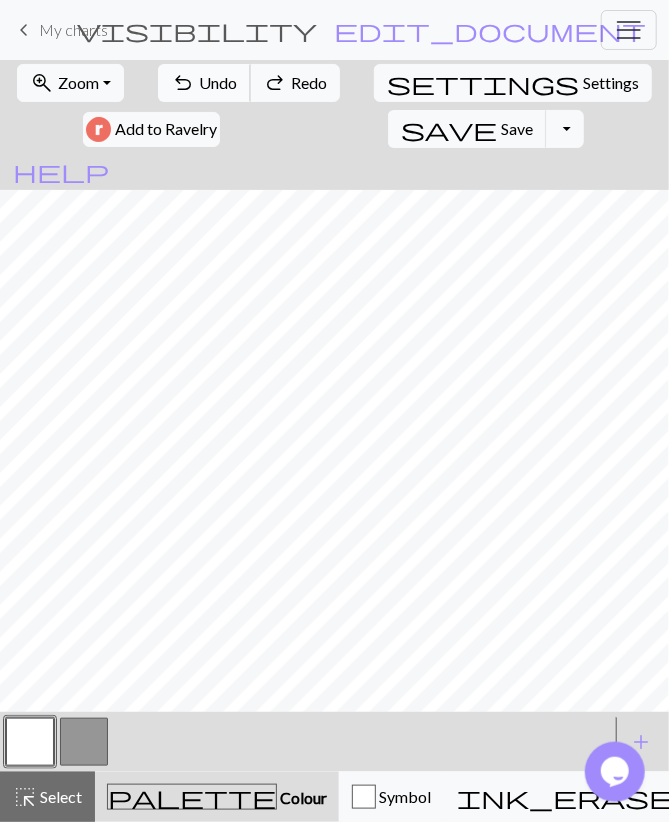 click on "Undo" at bounding box center [218, 82] 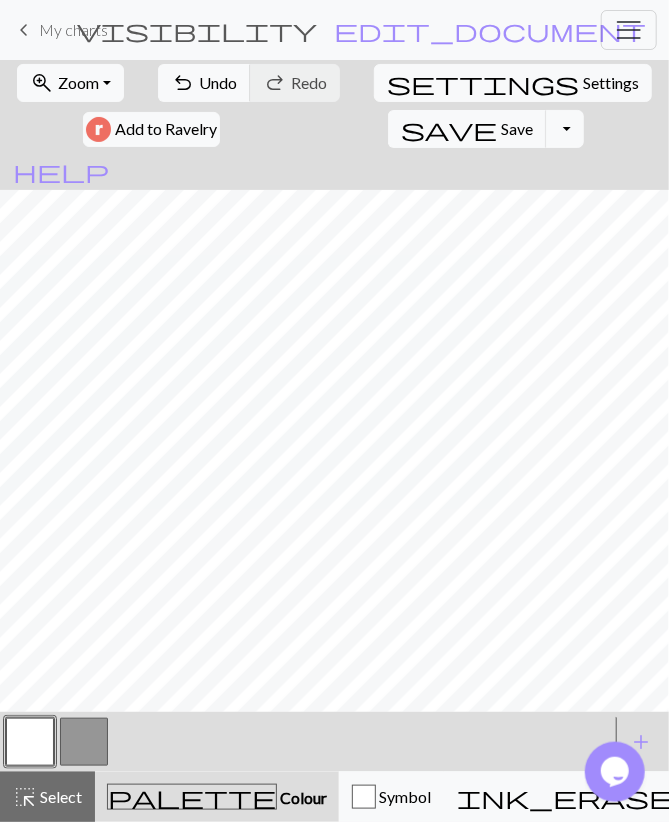 click at bounding box center (84, 742) 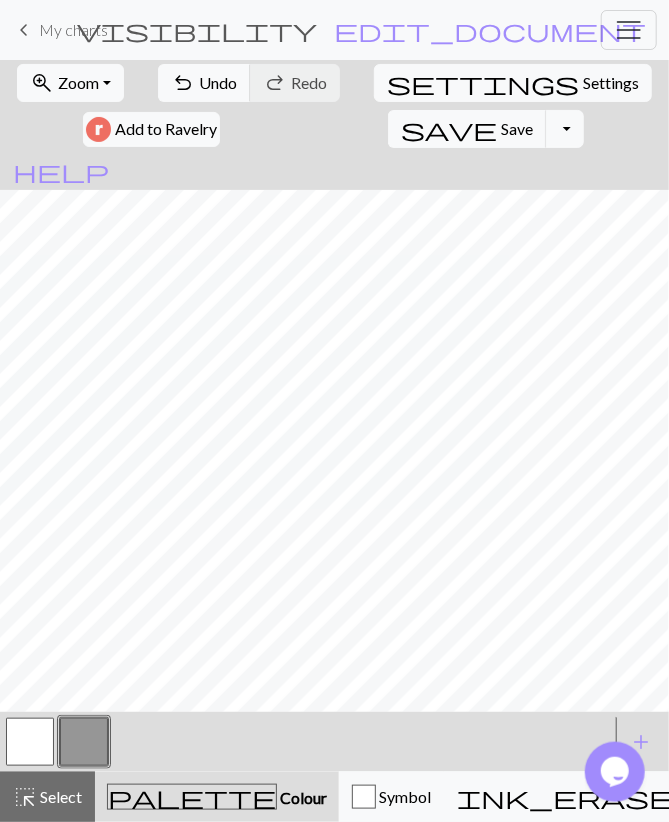click at bounding box center (30, 742) 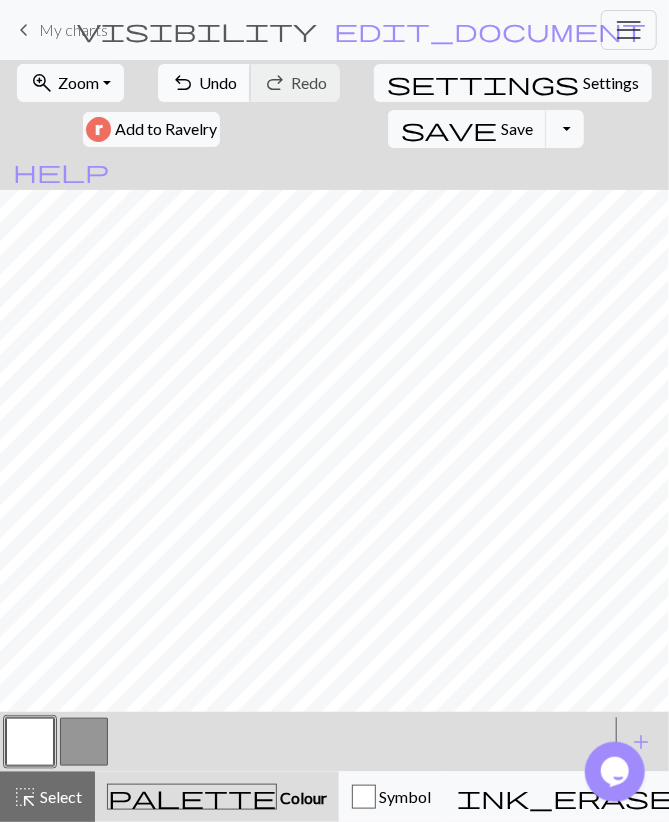 click on "Undo" at bounding box center [218, 82] 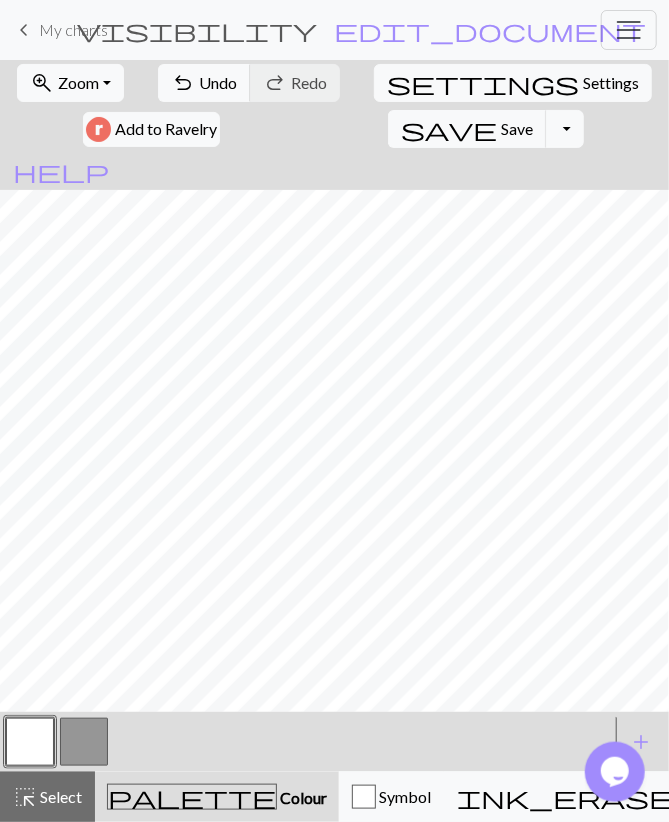 click at bounding box center (84, 742) 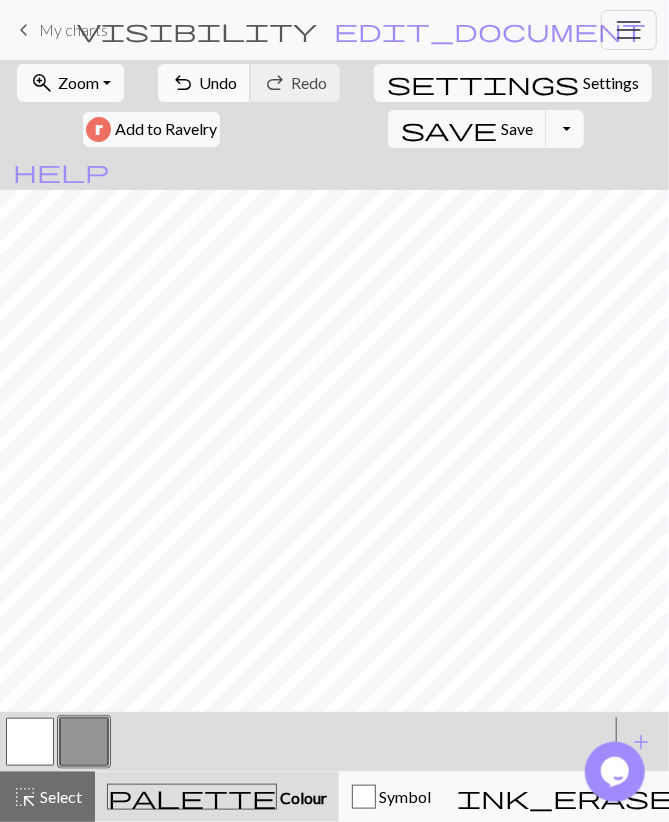 click on "Undo" at bounding box center [218, 82] 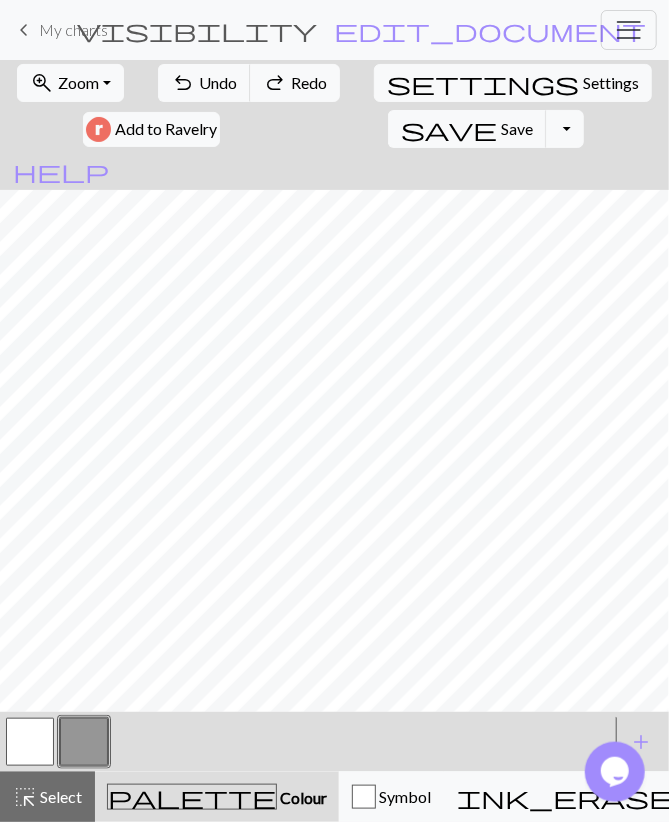 click at bounding box center [30, 742] 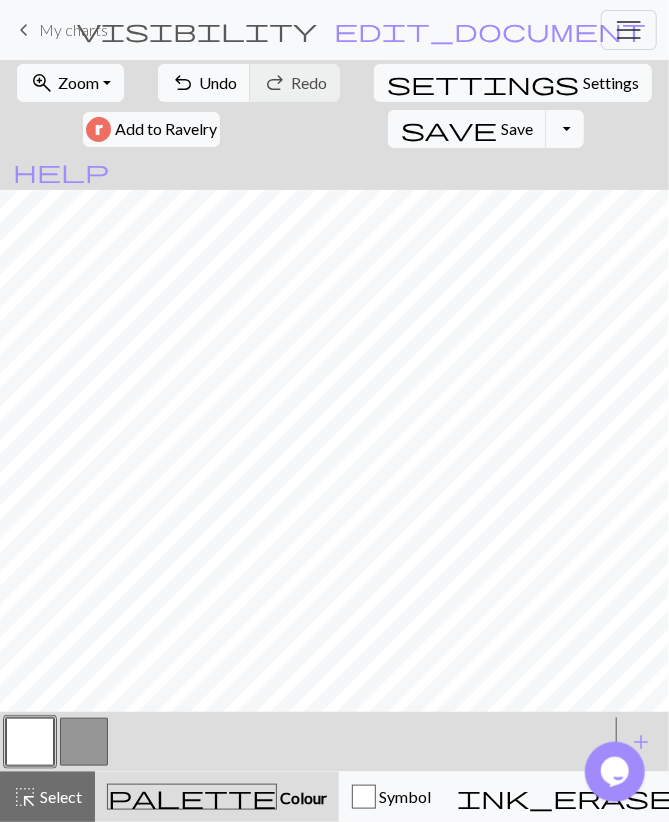 drag, startPoint x: 66, startPoint y: 754, endPoint x: 75, endPoint y: 719, distance: 36.138622 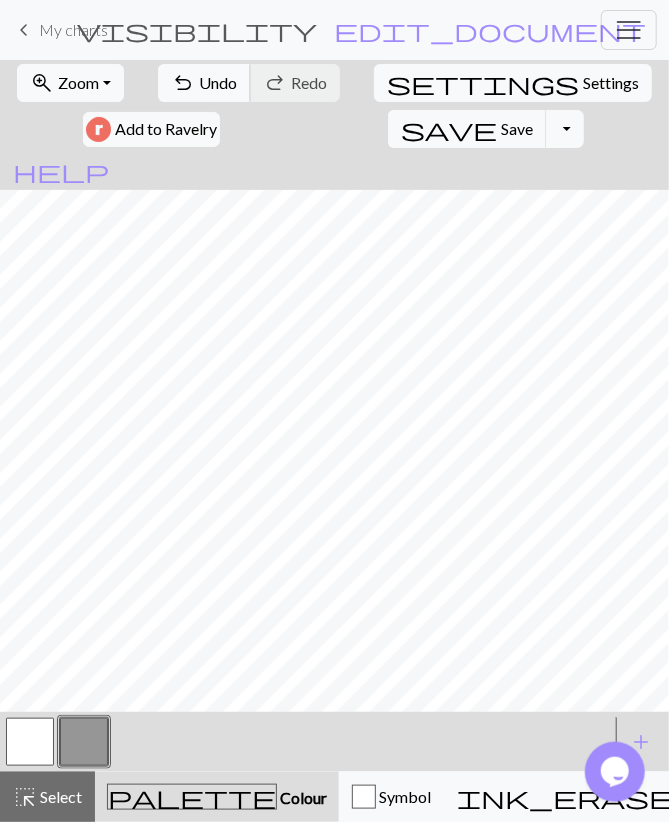 drag, startPoint x: 172, startPoint y: 91, endPoint x: 171, endPoint y: 117, distance: 26.019224 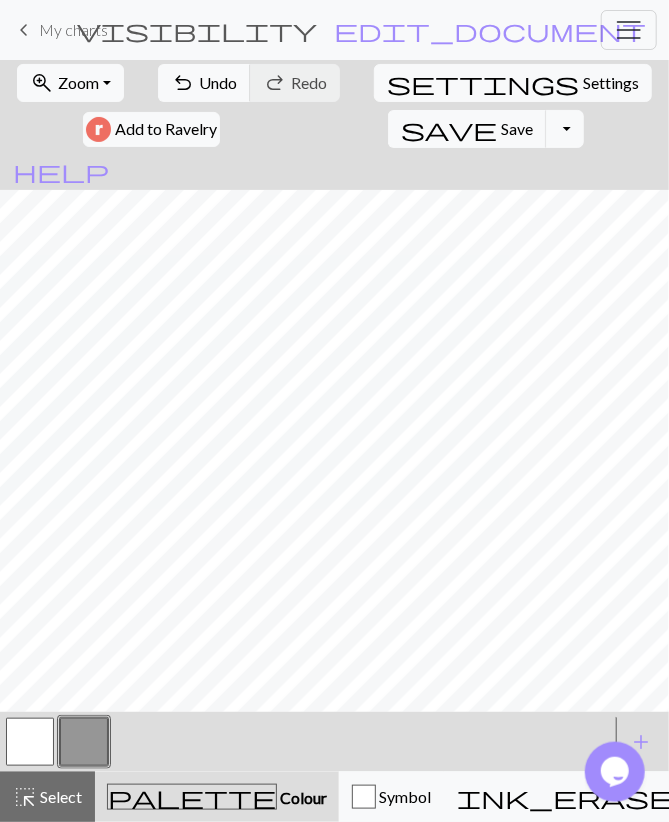 click at bounding box center [30, 742] 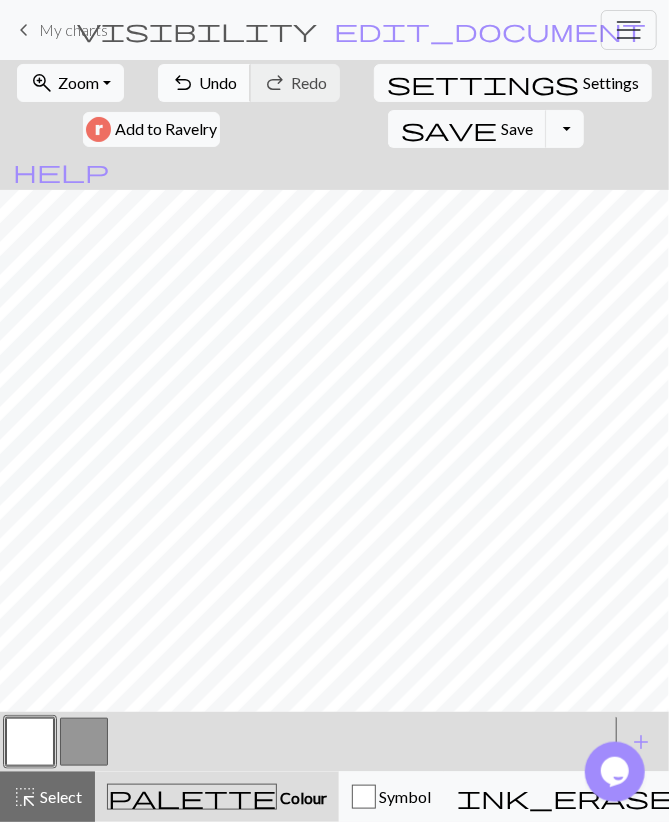 click on "undo" at bounding box center (183, 83) 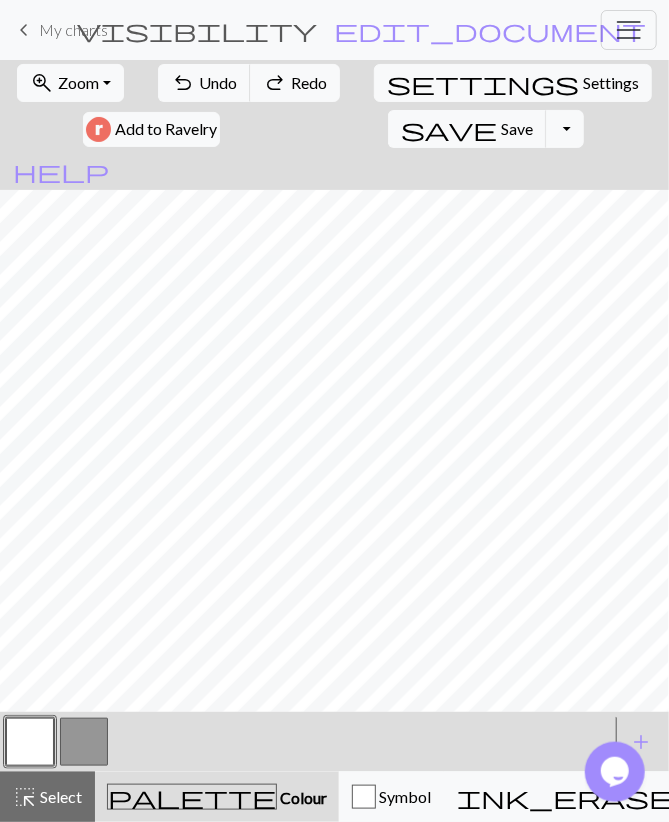 click at bounding box center [84, 742] 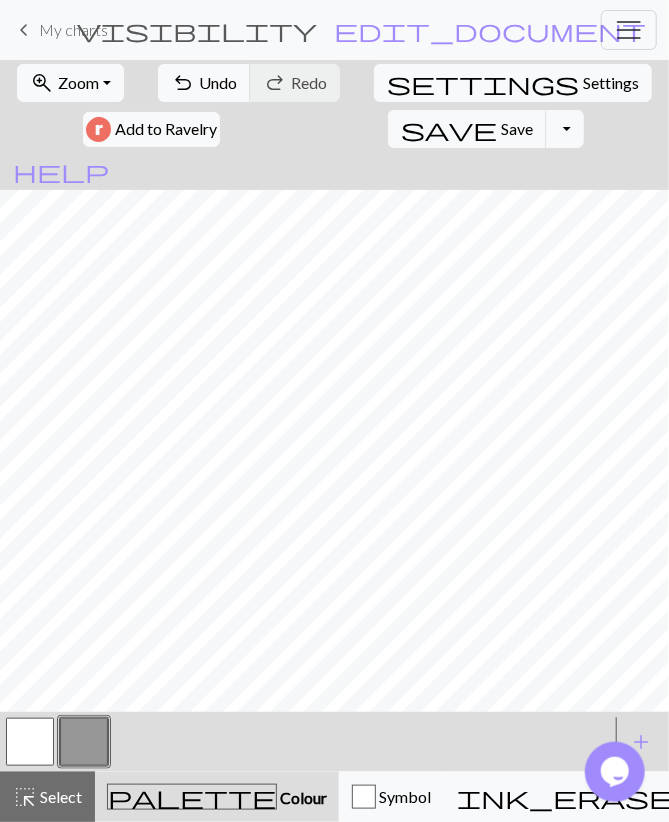 click at bounding box center (30, 742) 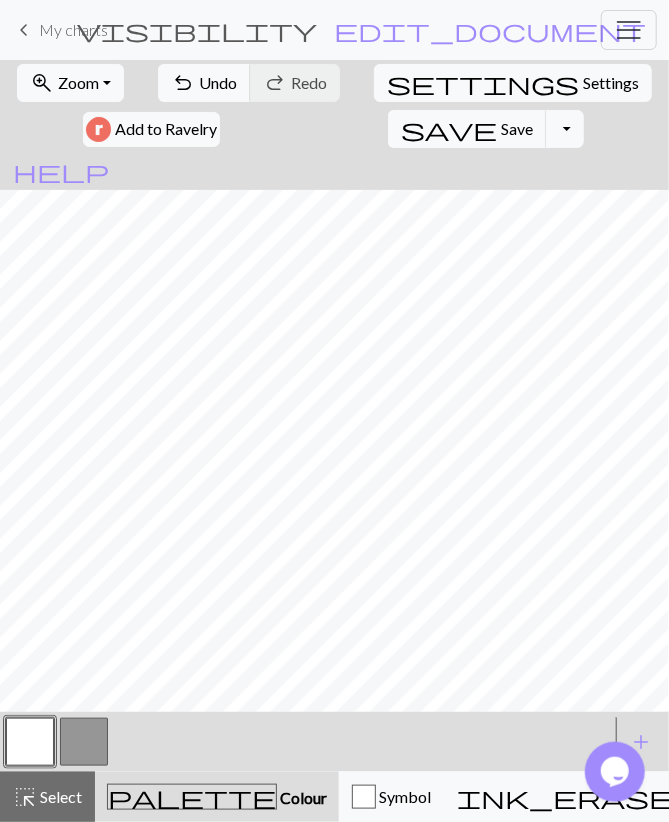 click at bounding box center [30, 742] 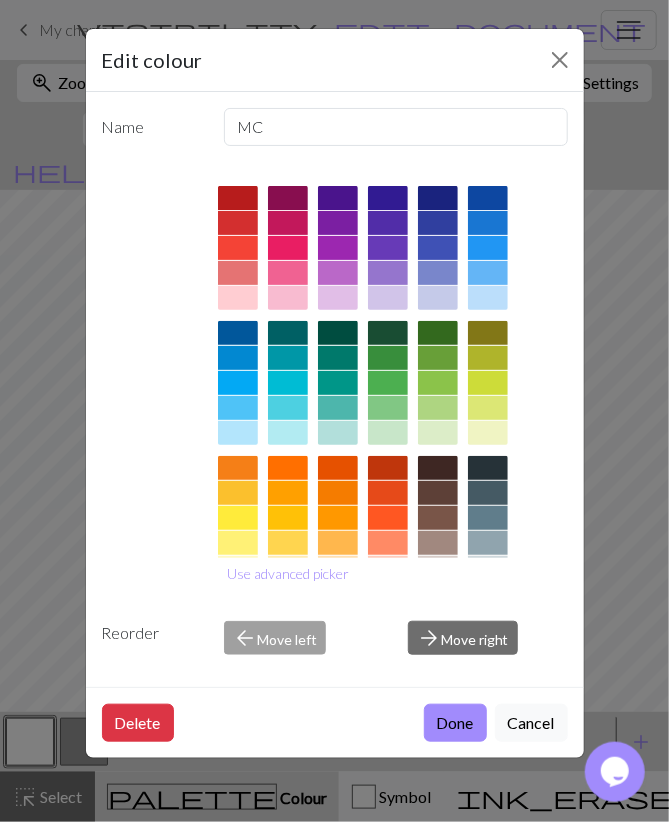 click on "Edit colour Name MC Use advanced picker Reorder arrow_back Move left arrow_forward Move right Delete Done Cancel" at bounding box center (334, 411) 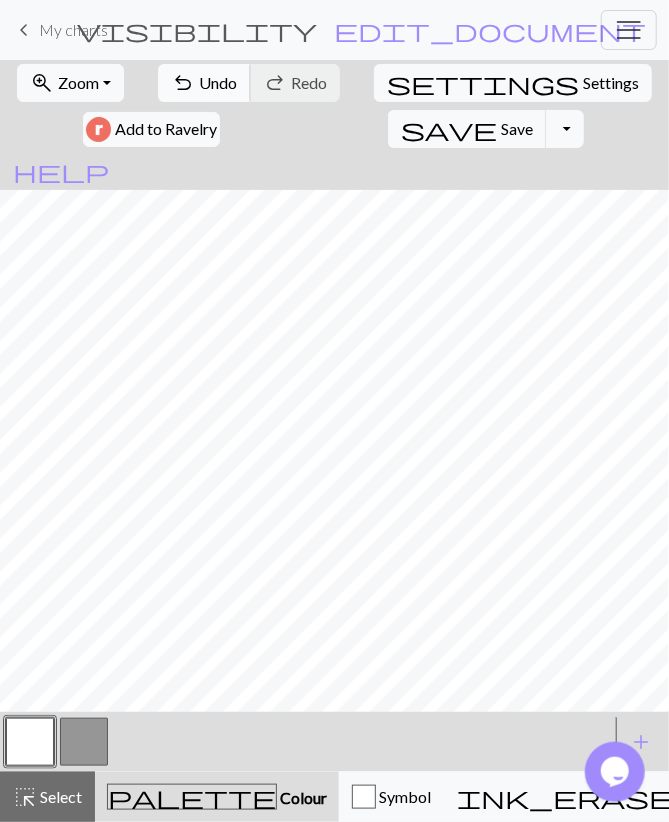 click on "Undo" at bounding box center [218, 82] 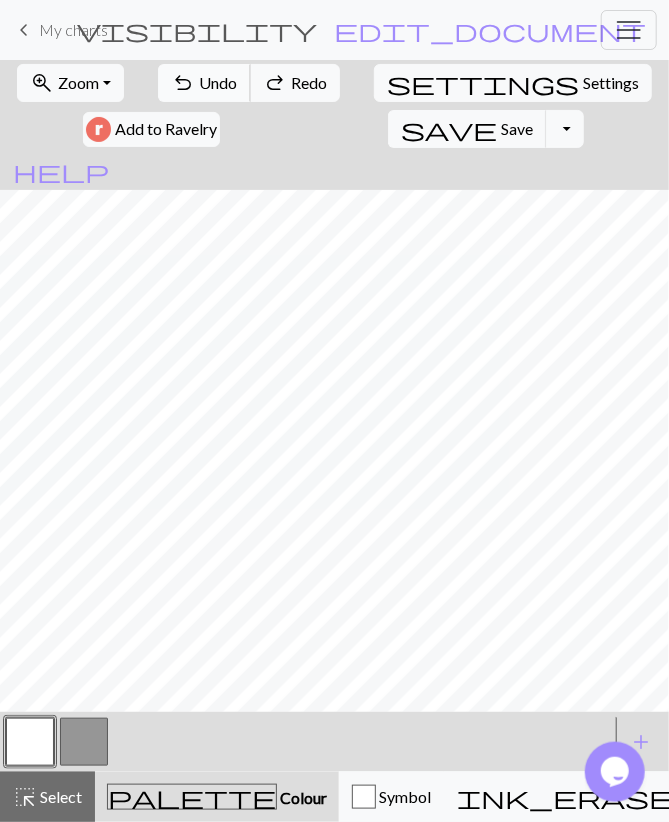 click on "Undo" at bounding box center [218, 82] 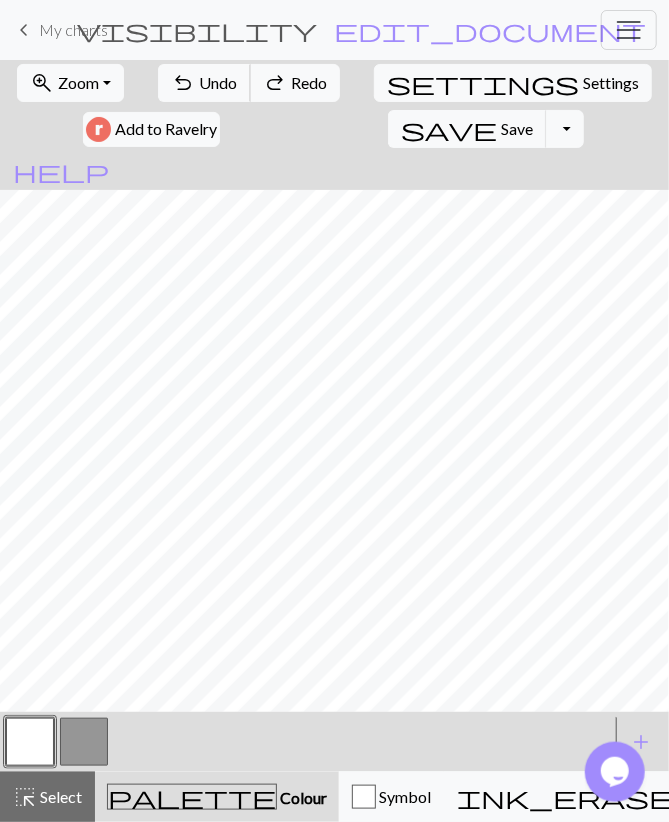 drag, startPoint x: 223, startPoint y: 77, endPoint x: 259, endPoint y: 156, distance: 86.815895 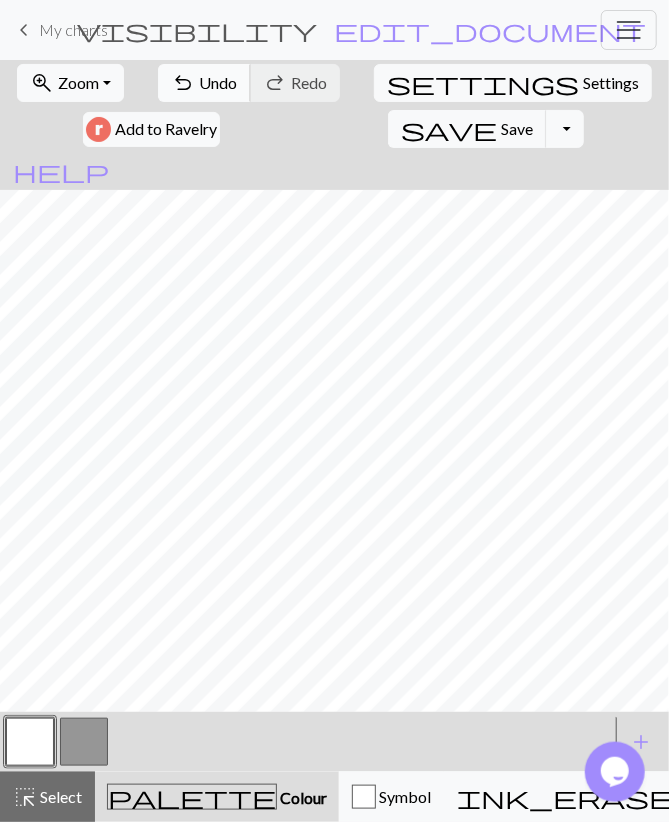 click on "Undo" at bounding box center [218, 82] 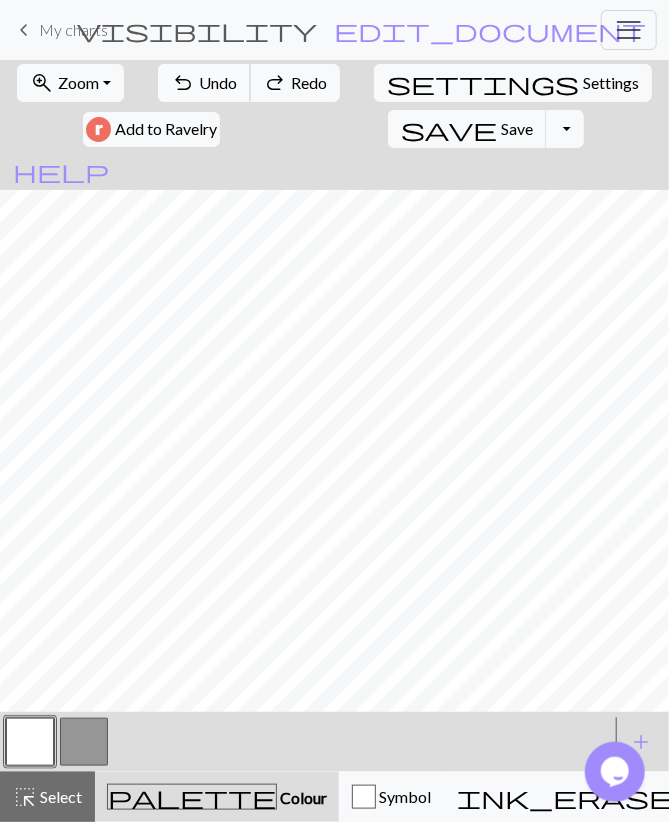 click on "Undo" at bounding box center [218, 82] 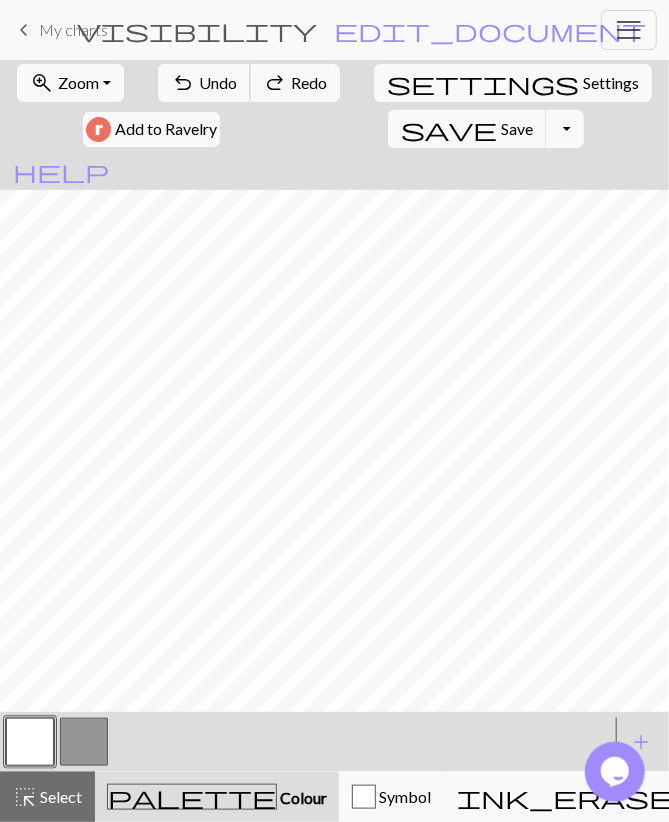 drag, startPoint x: 211, startPoint y: 83, endPoint x: 237, endPoint y: 139, distance: 61.741398 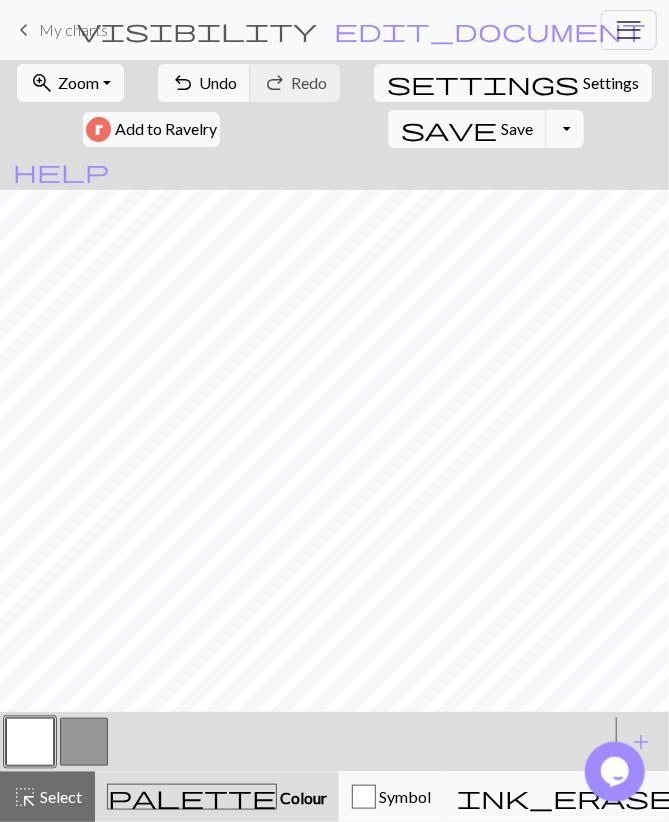 click at bounding box center (84, 742) 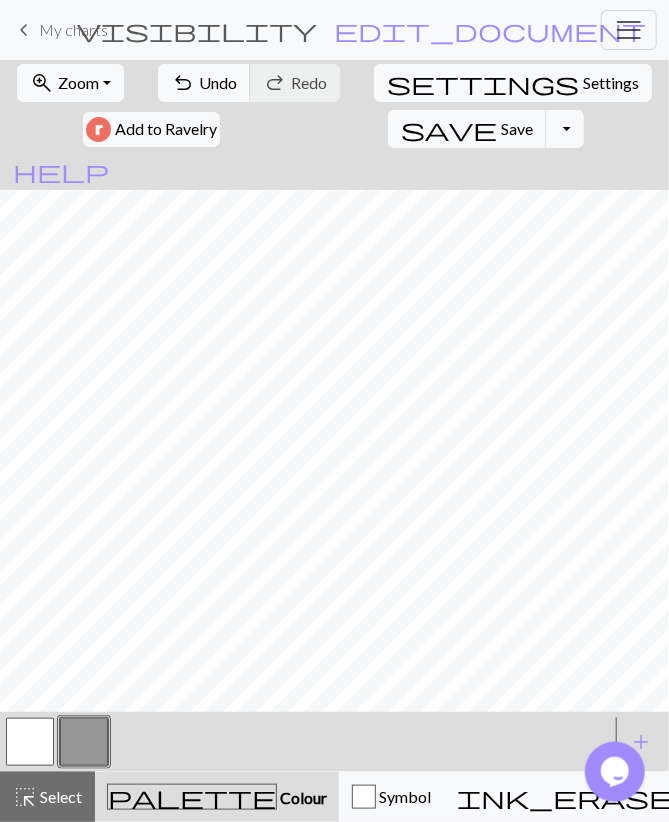 drag, startPoint x: 49, startPoint y: 745, endPoint x: 58, endPoint y: 735, distance: 13.453624 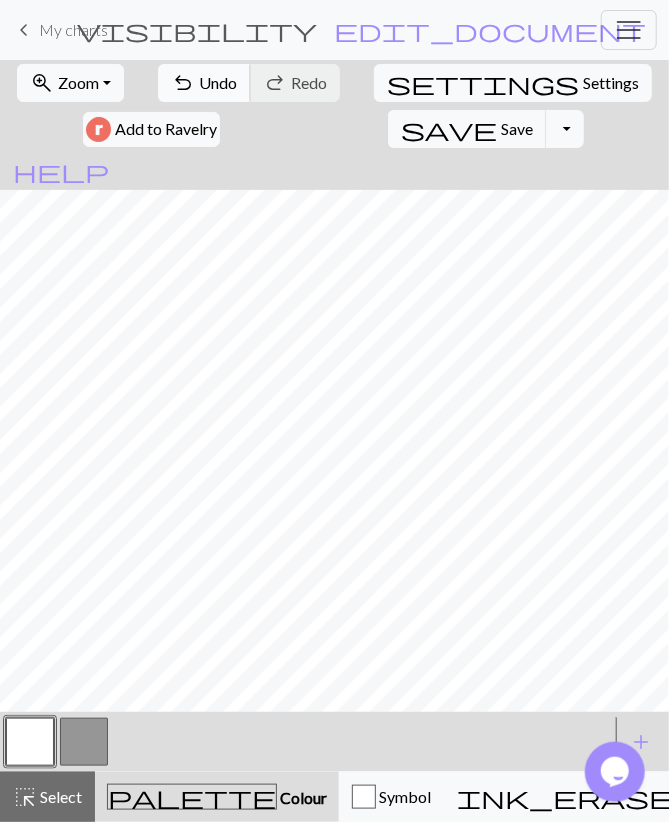click on "Undo" at bounding box center [218, 82] 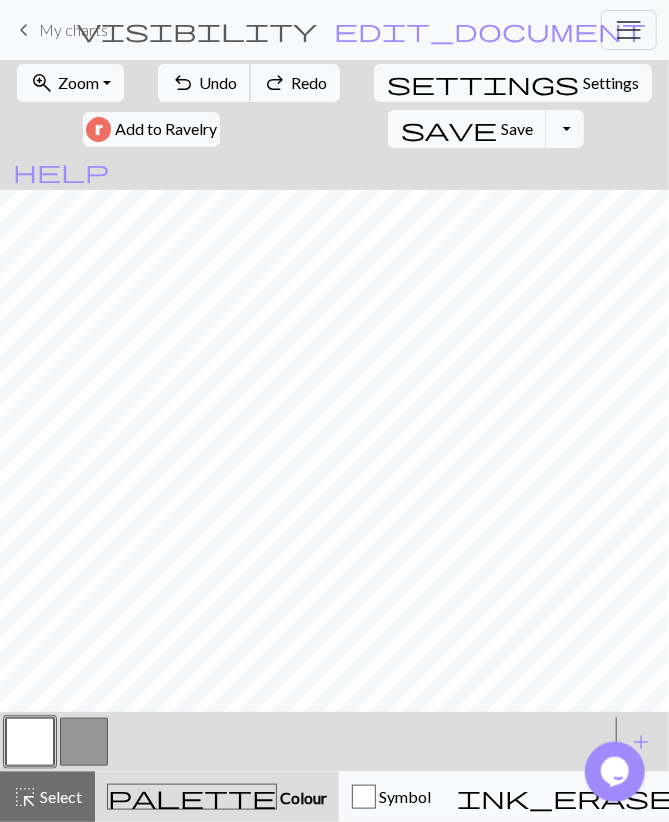 click on "Undo" at bounding box center [218, 82] 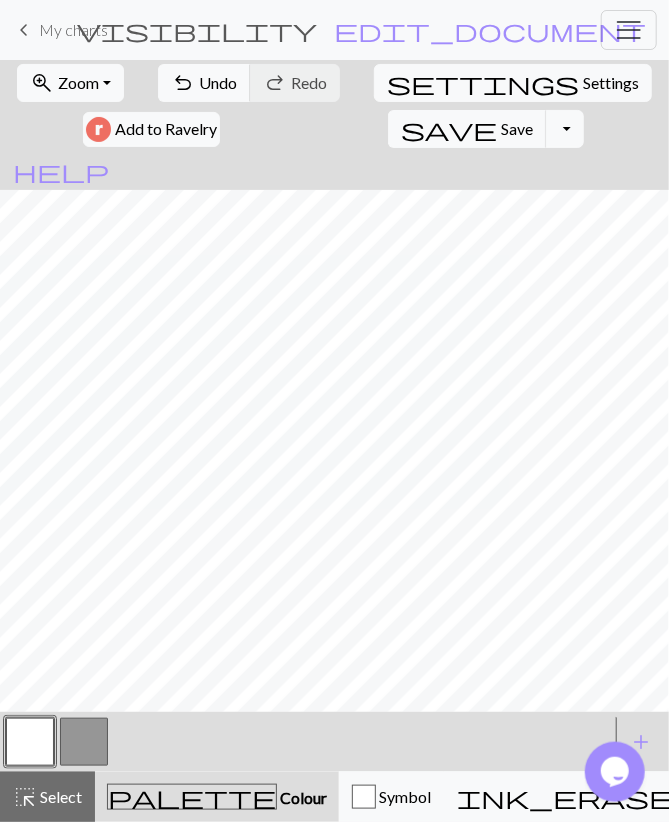 click at bounding box center (84, 742) 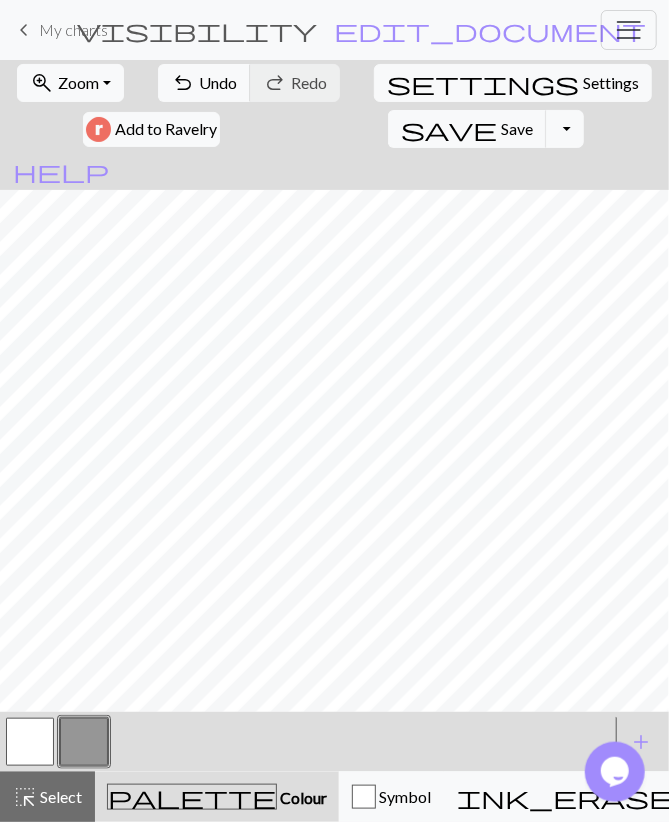 click at bounding box center (30, 742) 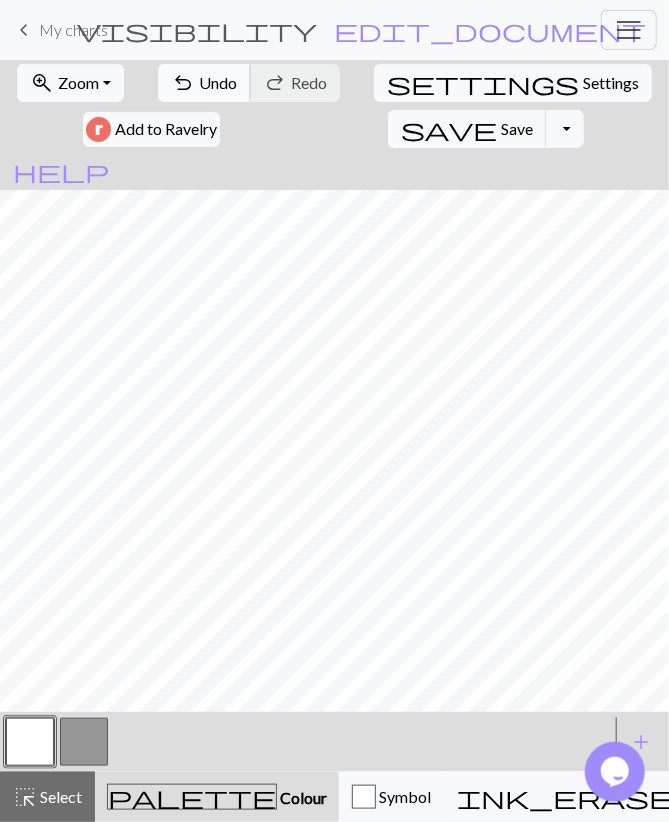 click on "Undo" at bounding box center (218, 82) 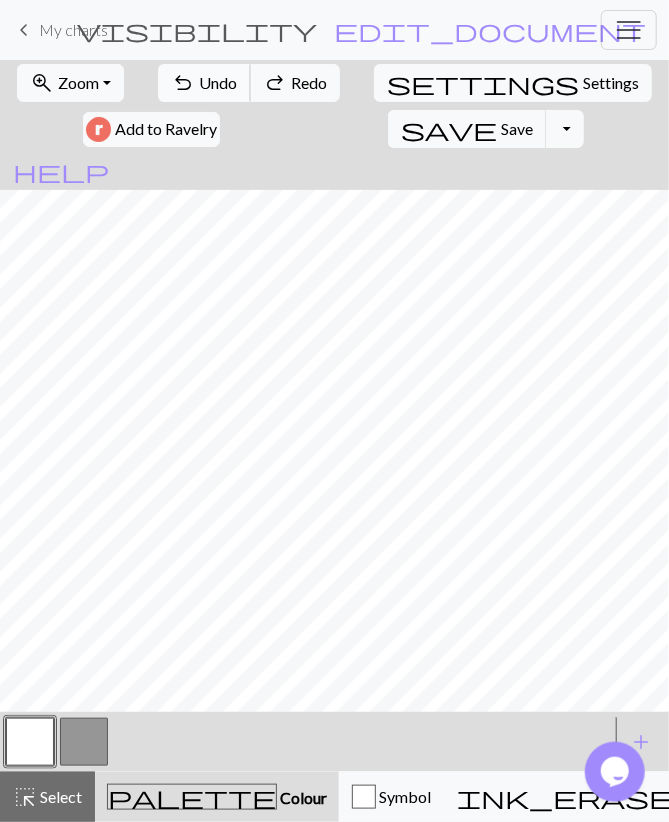 click on "Undo" at bounding box center (218, 82) 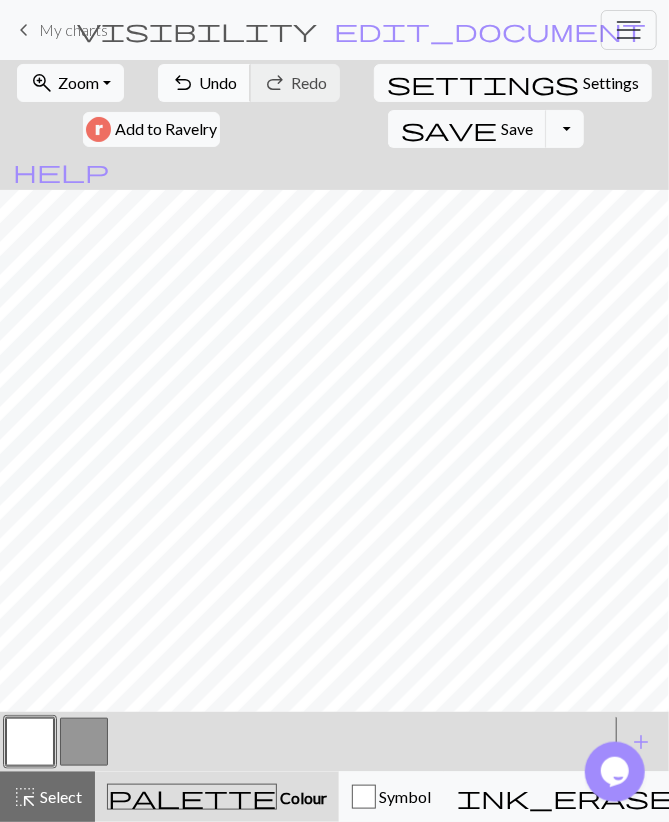 click on "Undo" at bounding box center [218, 82] 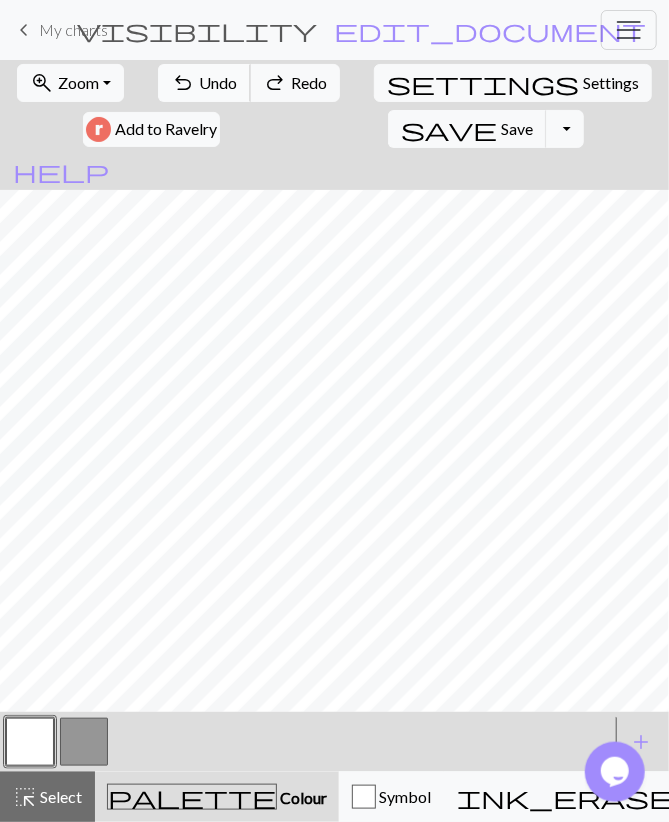 click on "Undo" at bounding box center (218, 82) 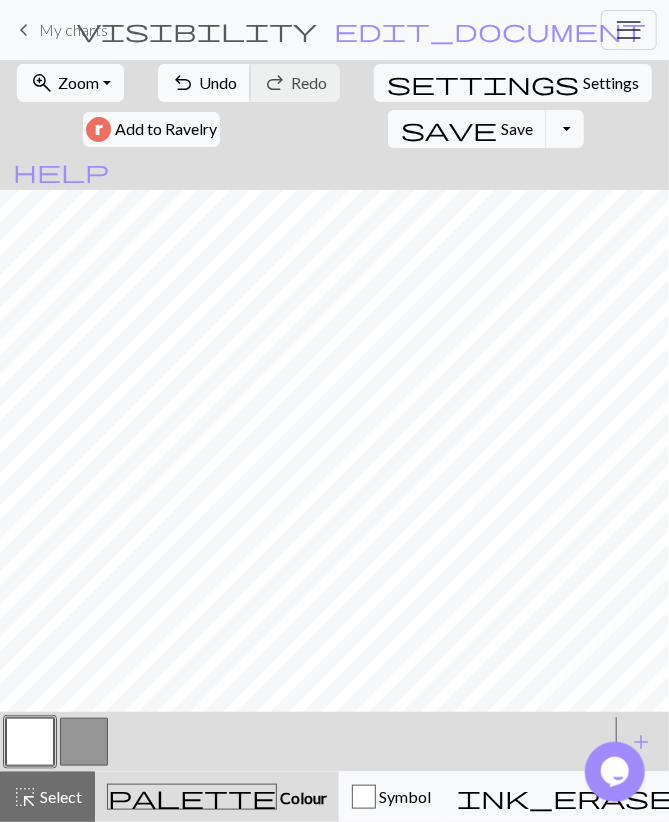 click on "Undo" at bounding box center [218, 82] 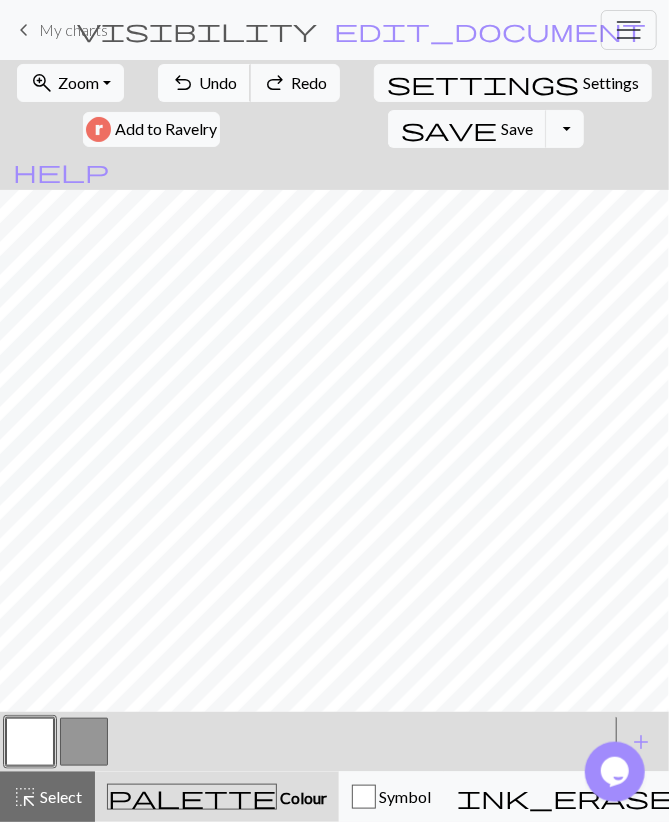 click on "Undo" at bounding box center [218, 82] 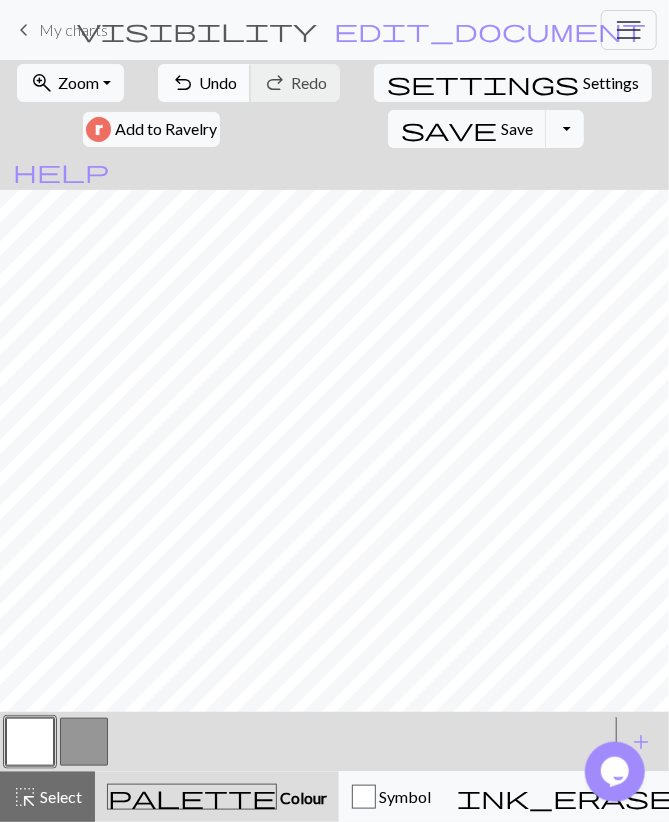 click on "undo Undo Undo" at bounding box center [204, 83] 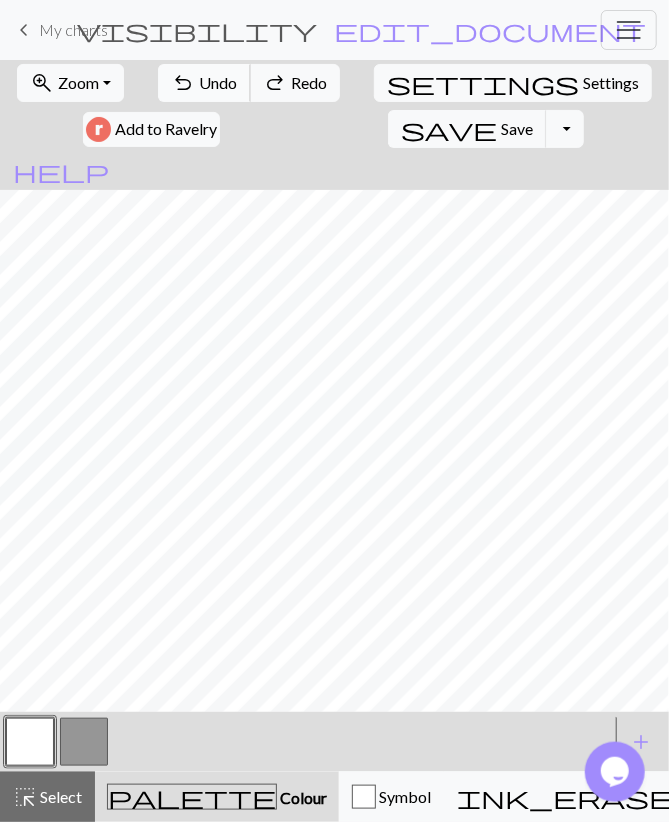 click on "undo Undo Undo" at bounding box center [204, 83] 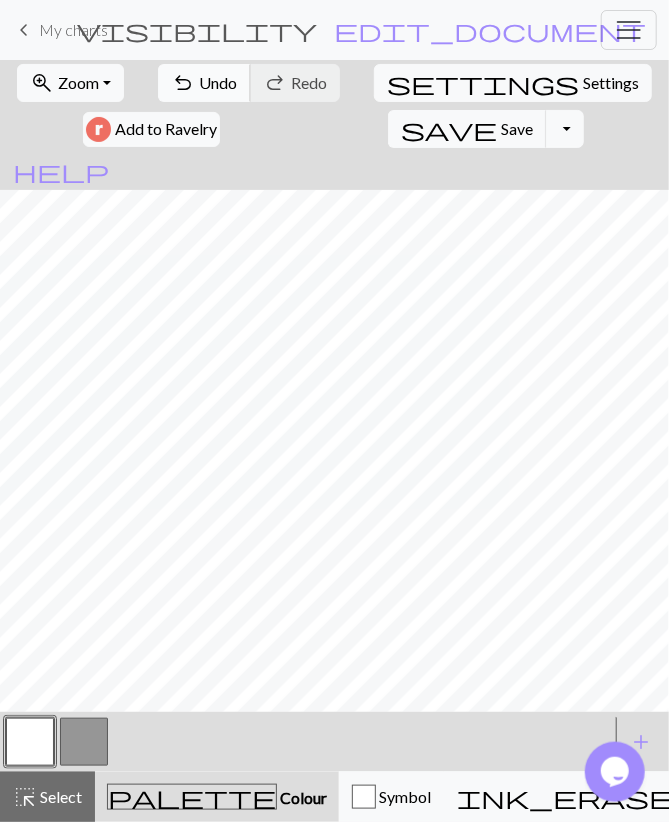 click on "undo" at bounding box center [183, 83] 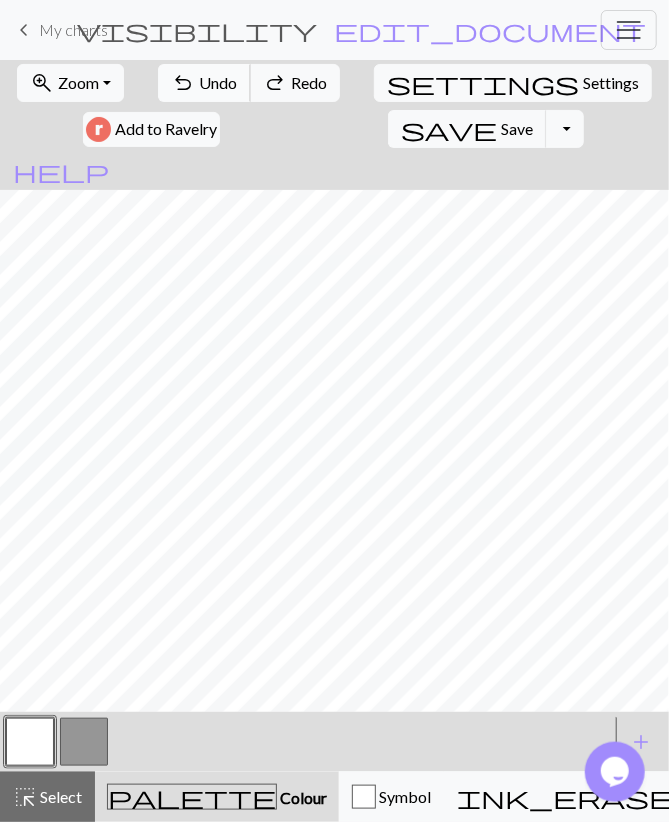 click on "undo Undo Undo" at bounding box center [204, 83] 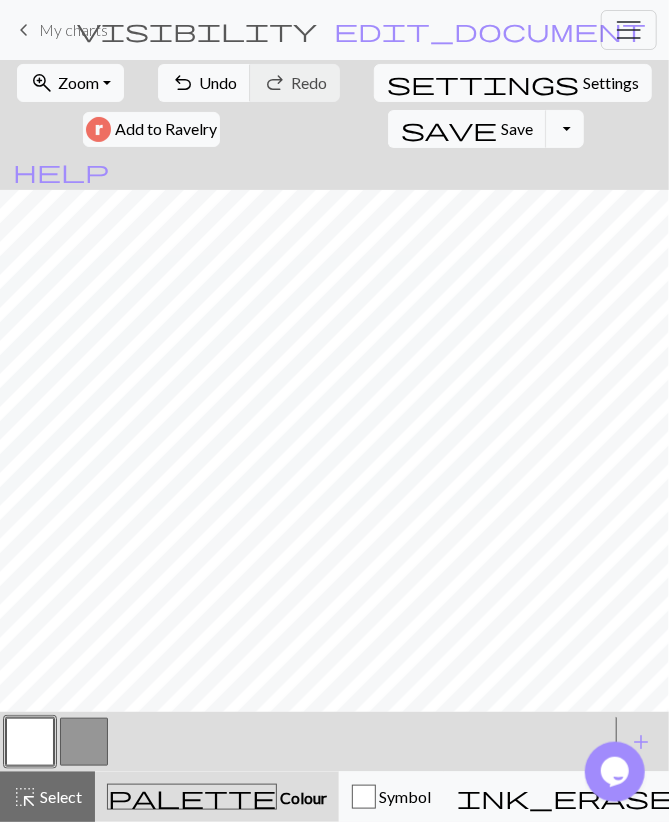 click at bounding box center [84, 742] 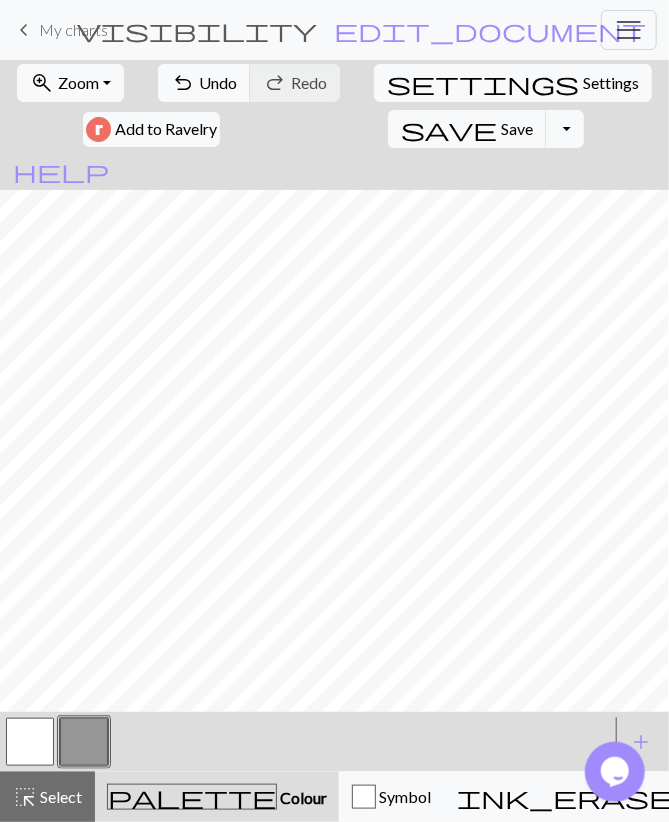 click at bounding box center (30, 742) 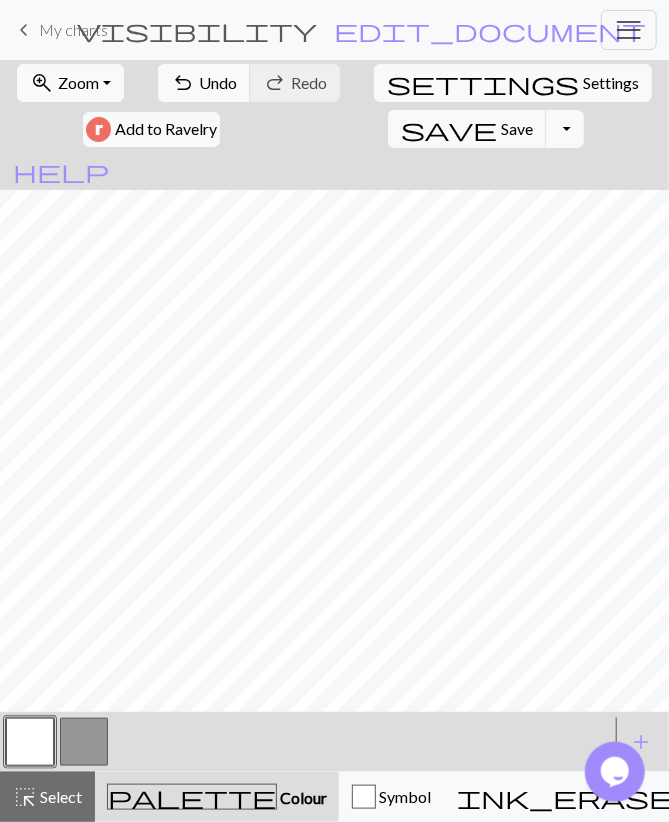 click at bounding box center [84, 742] 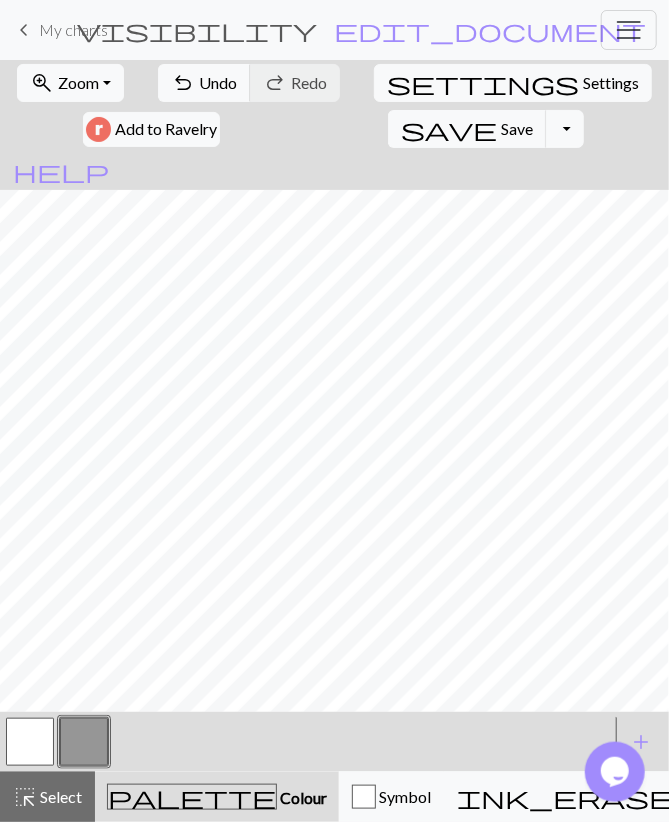 click at bounding box center [30, 742] 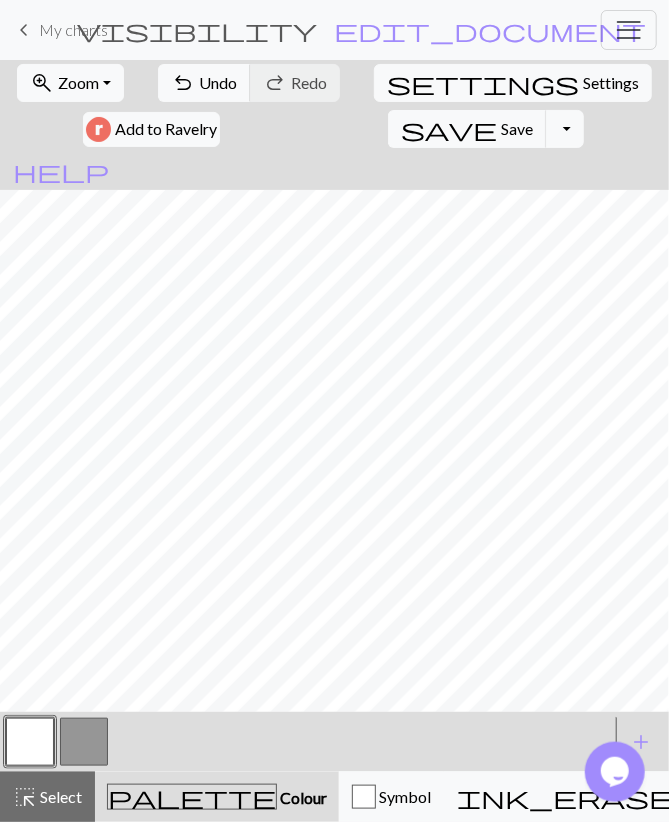 click at bounding box center [84, 742] 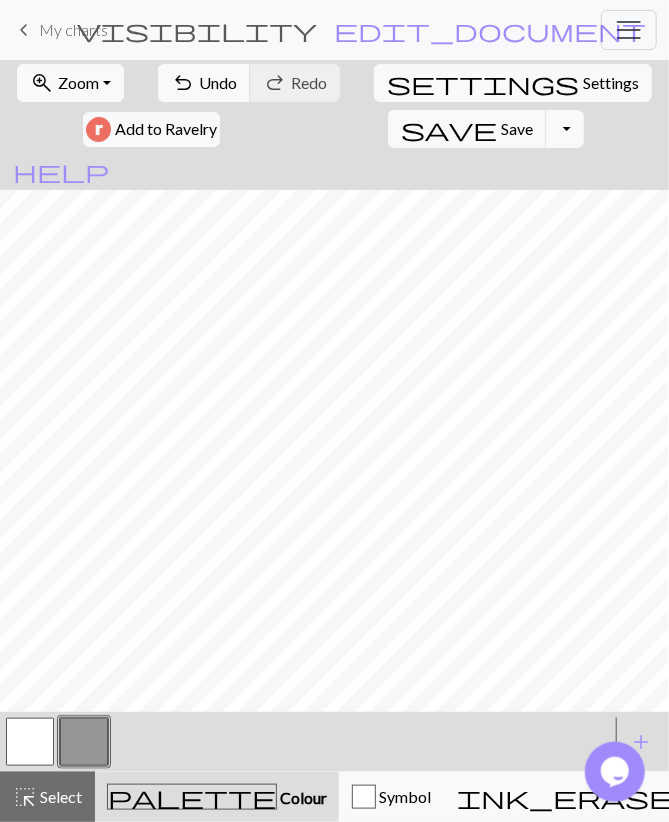click at bounding box center (30, 742) 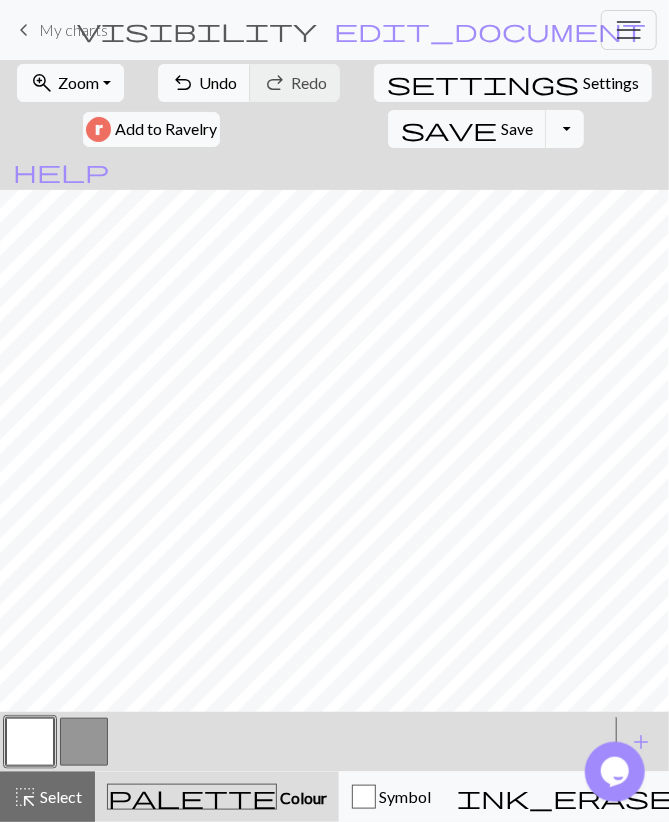 click at bounding box center (84, 742) 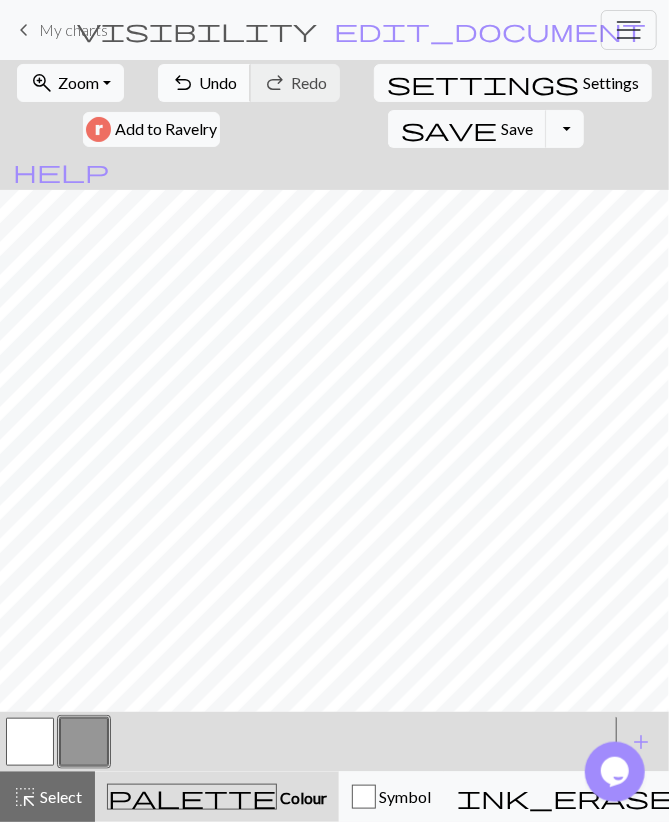 click on "undo Undo Undo" at bounding box center (204, 83) 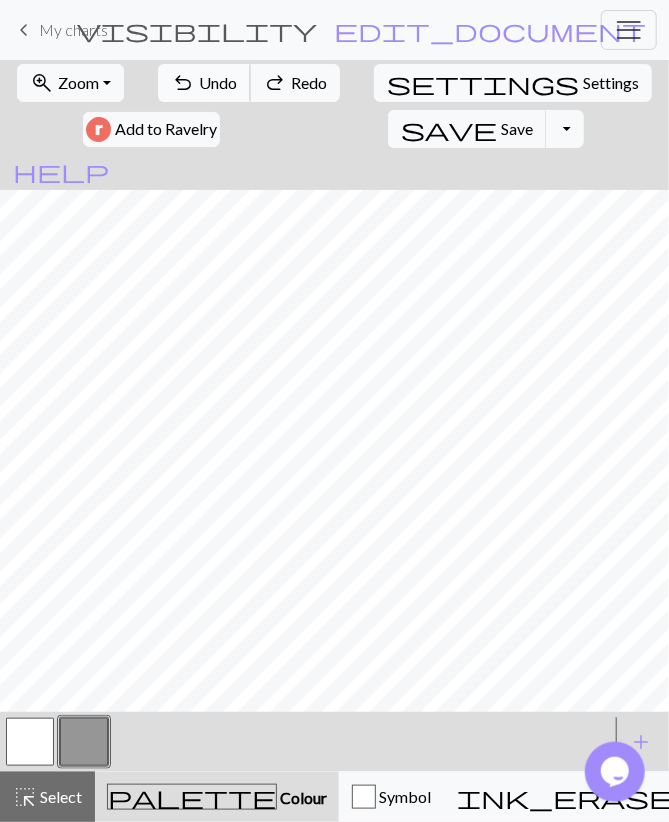 click on "undo Undo Undo" at bounding box center (204, 83) 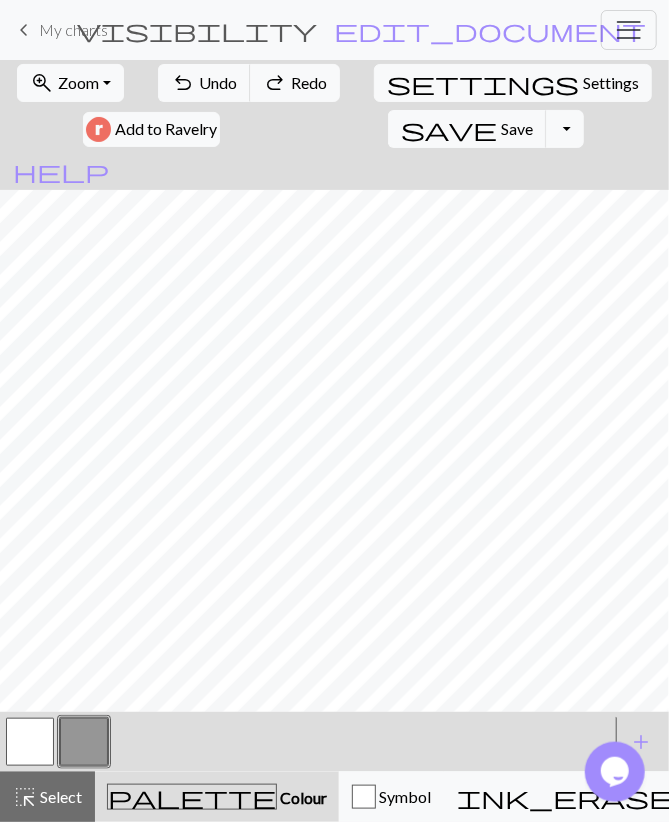 click at bounding box center [30, 742] 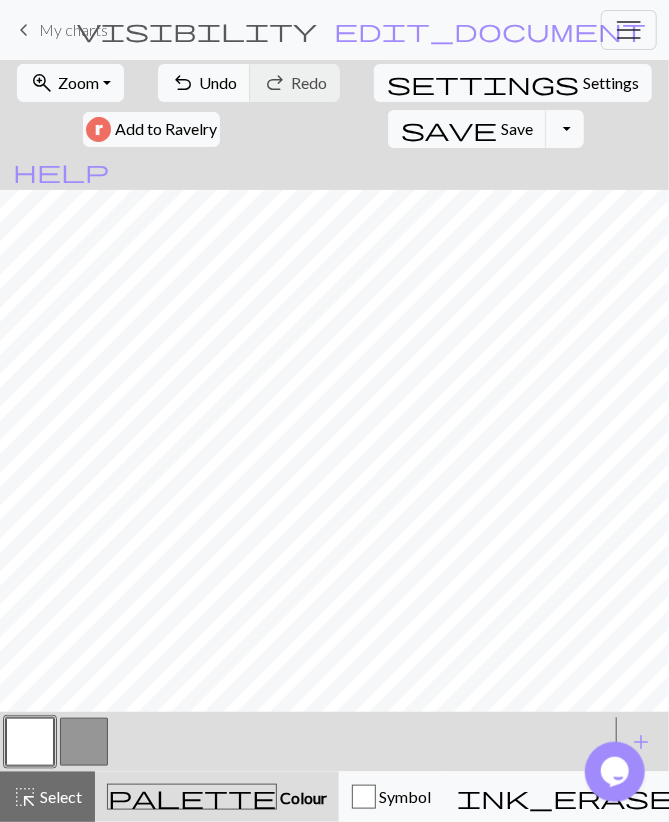 click at bounding box center (84, 742) 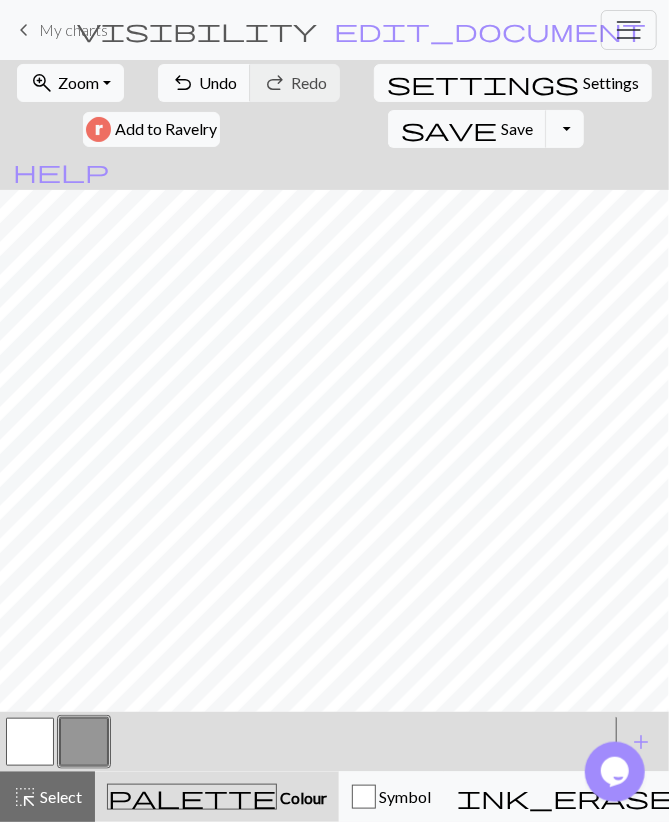 click at bounding box center (30, 742) 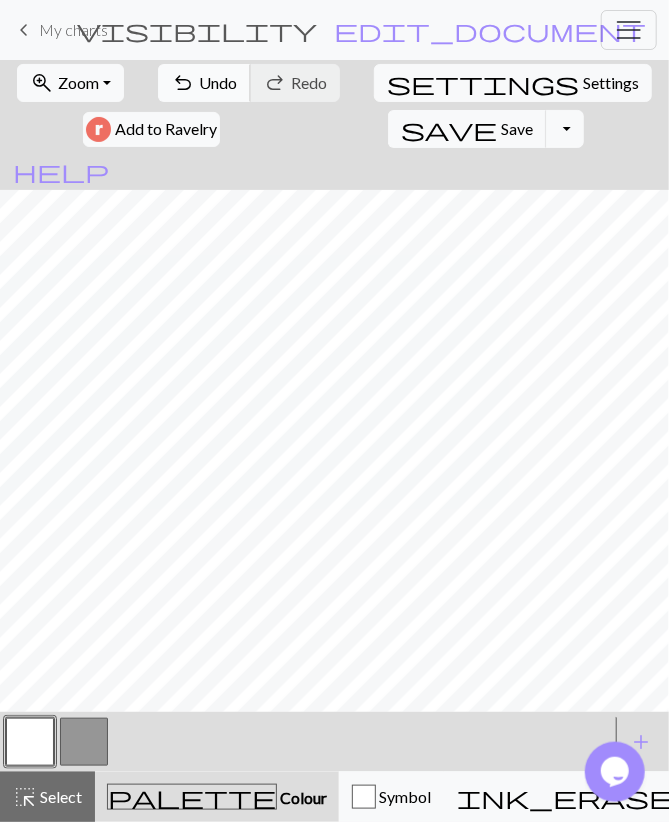 click on "Undo" at bounding box center (218, 82) 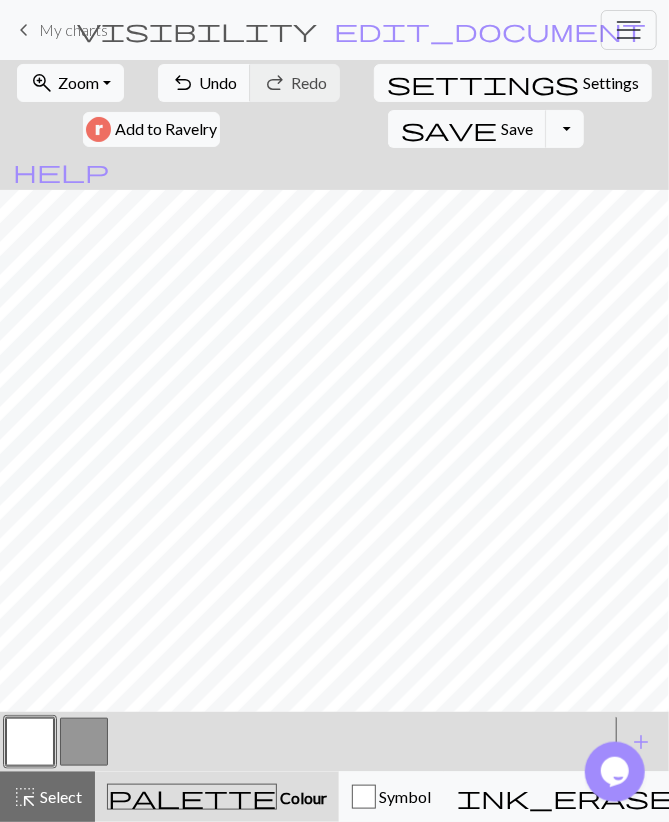 click at bounding box center (84, 742) 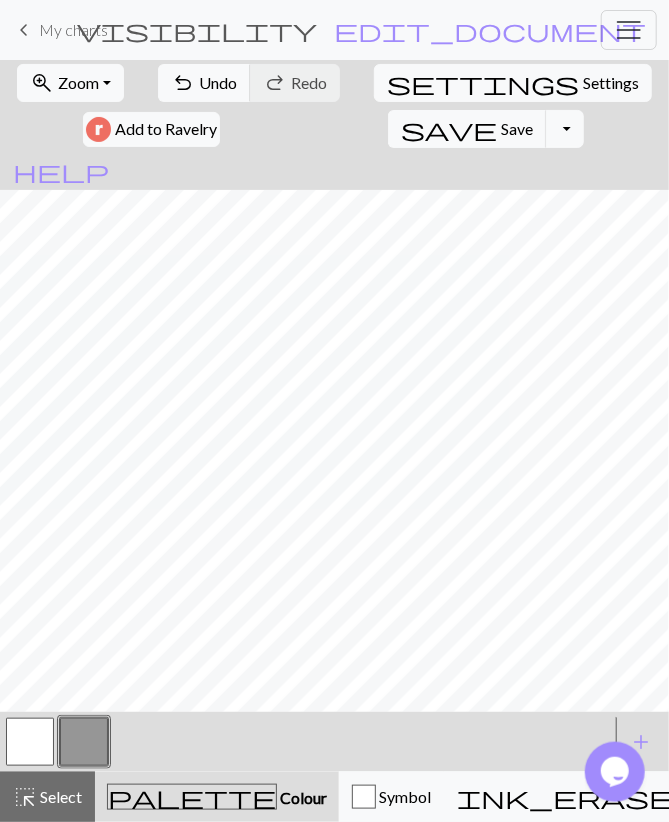 click at bounding box center [30, 742] 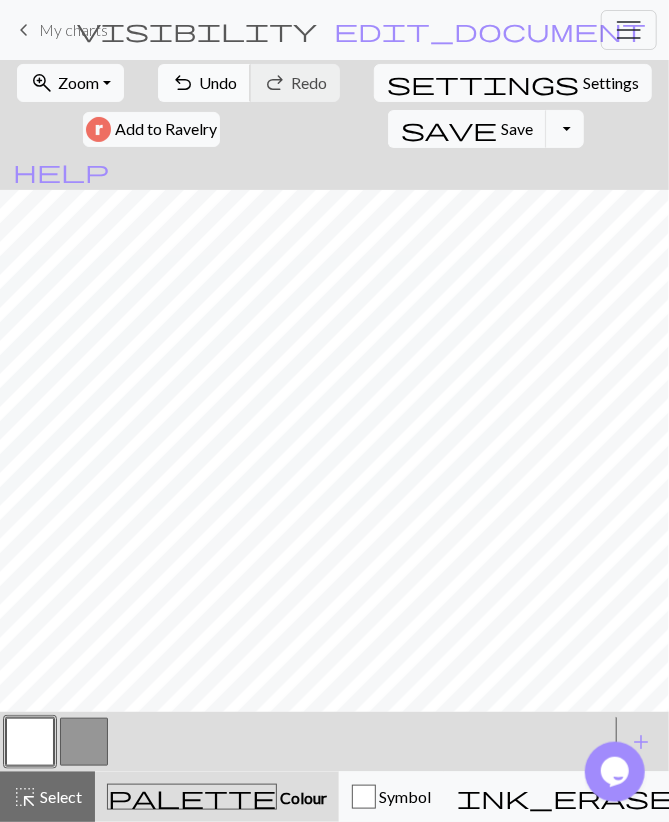 click on "undo" at bounding box center [183, 83] 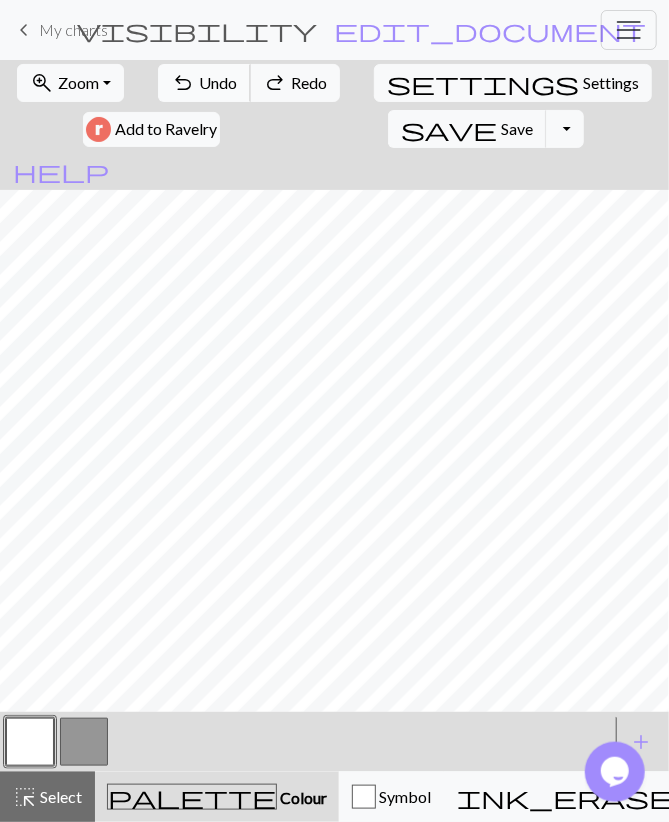 click on "undo" at bounding box center (183, 83) 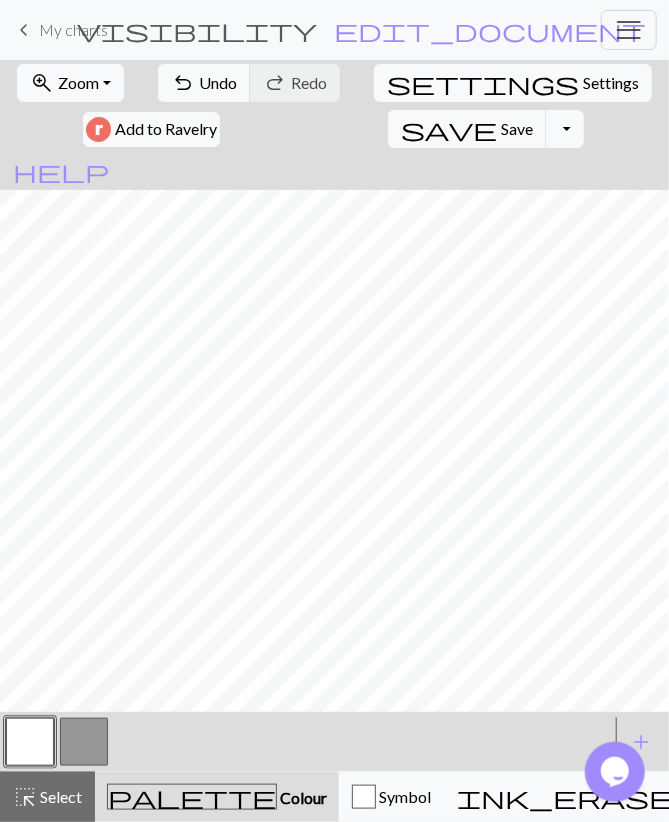 click at bounding box center (84, 742) 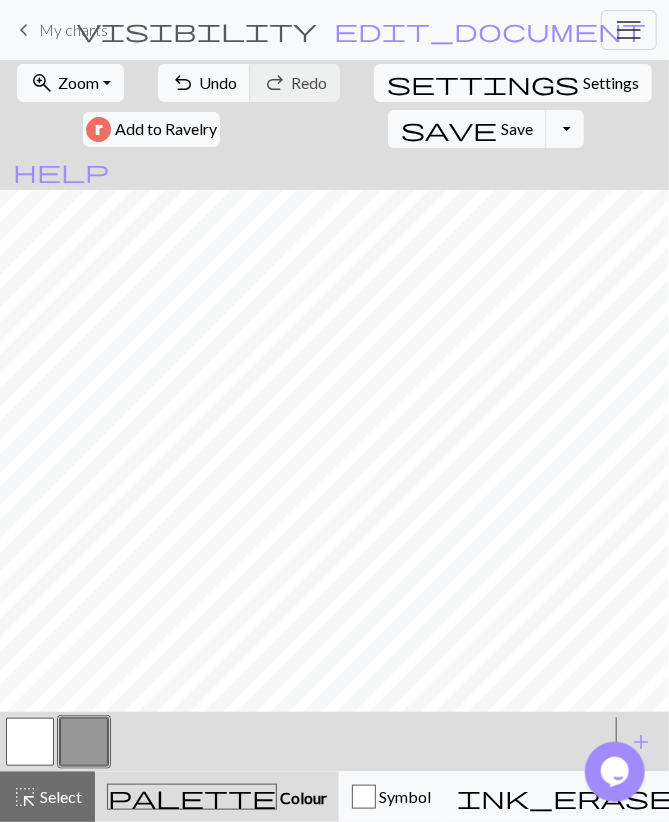 click at bounding box center [30, 742] 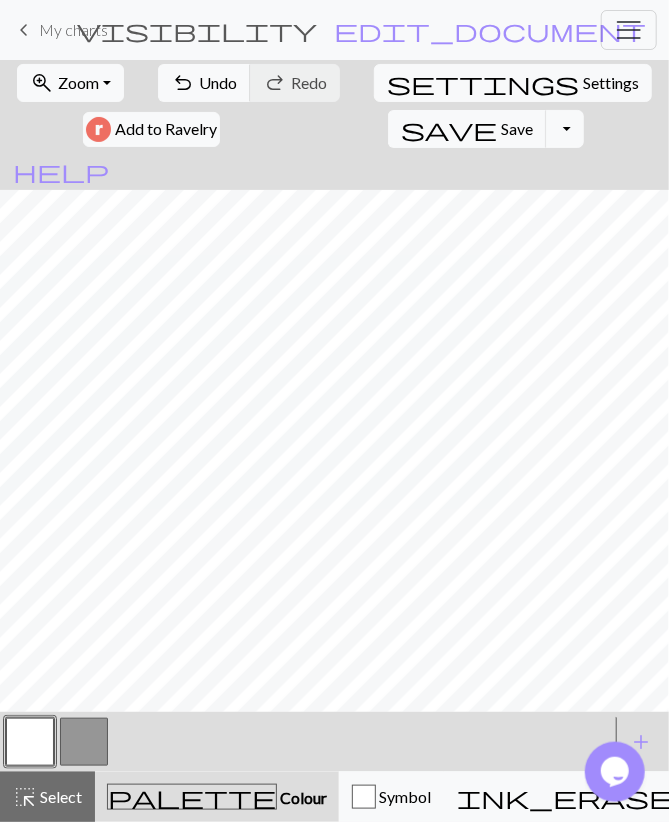 click at bounding box center (84, 742) 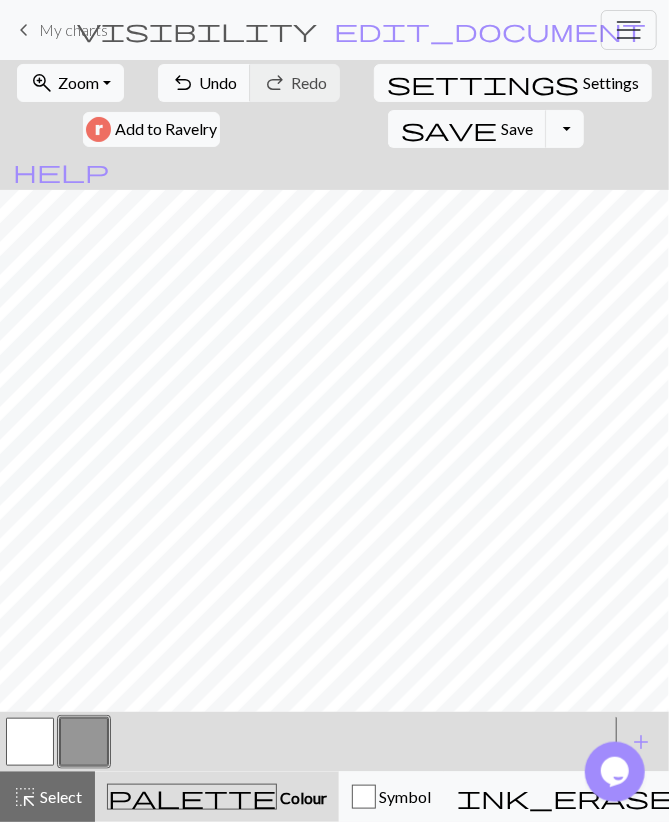 click at bounding box center (30, 742) 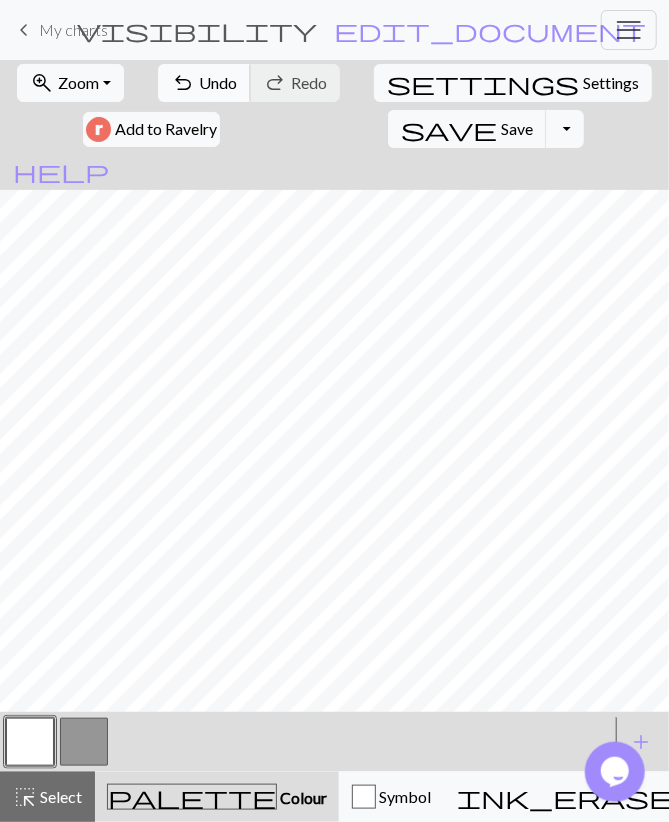 click on "undo Undo Undo" at bounding box center [204, 83] 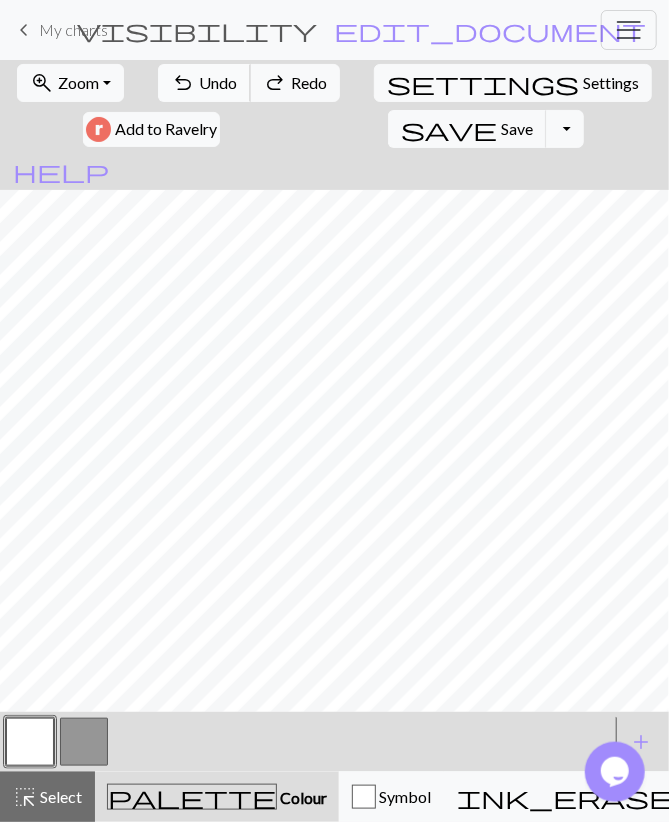click on "undo Undo Undo" at bounding box center (204, 83) 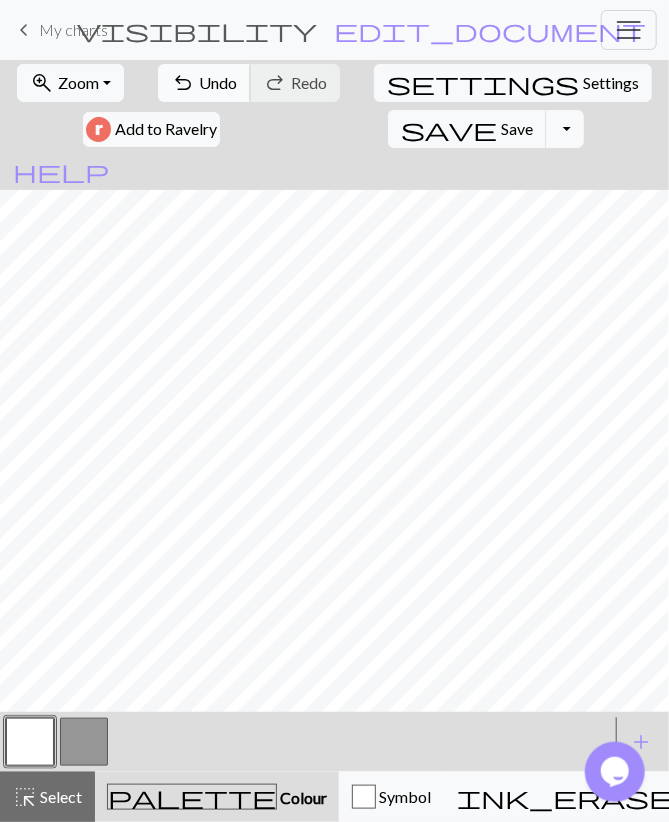 click on "undo Undo Undo" at bounding box center [204, 83] 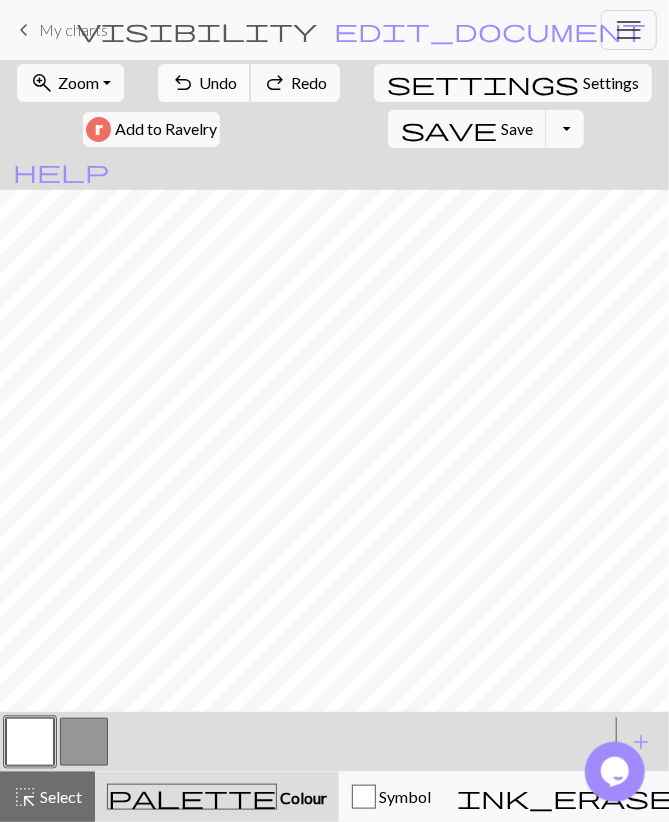 click on "Undo" at bounding box center (218, 82) 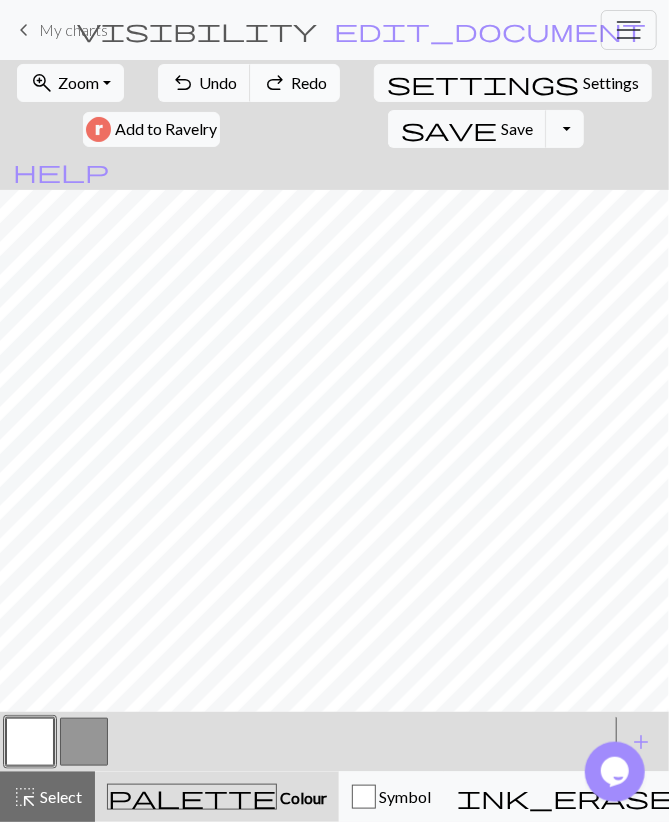 click on "redo" at bounding box center [275, 83] 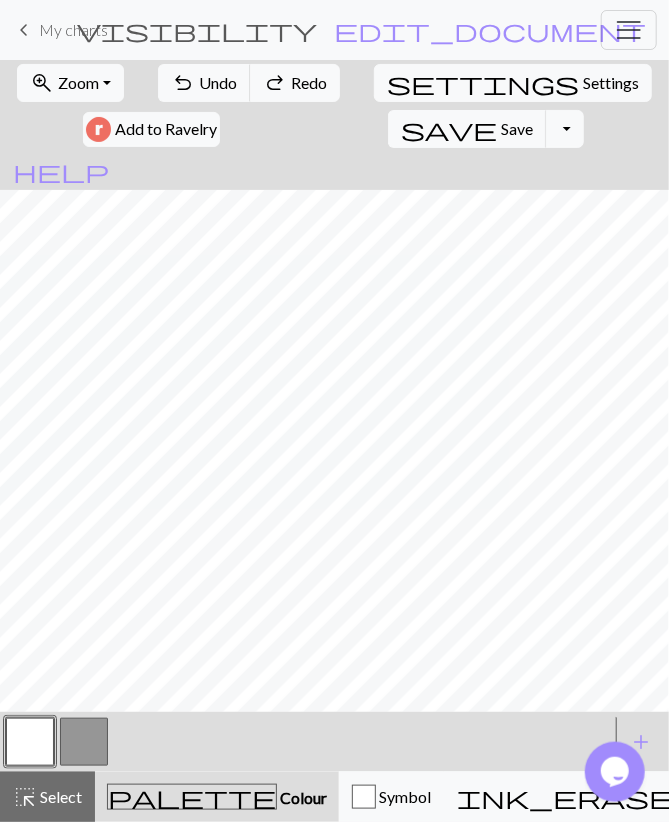 click at bounding box center [84, 742] 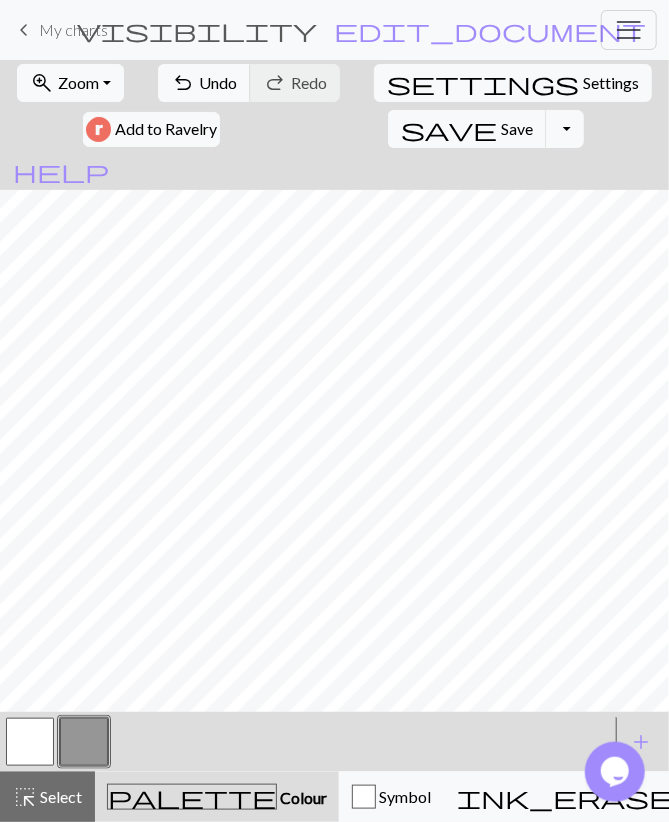 drag, startPoint x: 38, startPoint y: 725, endPoint x: 48, endPoint y: 707, distance: 20.59126 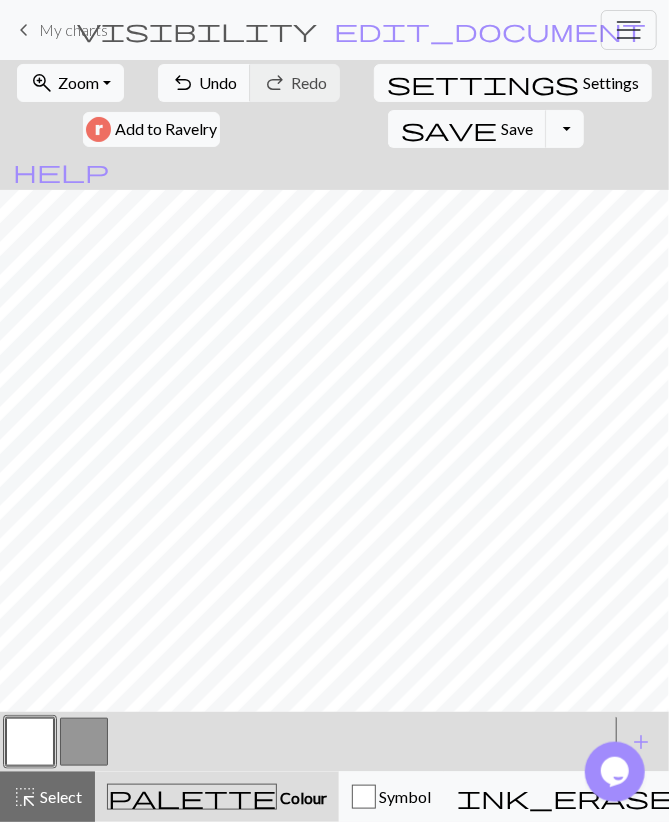 click at bounding box center [84, 742] 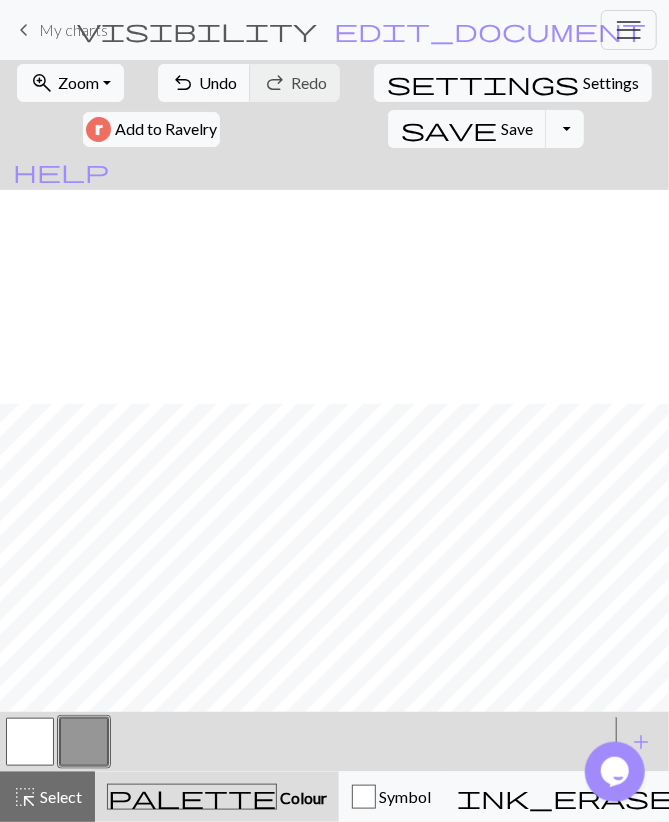 scroll, scrollTop: 316, scrollLeft: 0, axis: vertical 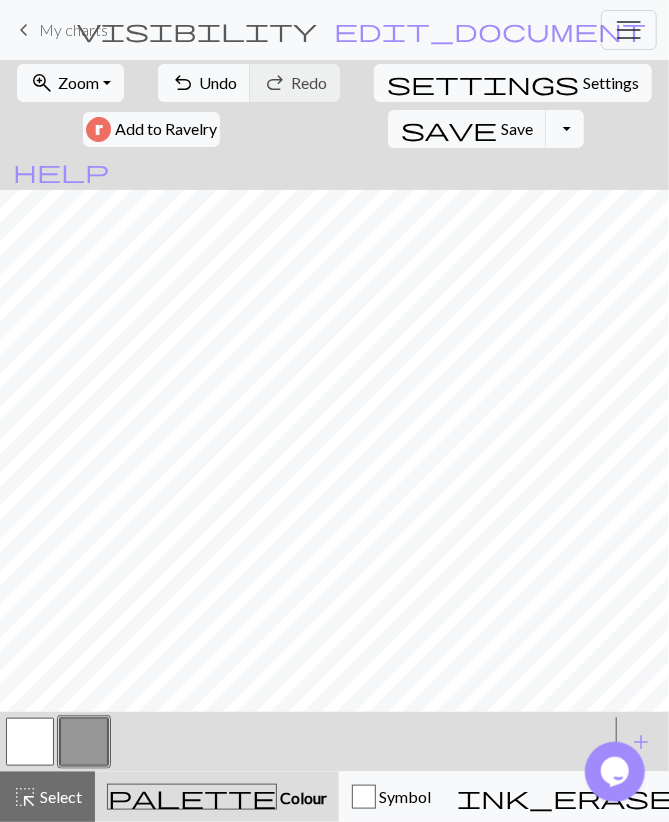 click at bounding box center (30, 742) 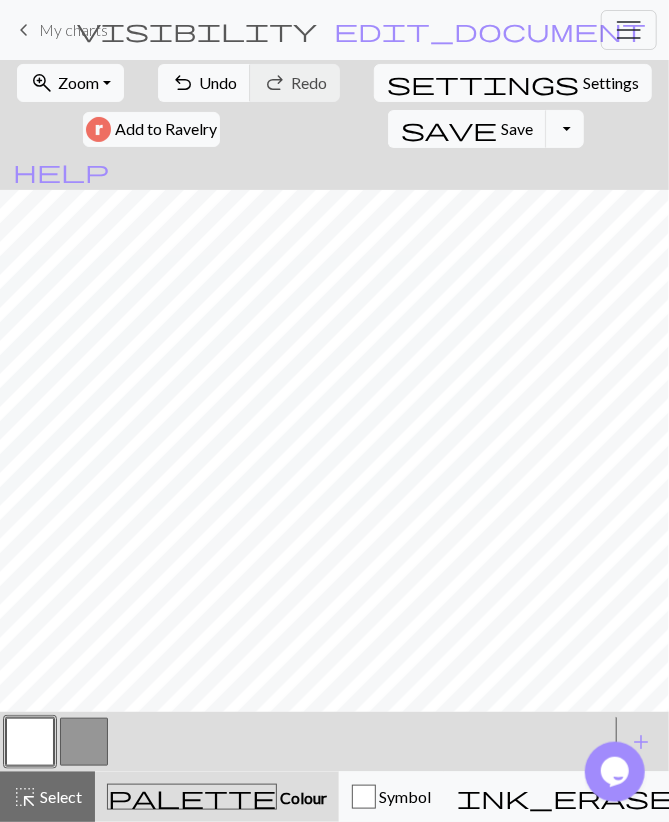 click on "Select" at bounding box center (59, 796) 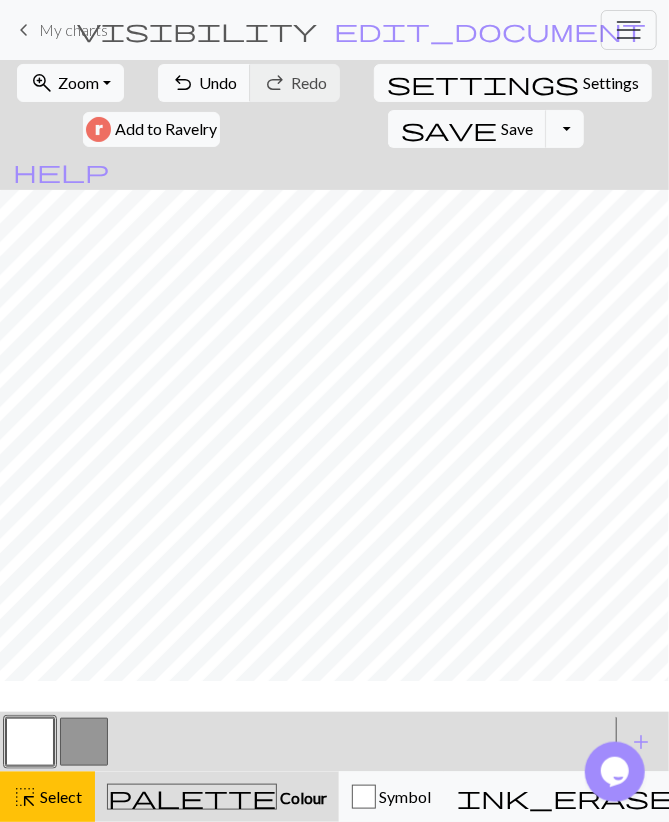 scroll, scrollTop: 200, scrollLeft: 0, axis: vertical 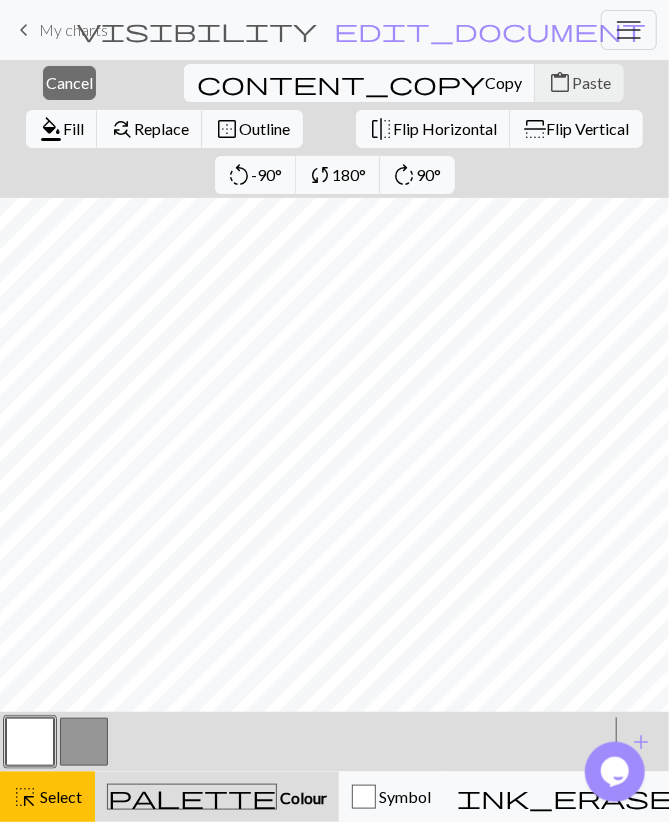 drag, startPoint x: 79, startPoint y: 733, endPoint x: 81, endPoint y: 721, distance: 12.165525 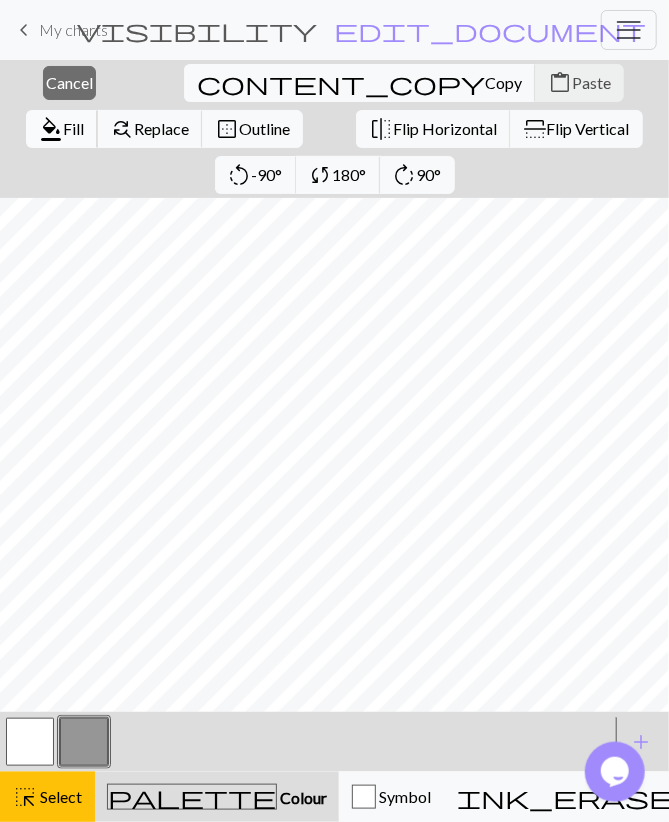 click on "Fill" at bounding box center (73, 128) 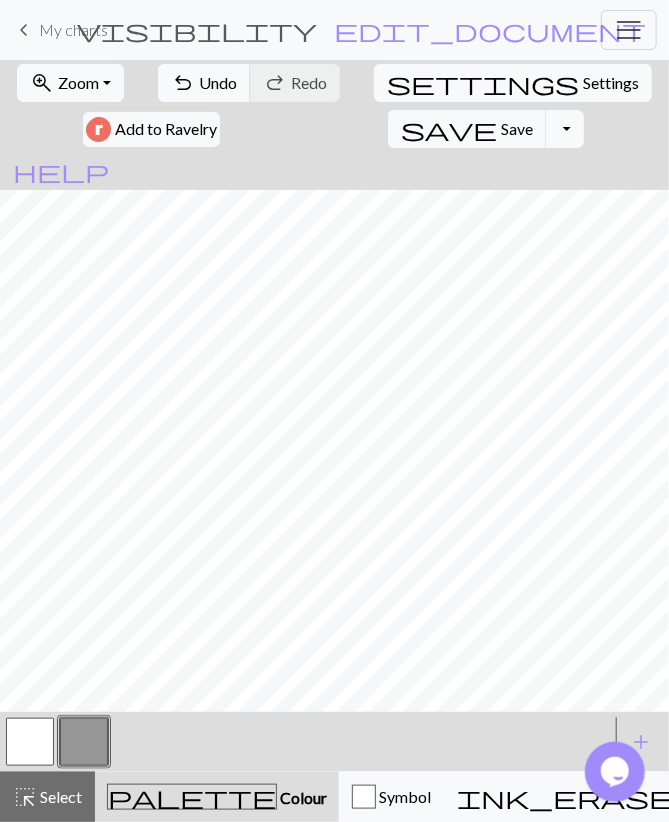 click at bounding box center [30, 742] 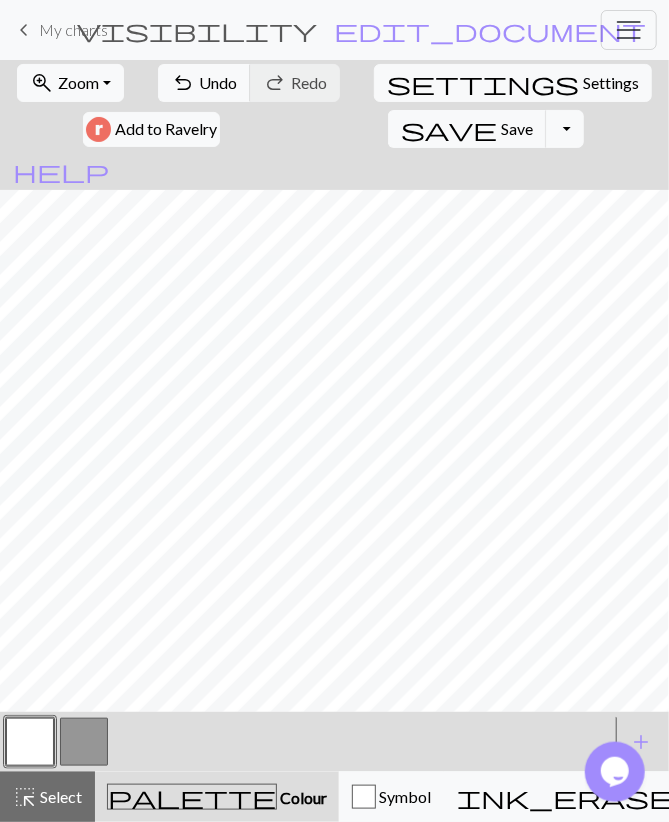drag, startPoint x: 88, startPoint y: 735, endPoint x: 89, endPoint y: 724, distance: 11.045361 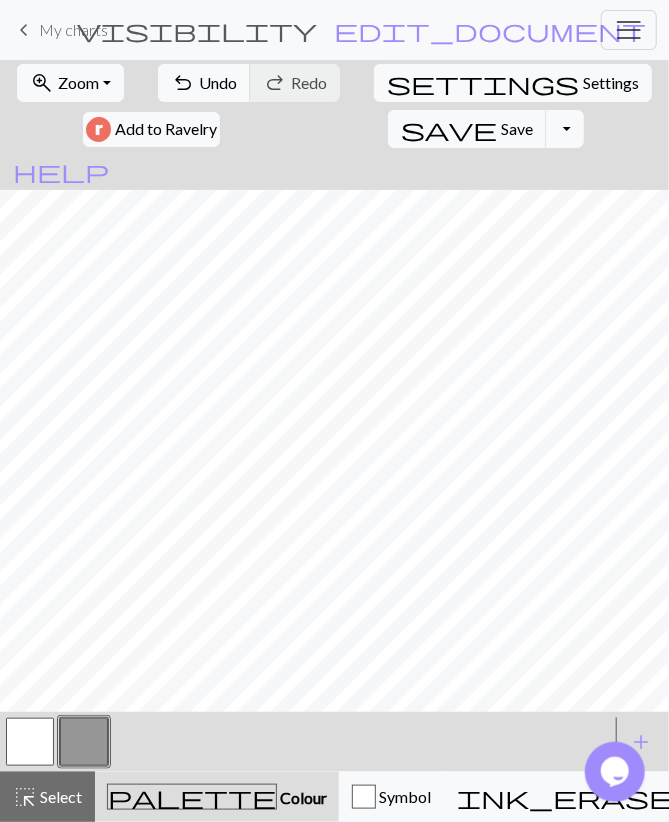 click at bounding box center [30, 742] 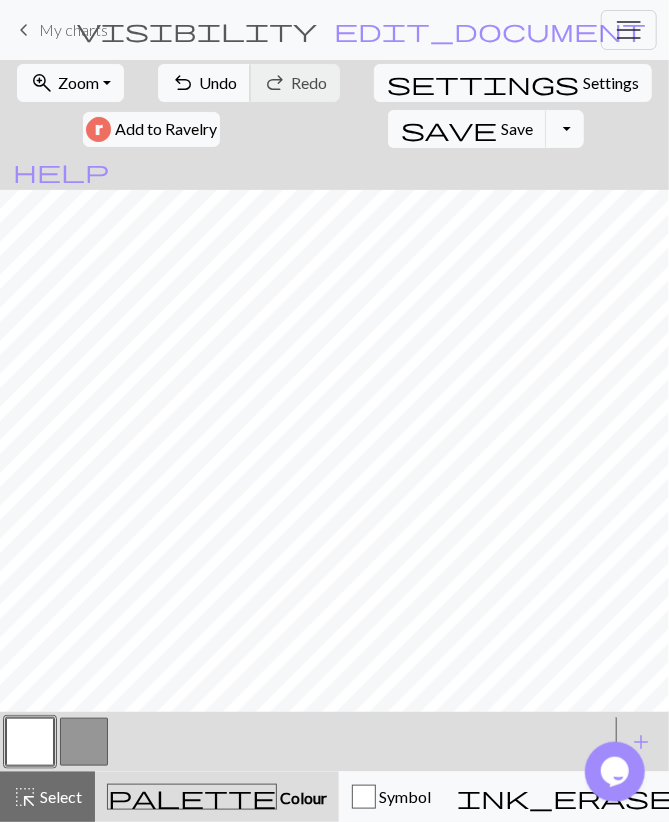 click on "Undo" at bounding box center [218, 82] 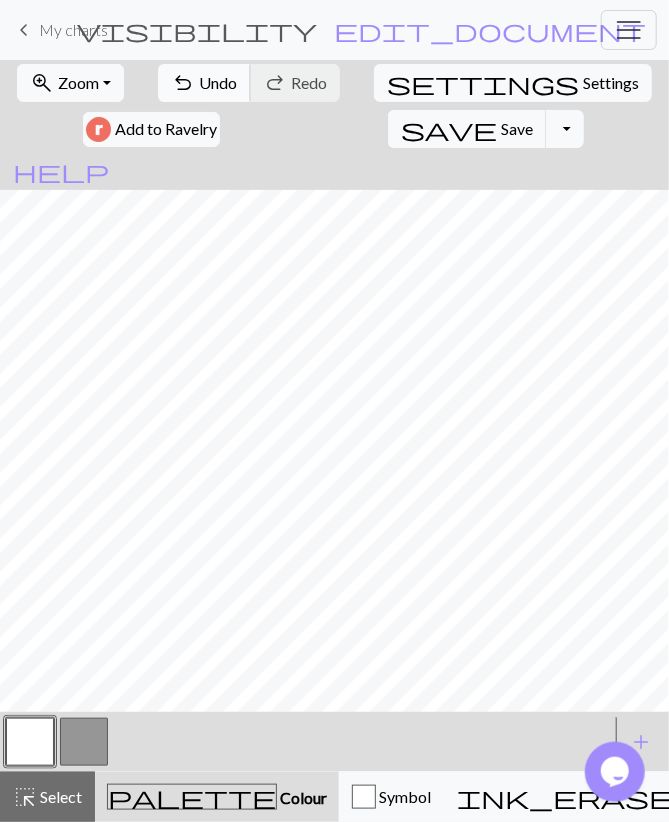 click on "undo Undo Undo" at bounding box center (204, 83) 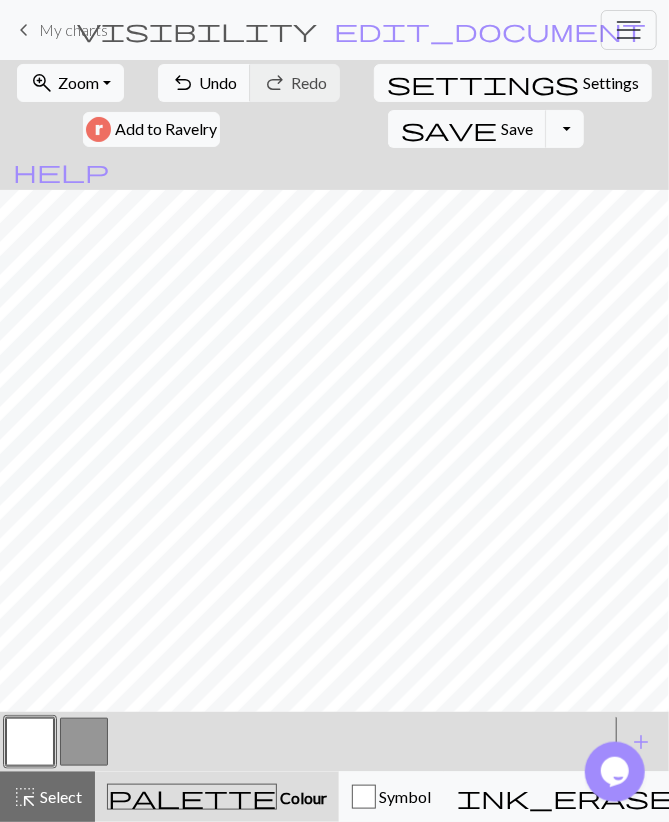 drag, startPoint x: 73, startPoint y: 755, endPoint x: 86, endPoint y: 718, distance: 39.217342 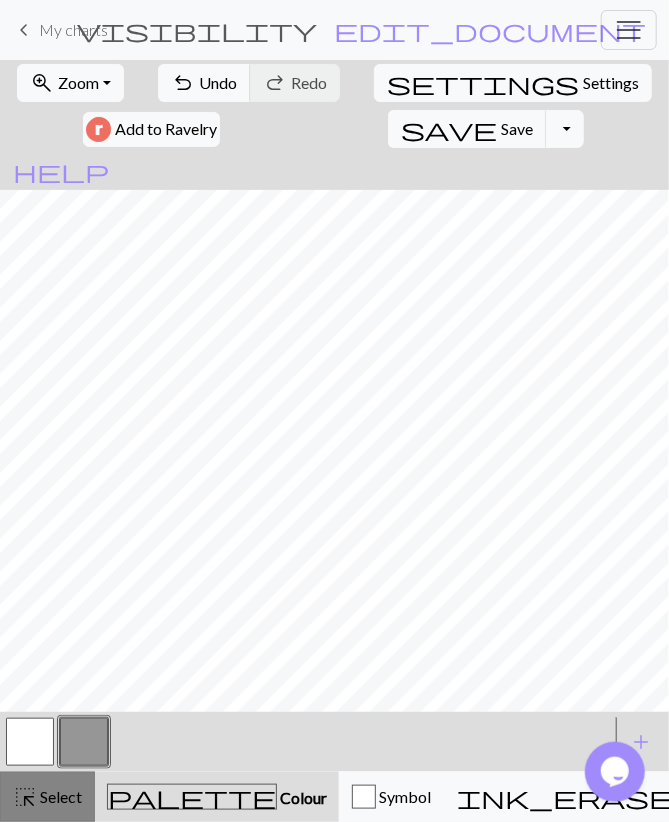 click on "Select" at bounding box center (59, 796) 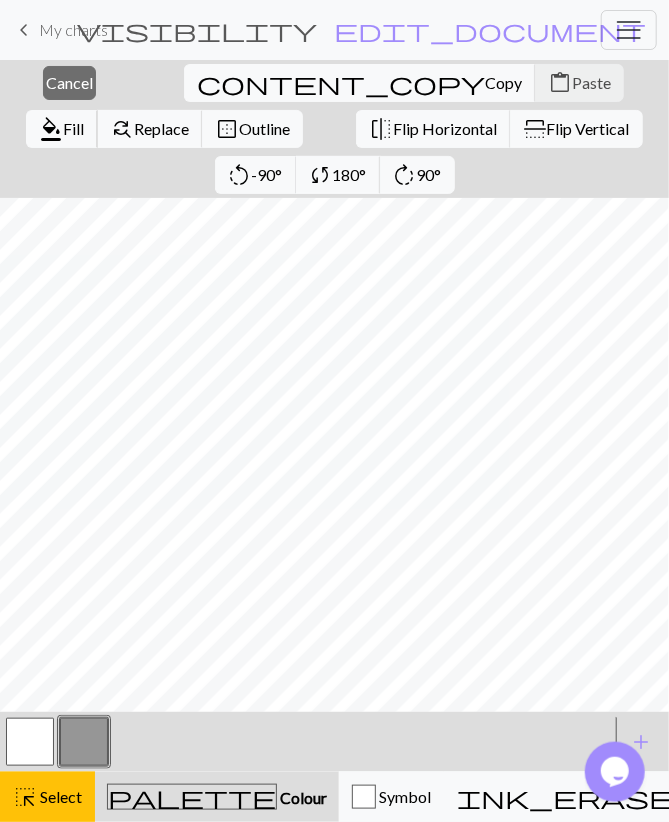 click on "Fill" at bounding box center (73, 128) 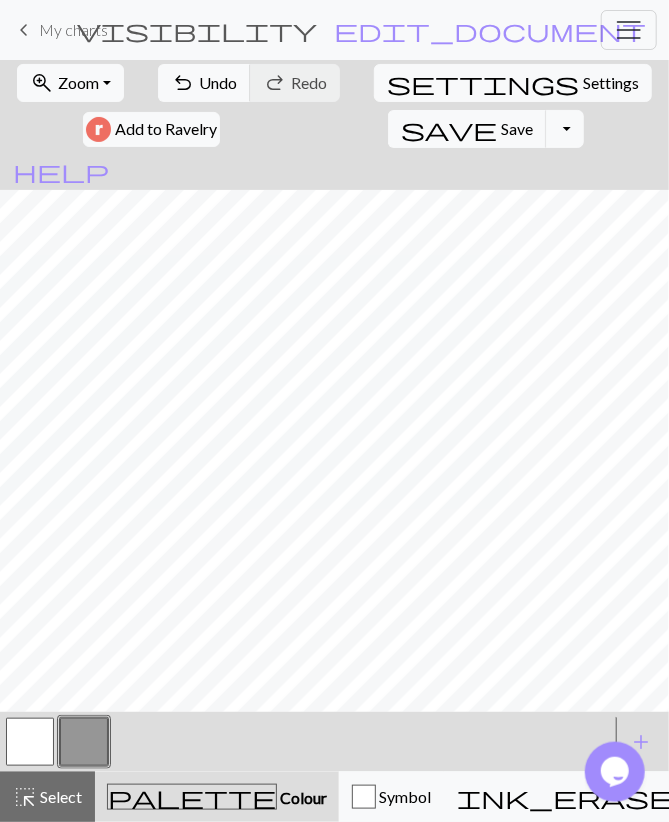 click at bounding box center (30, 742) 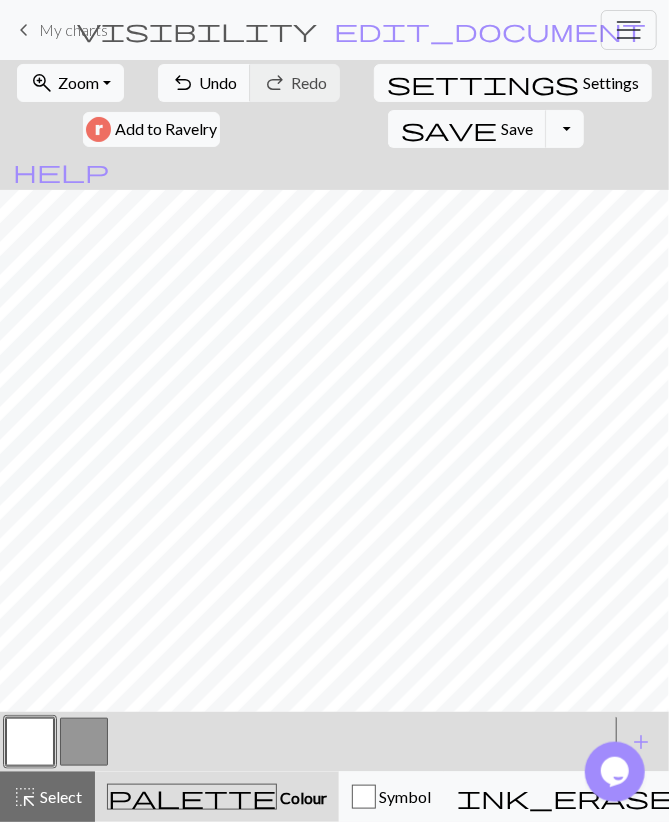 scroll, scrollTop: 316, scrollLeft: 0, axis: vertical 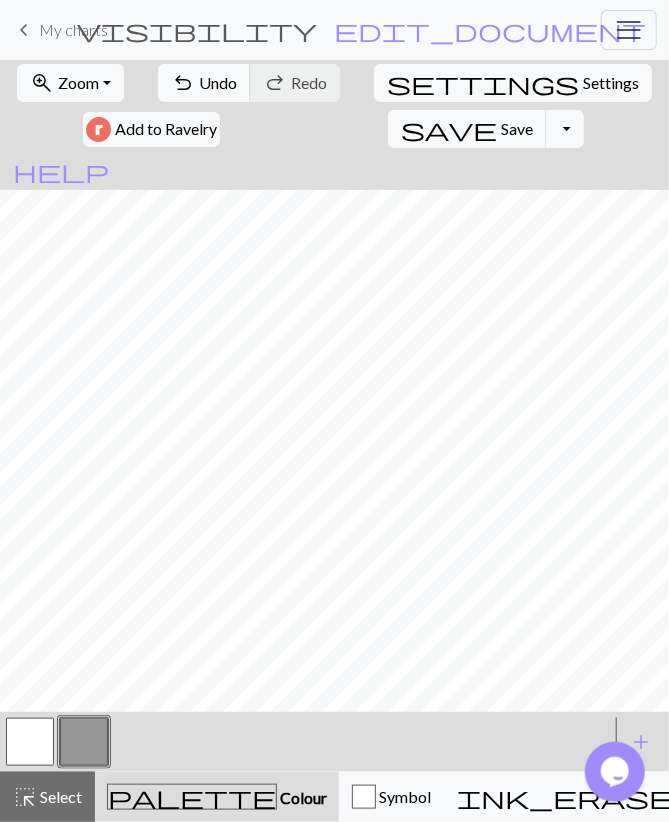 click at bounding box center [30, 742] 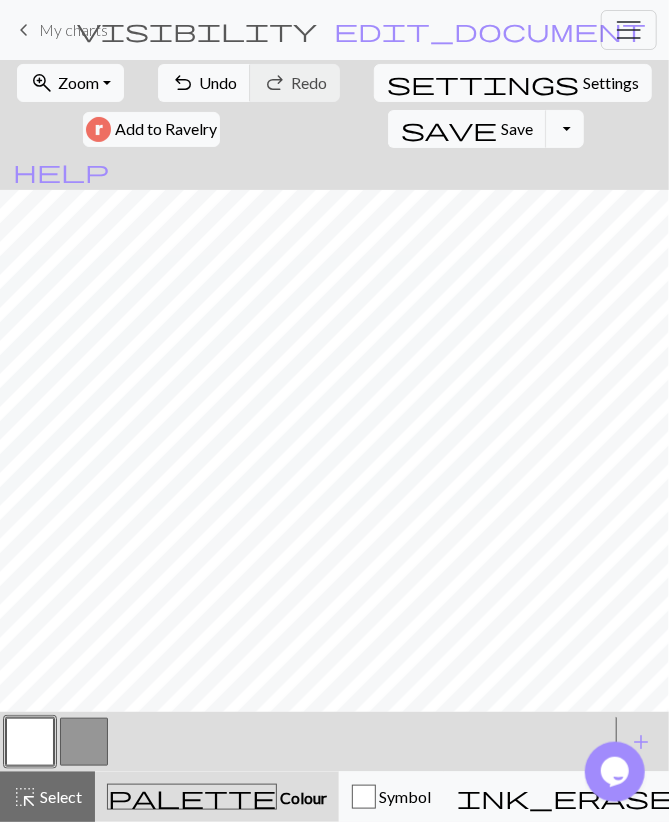 click at bounding box center (30, 742) 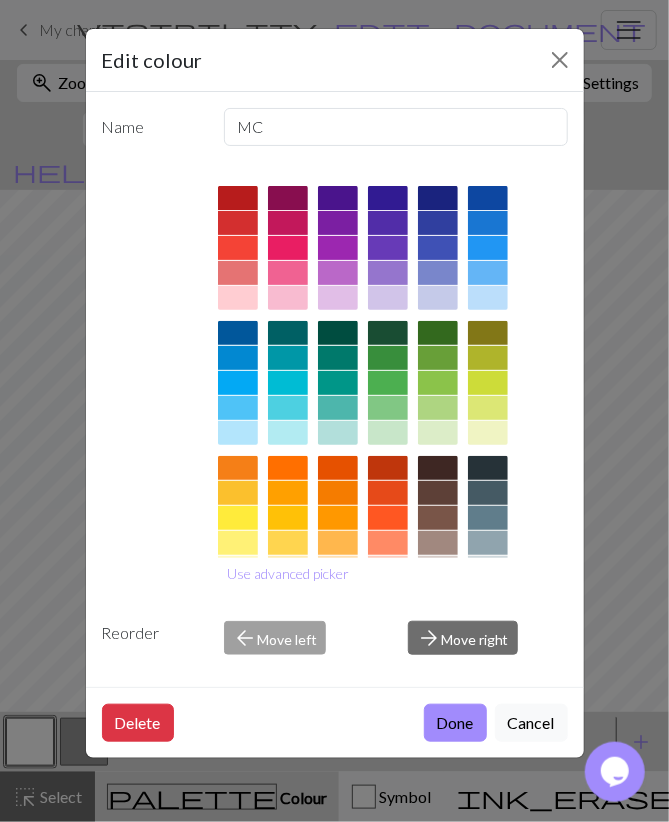 click on "Edit colour Name MC Use advanced picker Reorder arrow_back Move left arrow_forward Move right Delete Done Cancel" at bounding box center [334, 411] 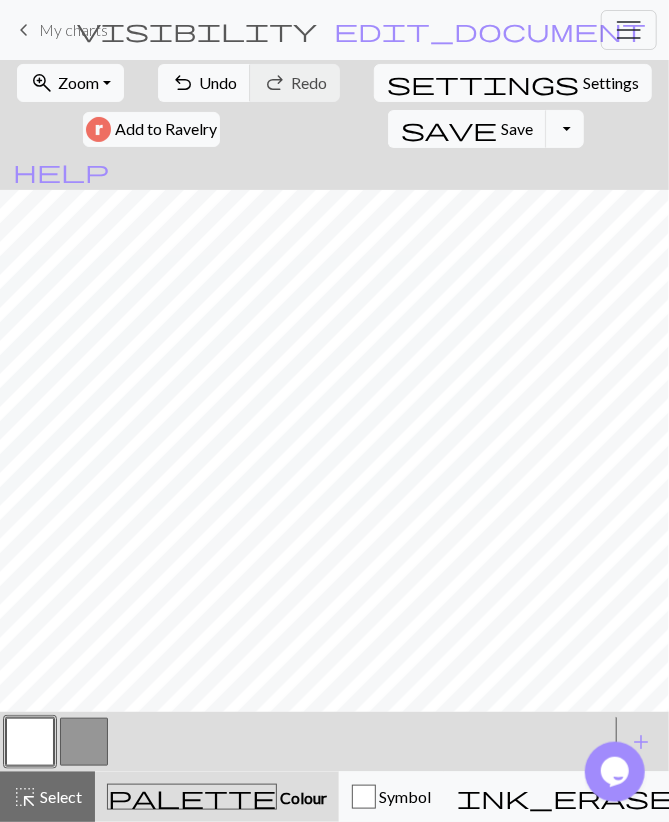 click at bounding box center (84, 742) 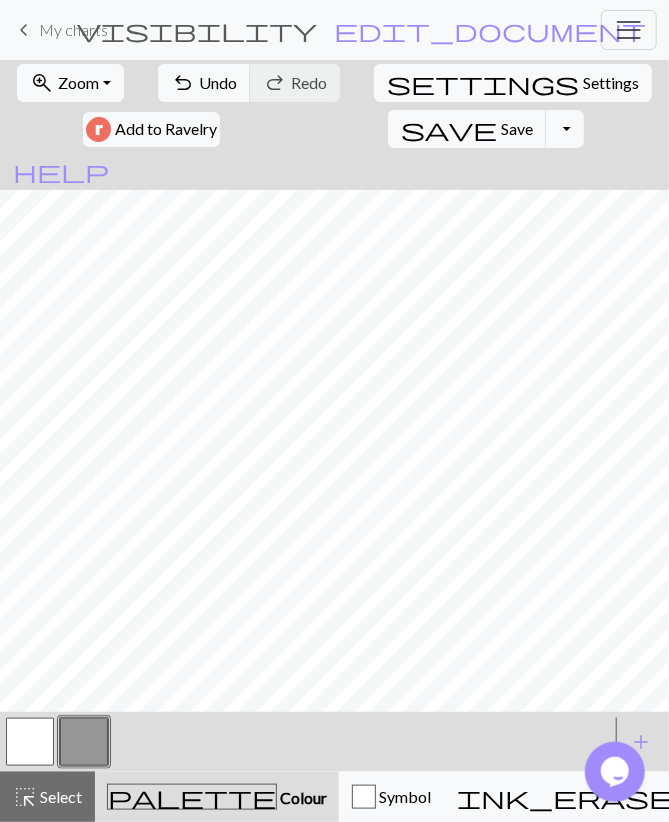 click at bounding box center (30, 742) 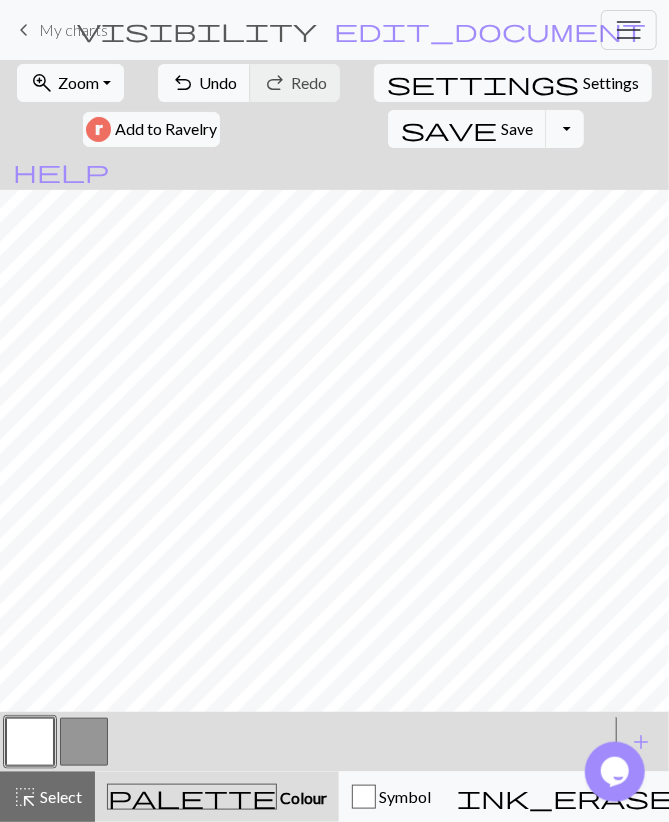 click at bounding box center [84, 742] 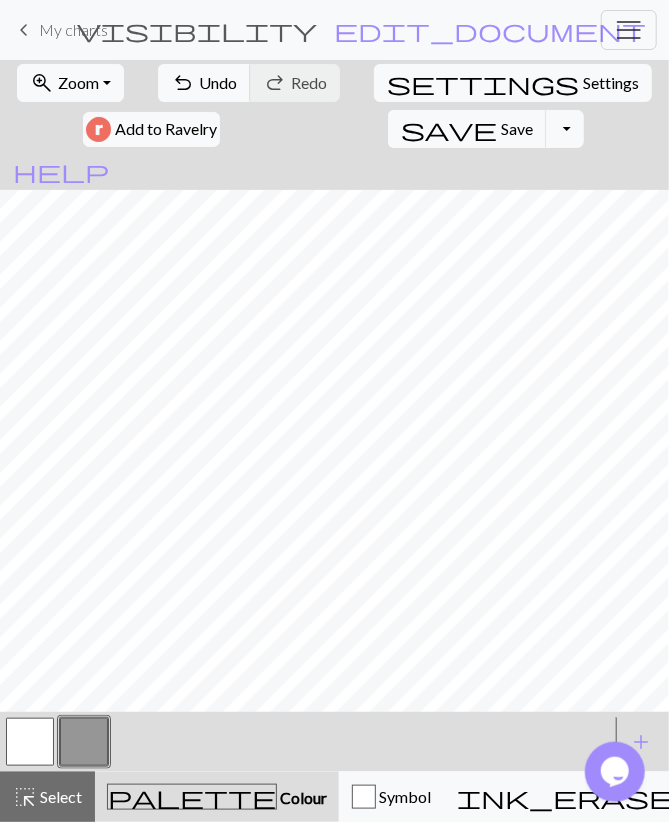 click at bounding box center [30, 742] 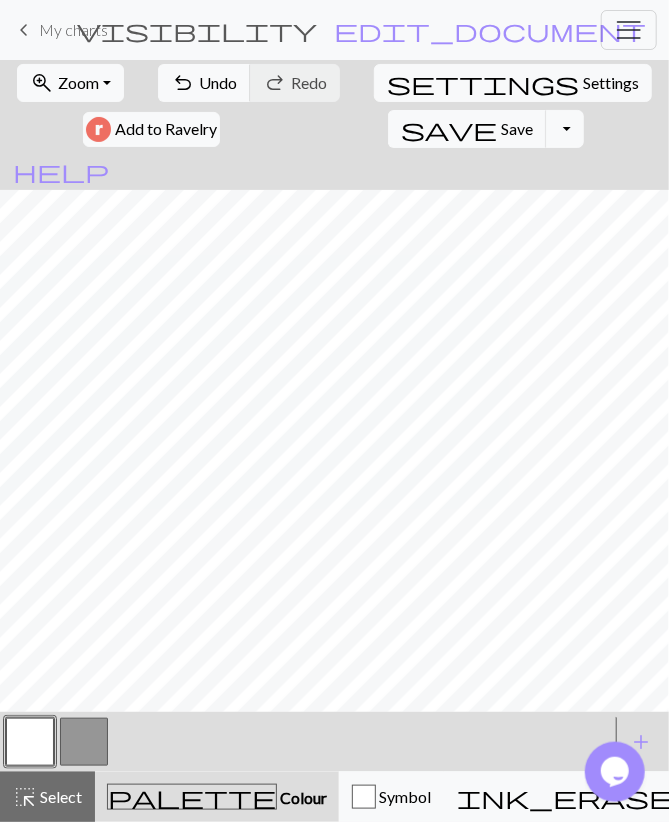 click at bounding box center [84, 742] 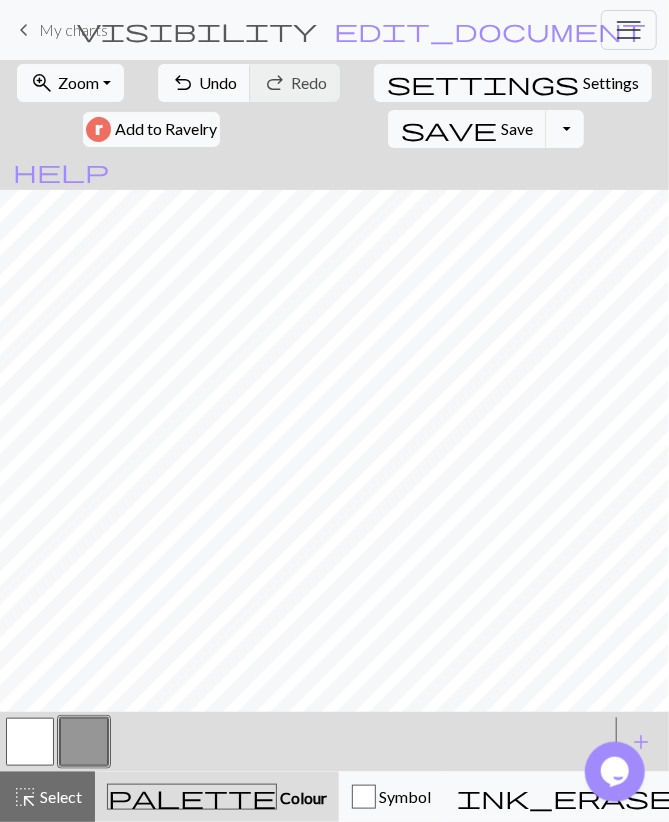 click at bounding box center (30, 742) 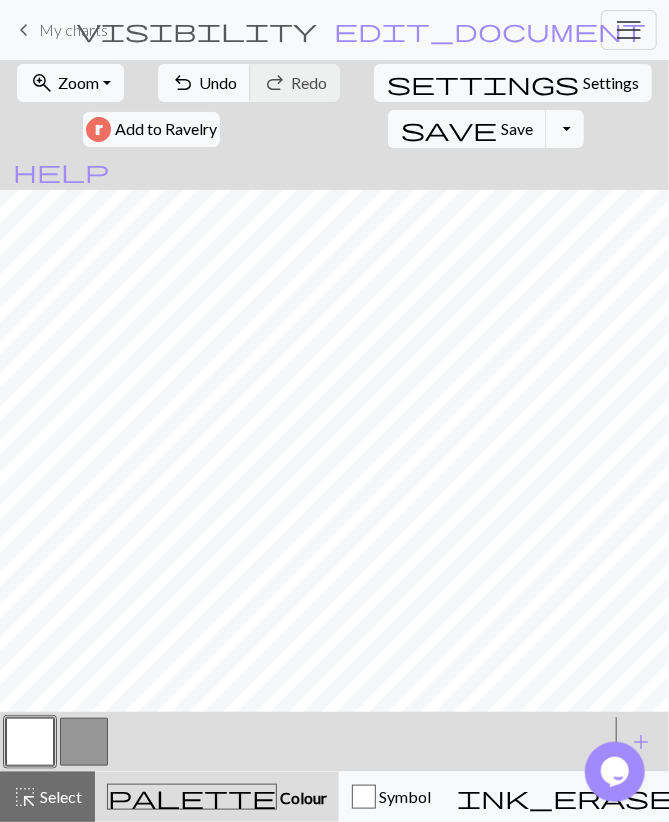scroll, scrollTop: 200, scrollLeft: 0, axis: vertical 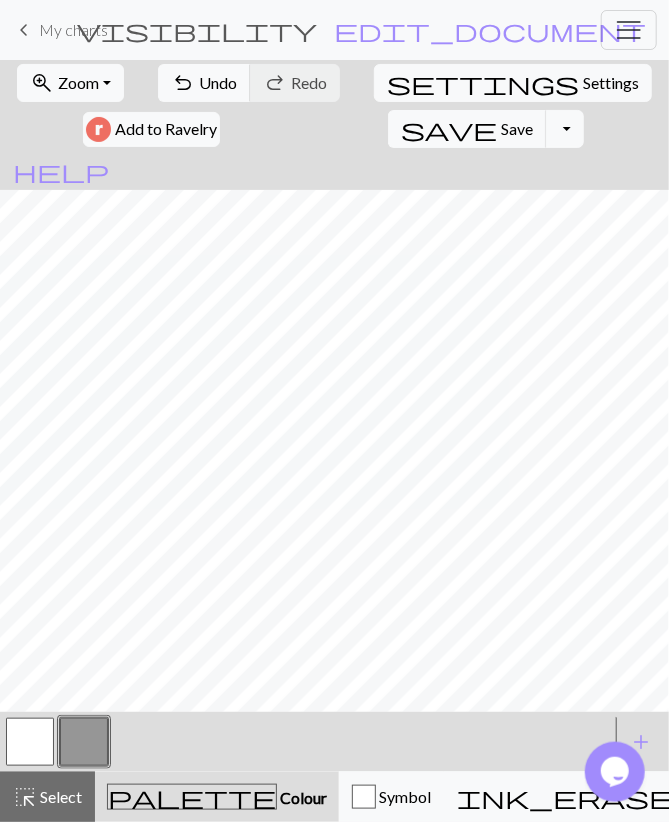 click at bounding box center [30, 742] 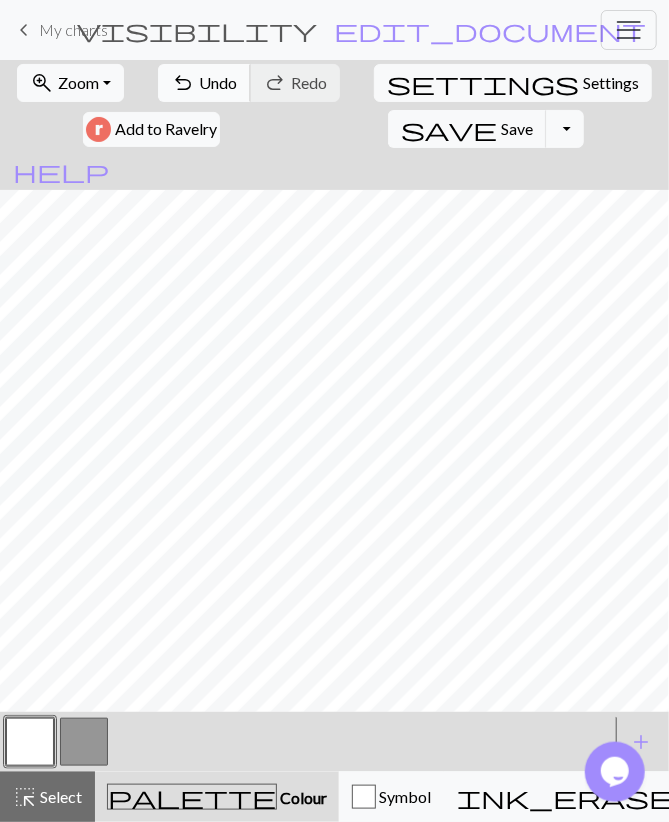 click on "Undo" at bounding box center [218, 82] 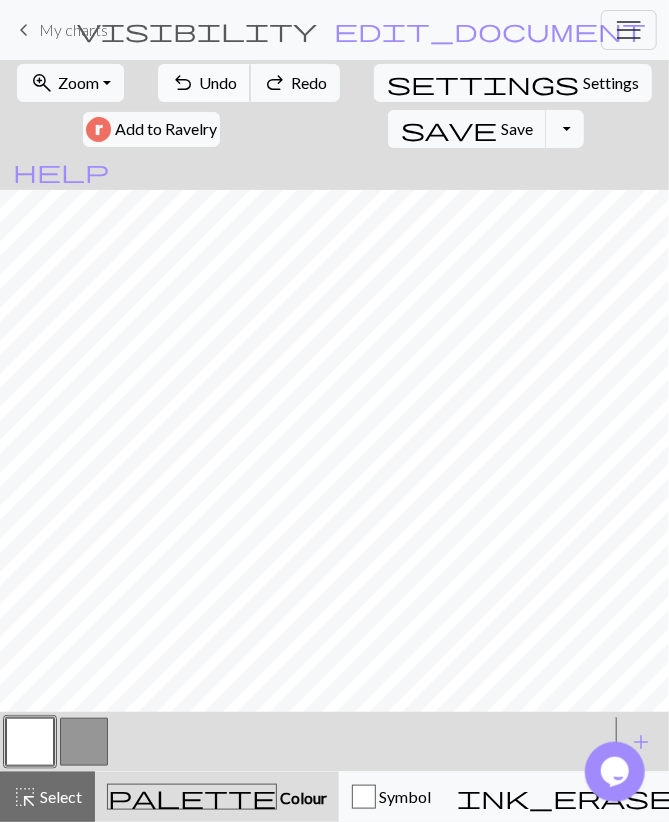 click on "Undo" at bounding box center [218, 82] 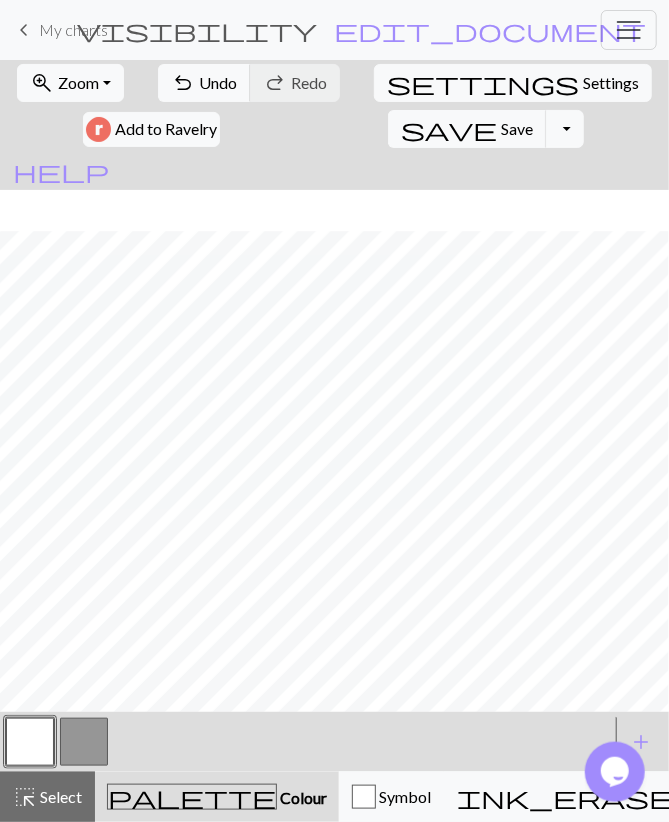 scroll, scrollTop: 200, scrollLeft: 0, axis: vertical 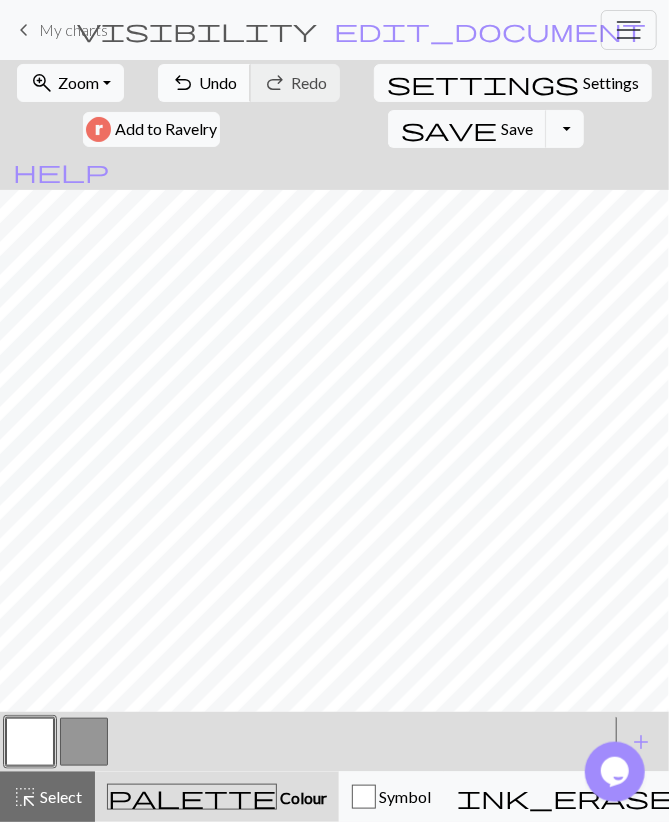 click on "undo Undo Undo" at bounding box center [204, 83] 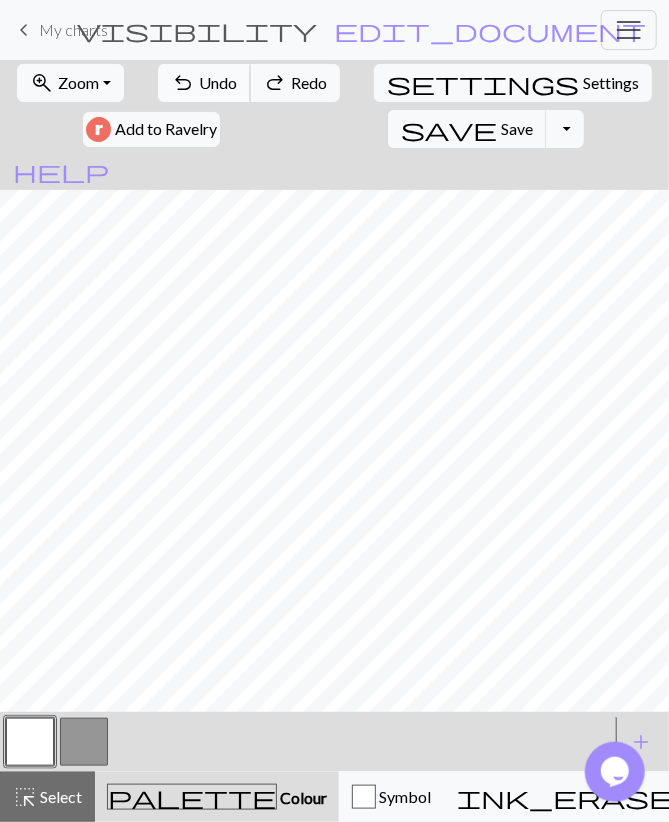 click on "undo Undo Undo" at bounding box center (204, 83) 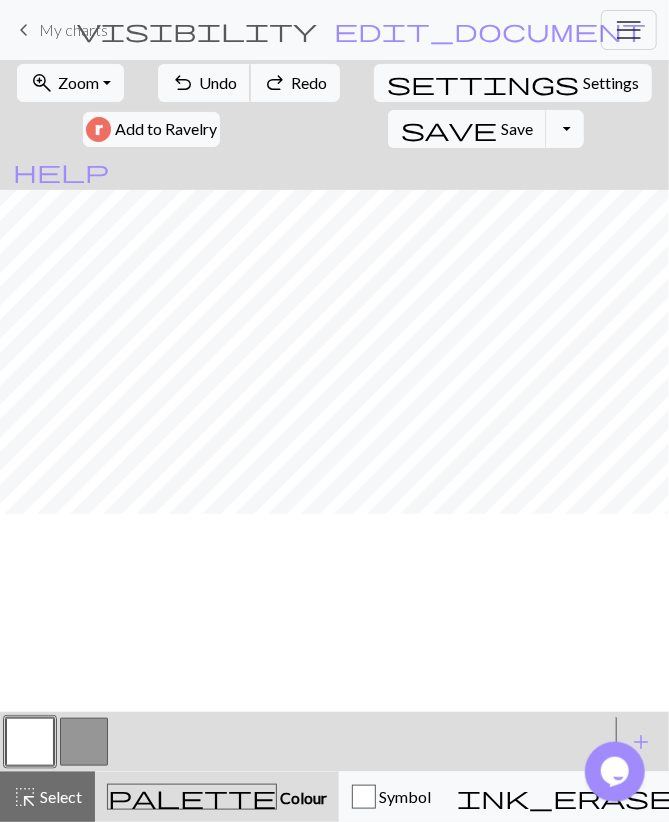 scroll, scrollTop: 0, scrollLeft: 0, axis: both 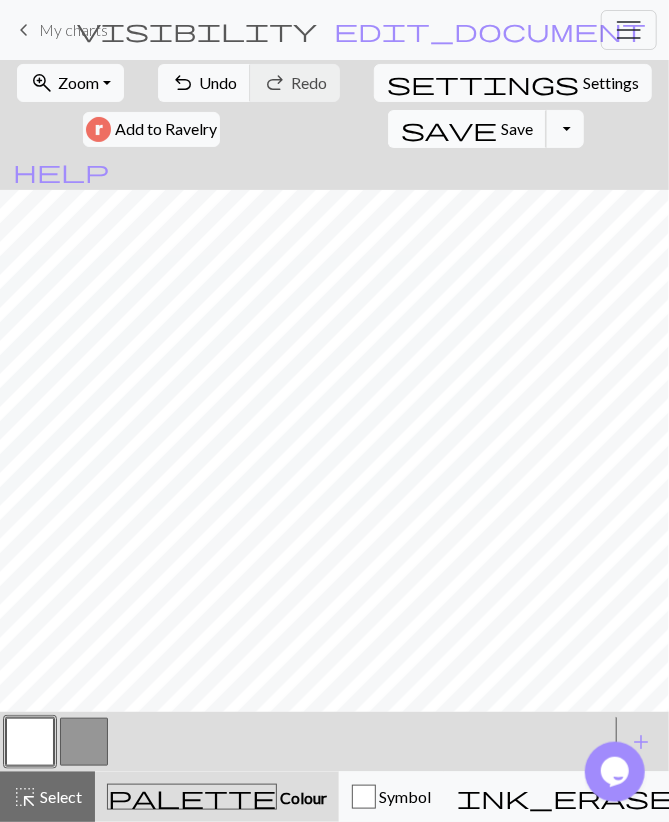 click on "Save" at bounding box center (517, 128) 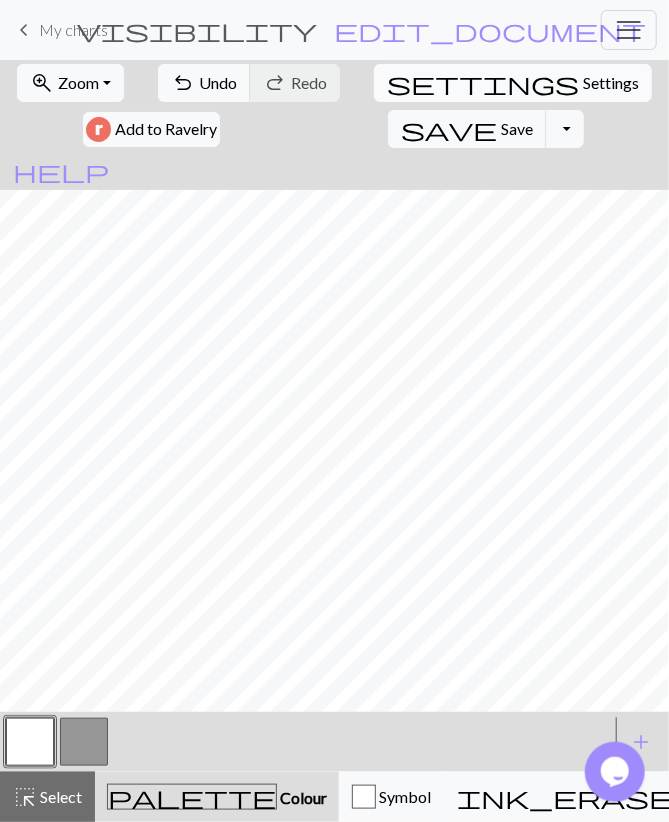 click on "settings  Settings" at bounding box center (513, 83) 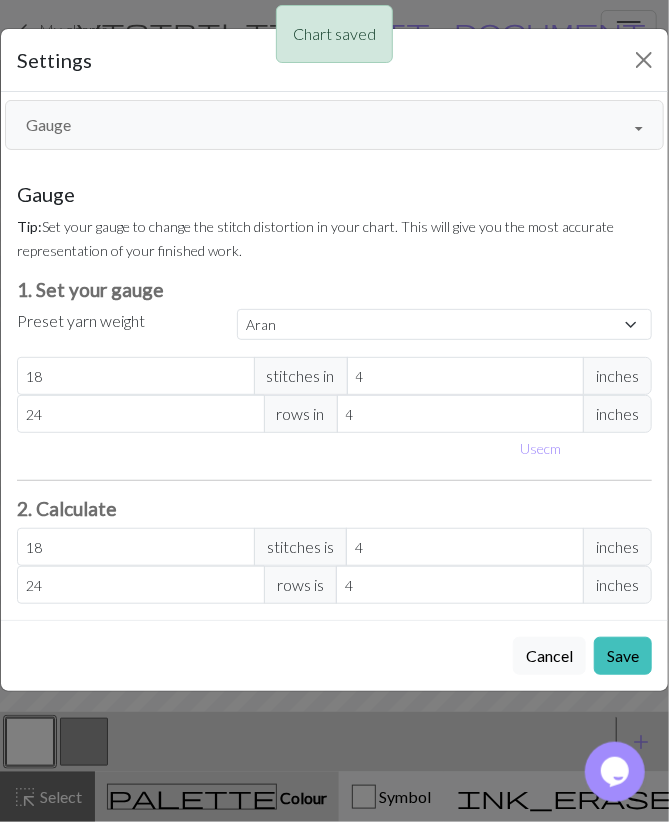 click on "Gauge" at bounding box center (334, 125) 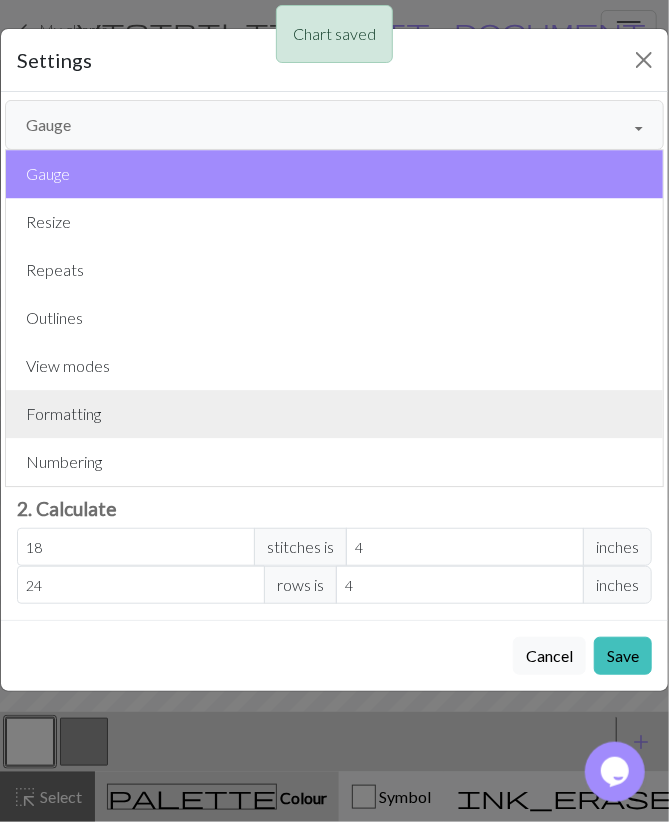 click on "Formatting" at bounding box center (334, 414) 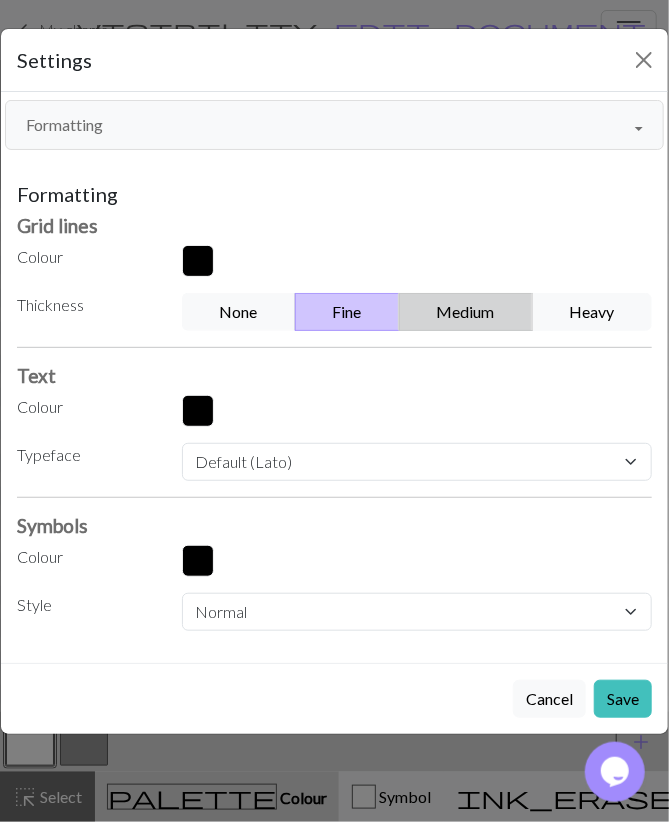 click on "Medium" at bounding box center (466, 312) 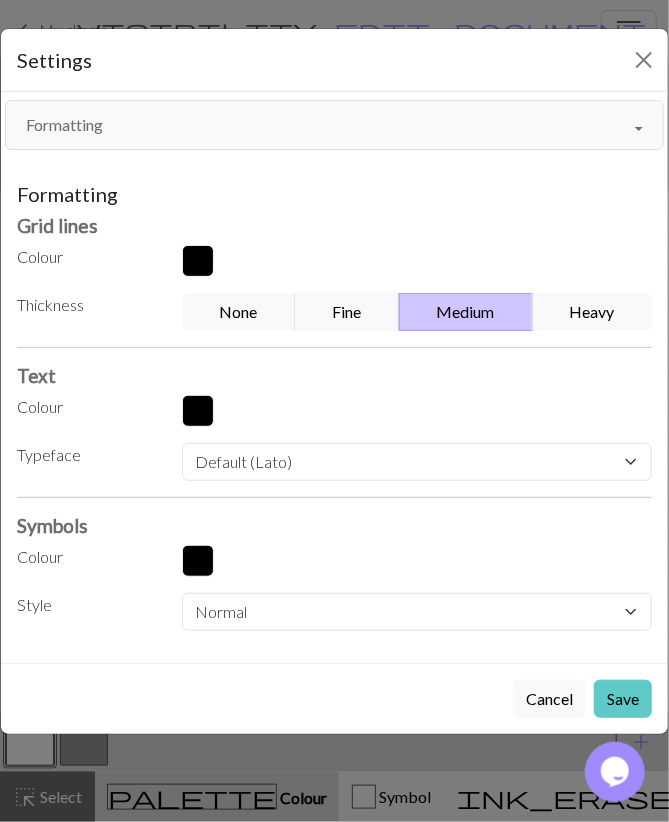 click on "Save" at bounding box center [623, 699] 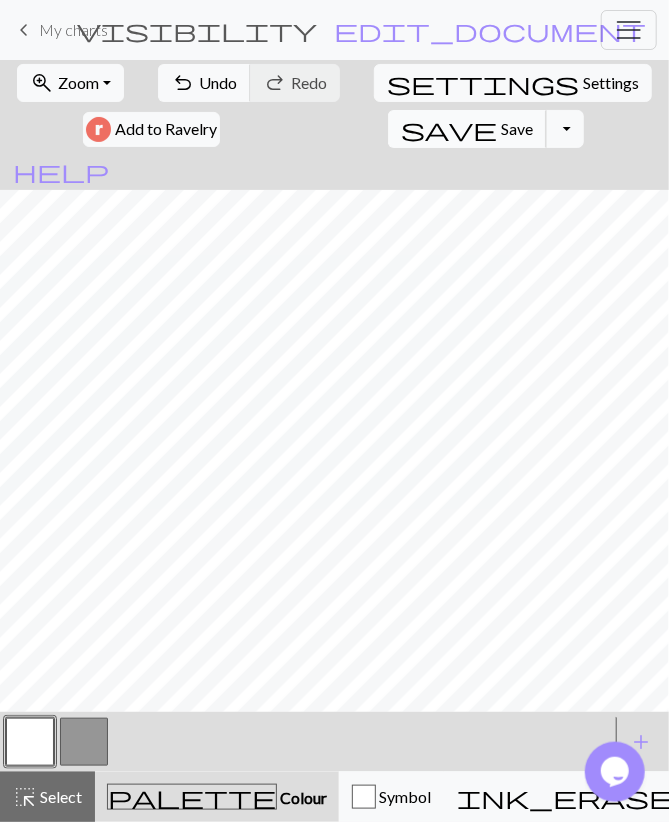 click on "Save" at bounding box center [517, 128] 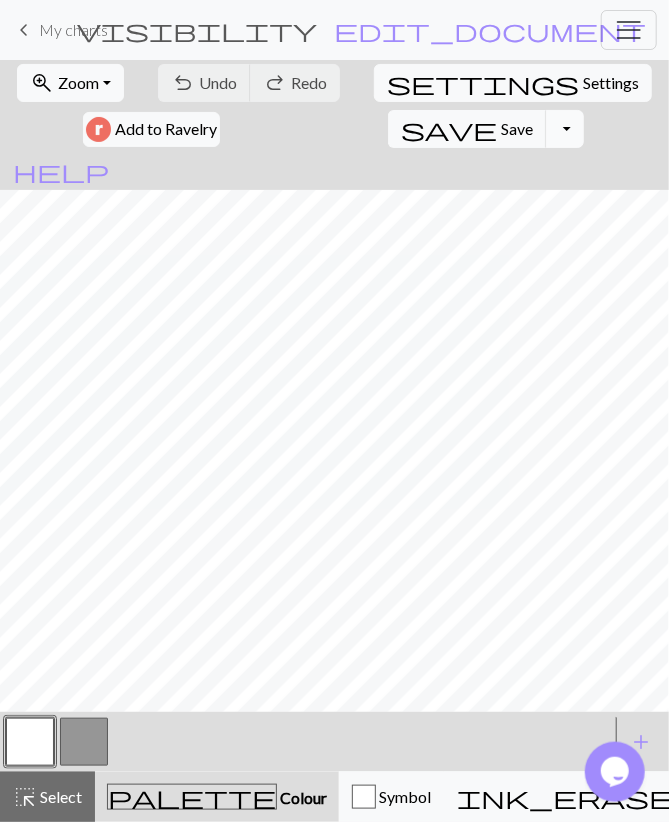 click on "Toggle Dropdown" at bounding box center [565, 129] 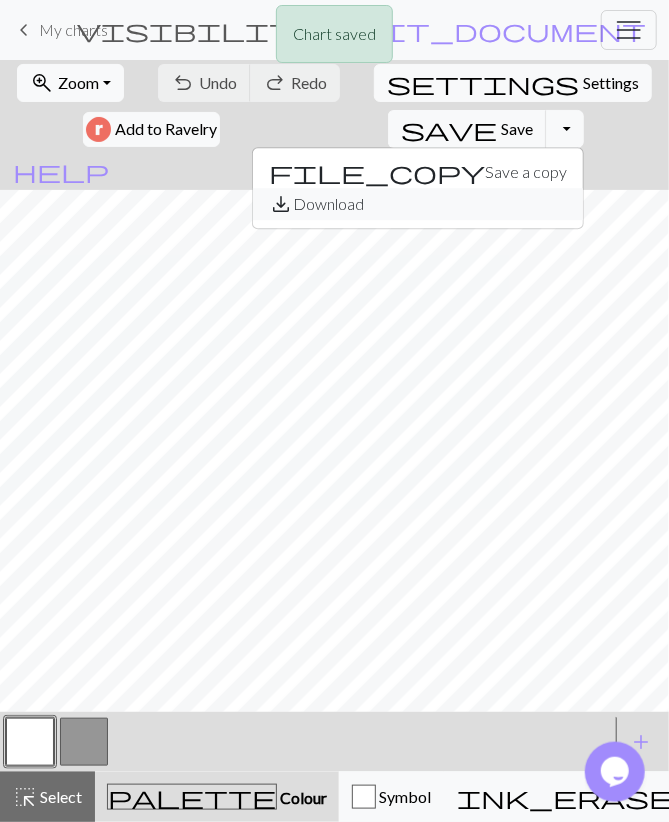 click on "save_alt  Download" at bounding box center (418, 204) 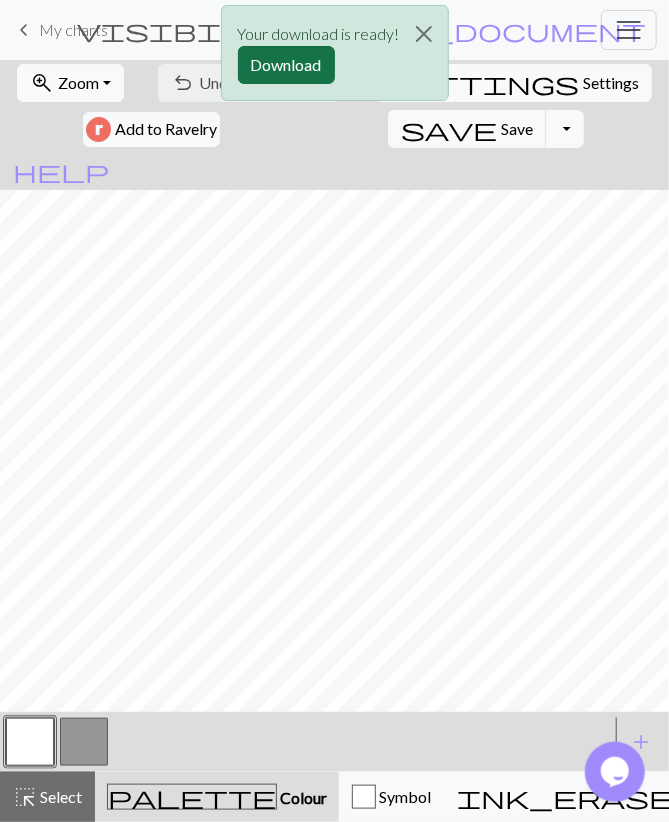 click on "Download" at bounding box center [286, 65] 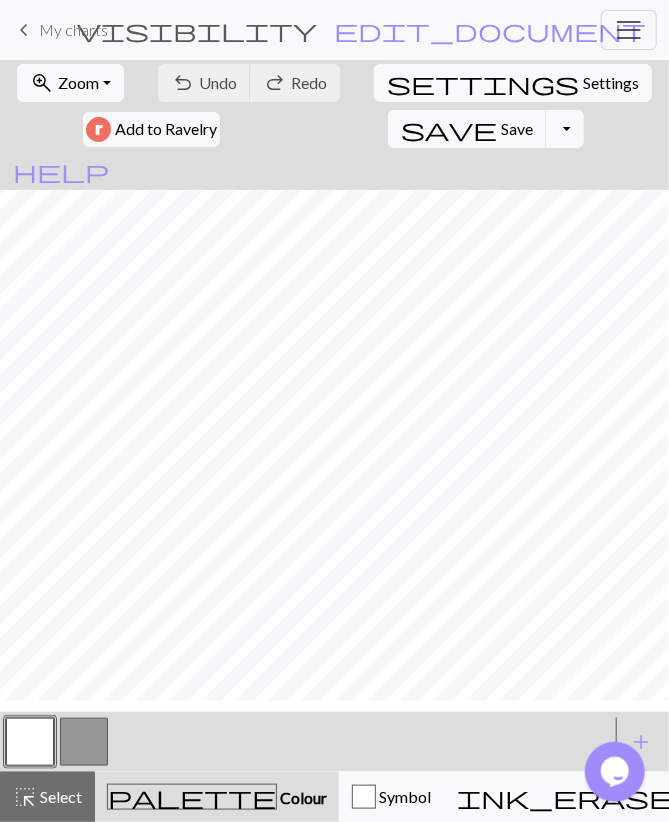 scroll, scrollTop: 302, scrollLeft: 0, axis: vertical 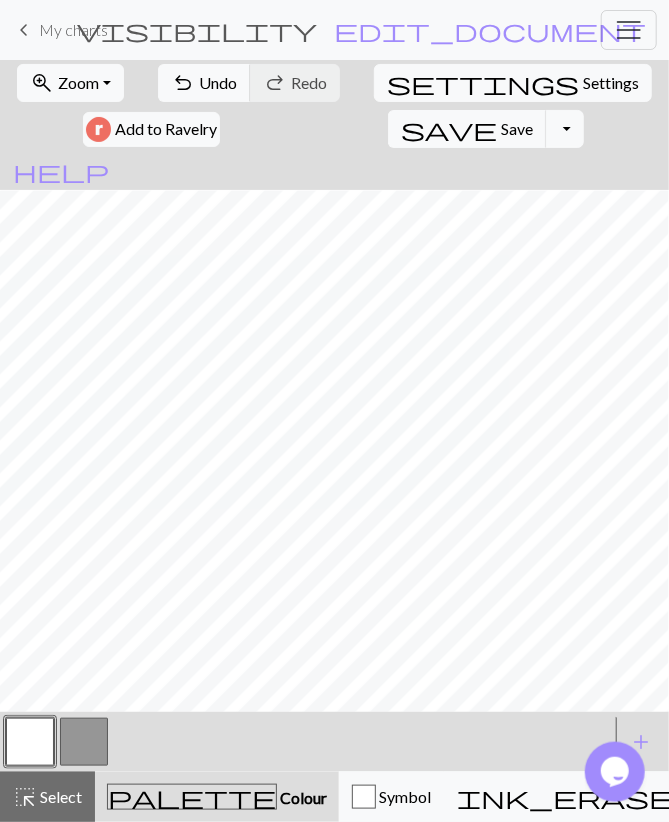 click at bounding box center (84, 742) 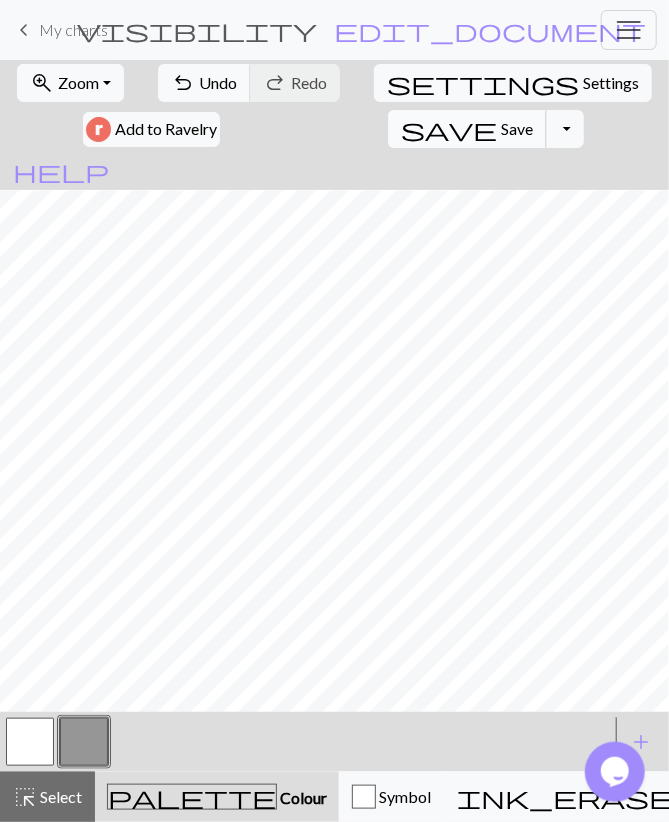 click on "Save" at bounding box center (517, 128) 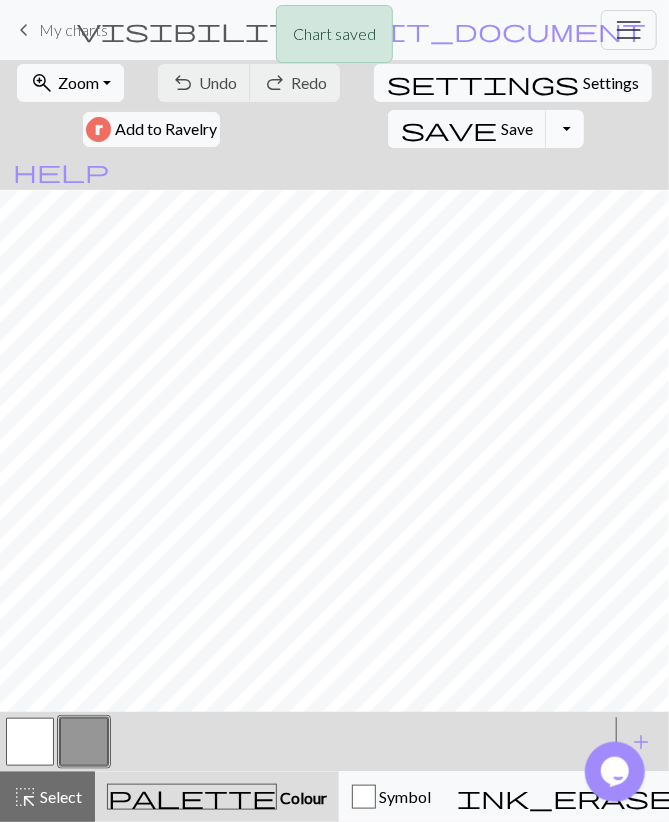 click on "Toggle Dropdown" at bounding box center [565, 129] 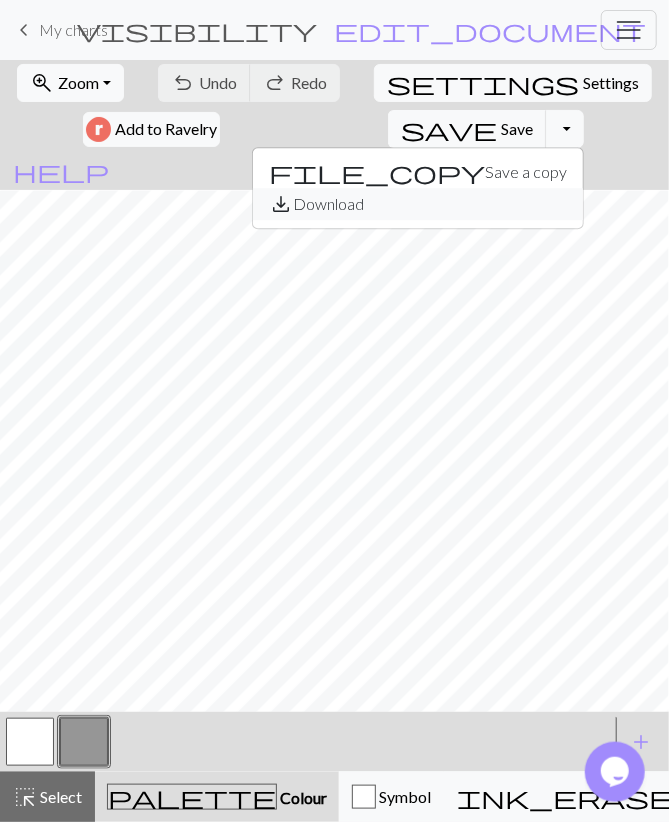 click on "save_alt  Download" at bounding box center (418, 204) 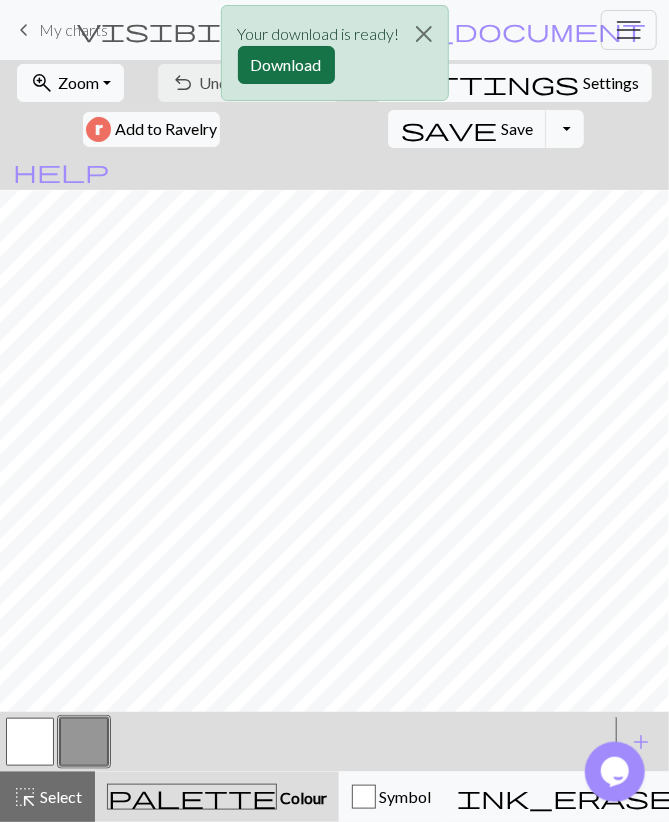 click on "Download" at bounding box center [286, 65] 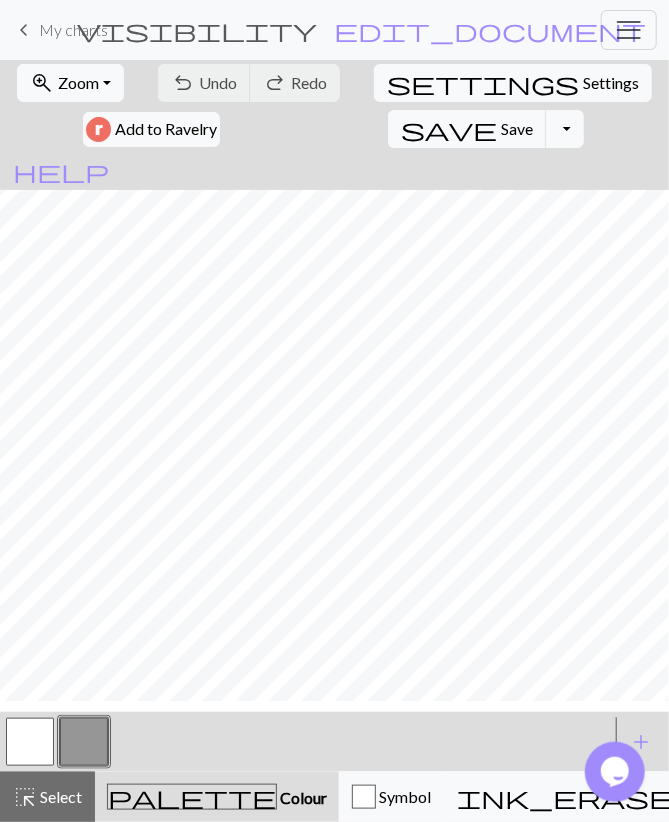 scroll, scrollTop: 173, scrollLeft: 0, axis: vertical 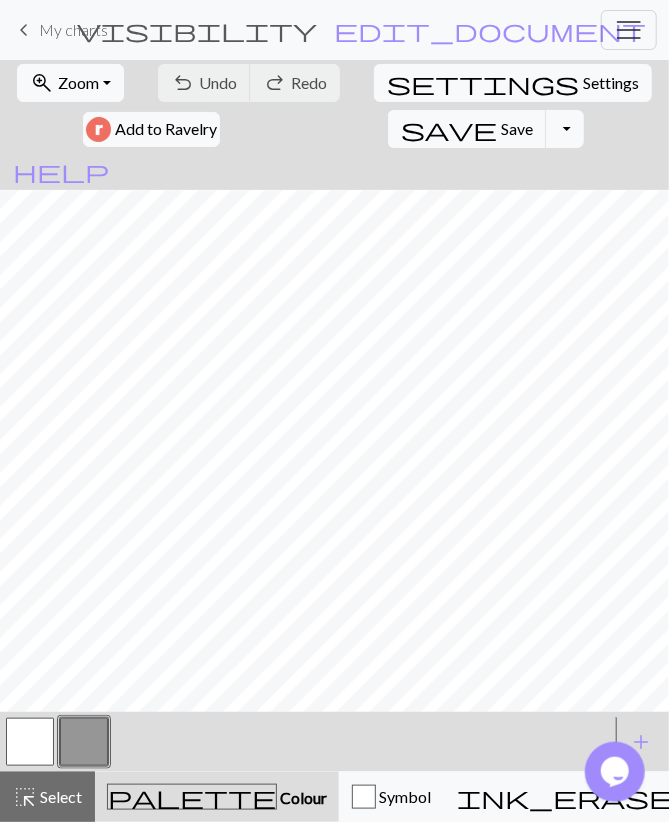 click at bounding box center [30, 742] 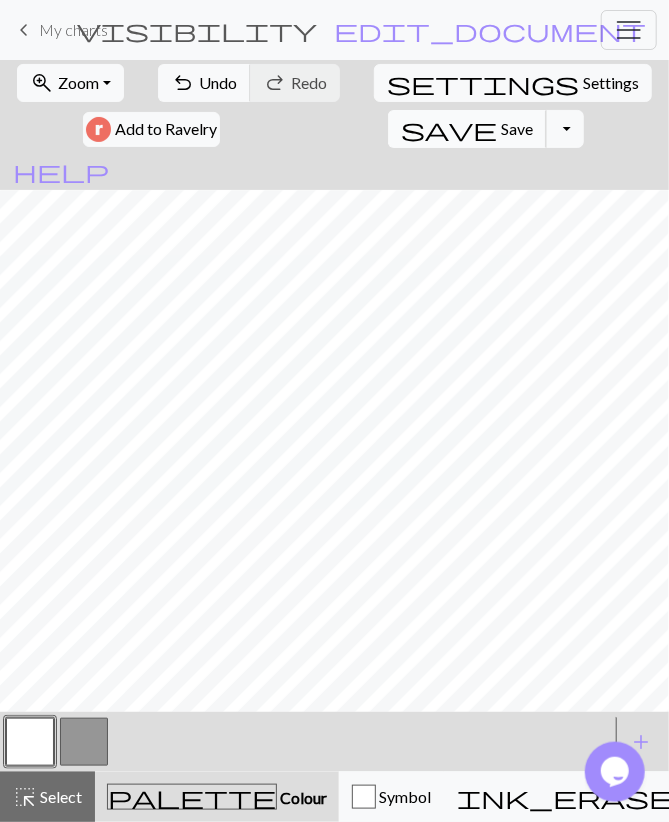 click on "Save" at bounding box center (517, 128) 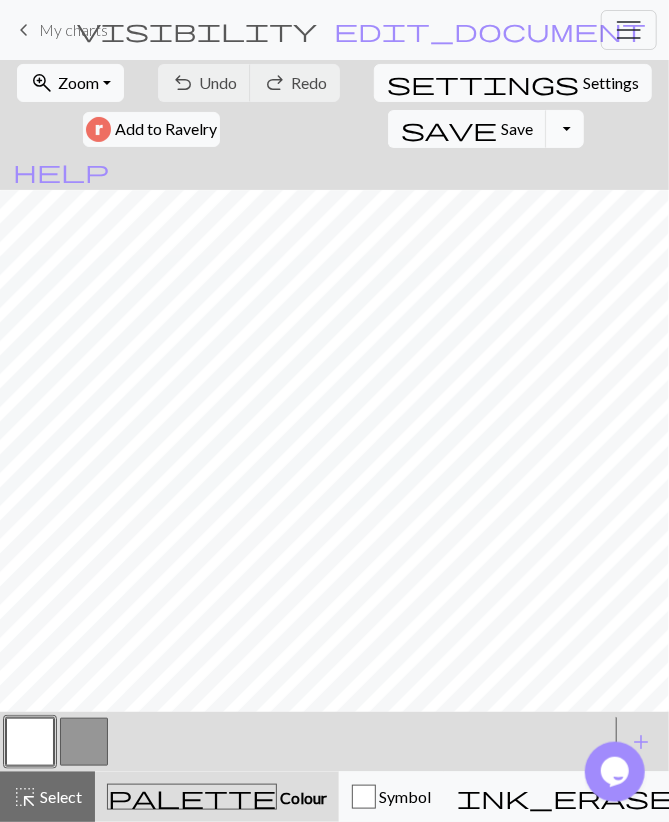 click on "Toggle Dropdown" at bounding box center [565, 129] 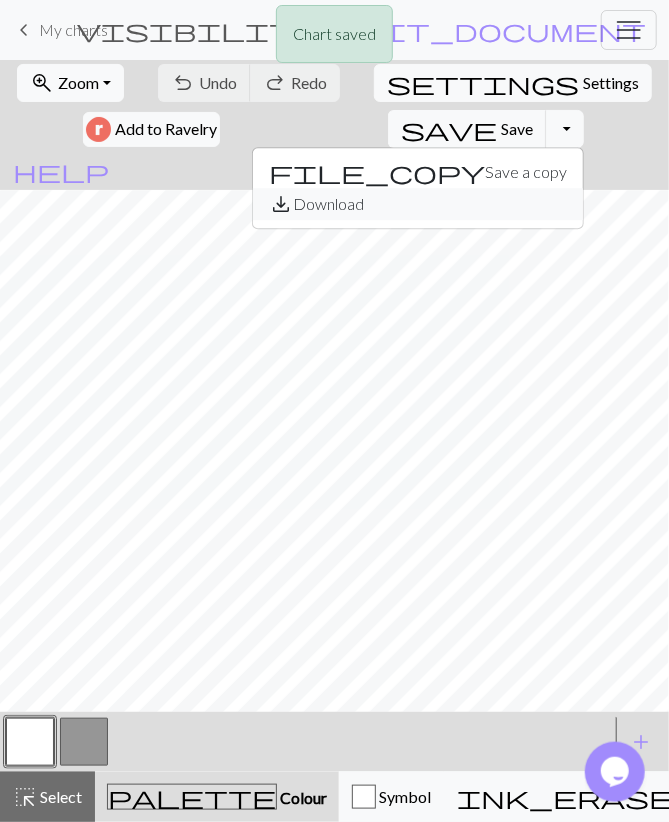 click on "save_alt  Download" at bounding box center (418, 204) 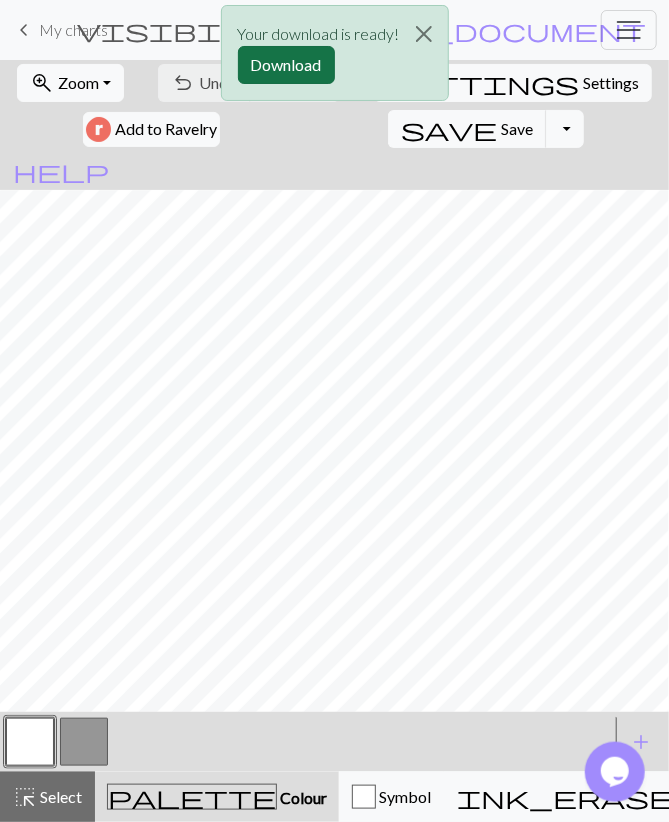click on "Download" at bounding box center [286, 65] 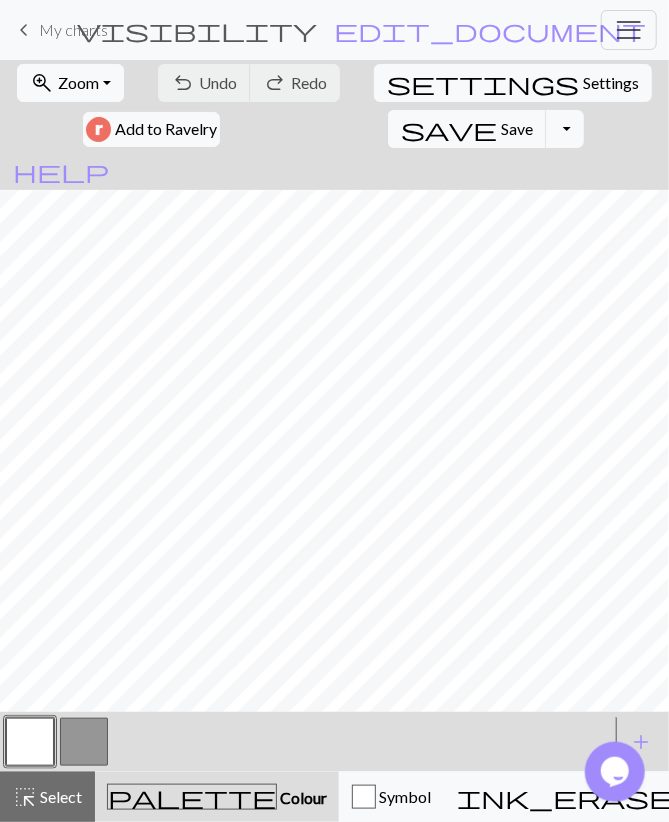 click on "My charts" at bounding box center (73, 29) 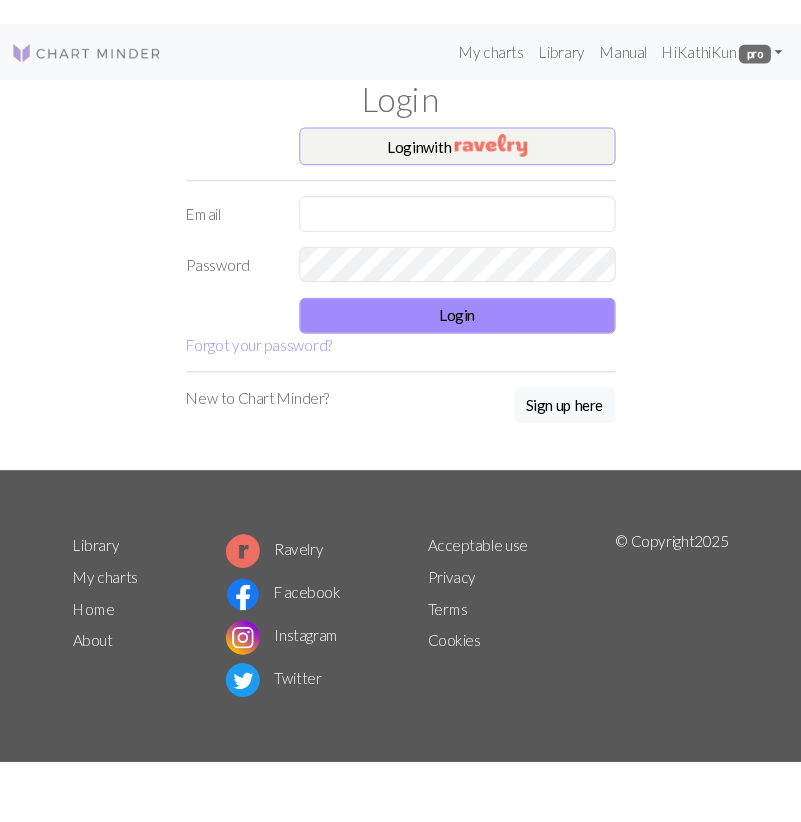 scroll, scrollTop: 0, scrollLeft: 0, axis: both 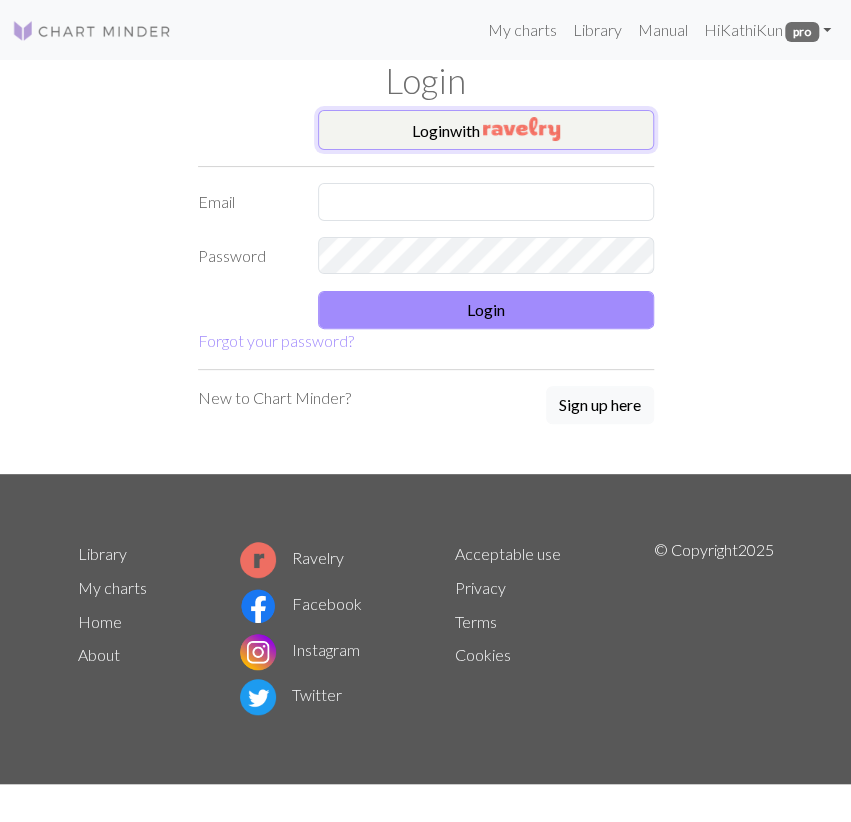 click at bounding box center [521, 129] 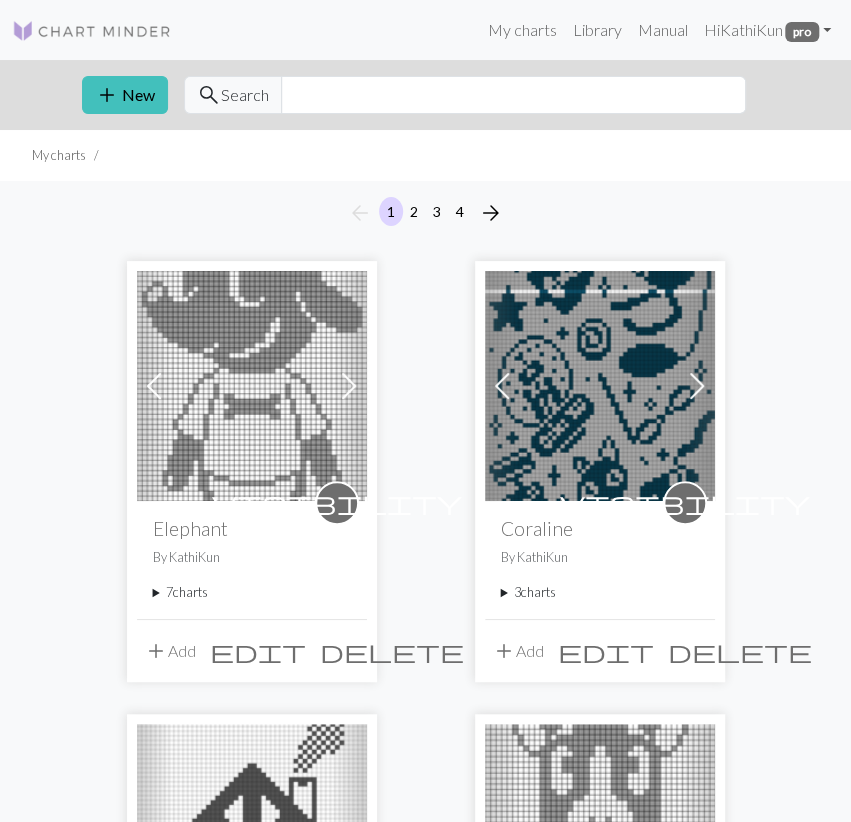 click at bounding box center [600, 386] 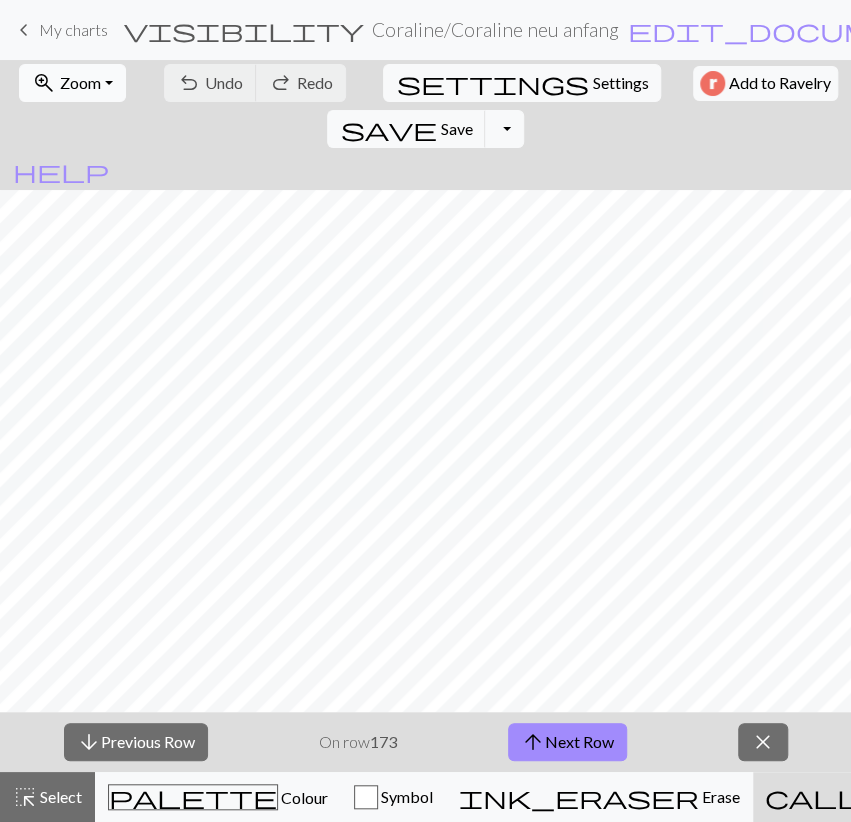 click on "zoom_in Zoom Zoom" at bounding box center (72, 83) 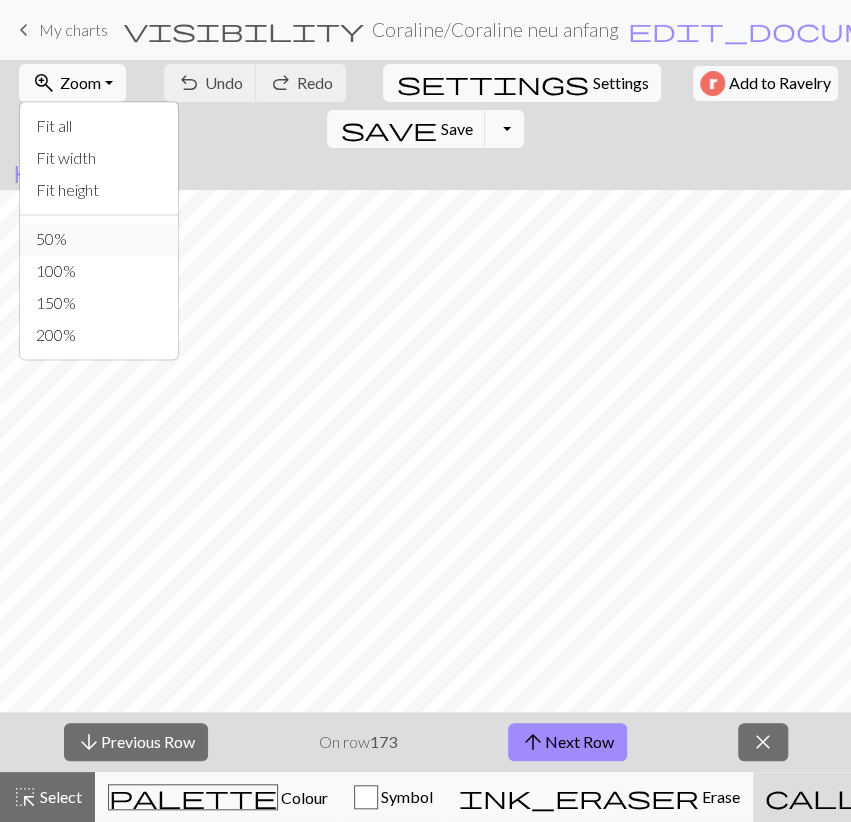click on "50%" at bounding box center (99, 239) 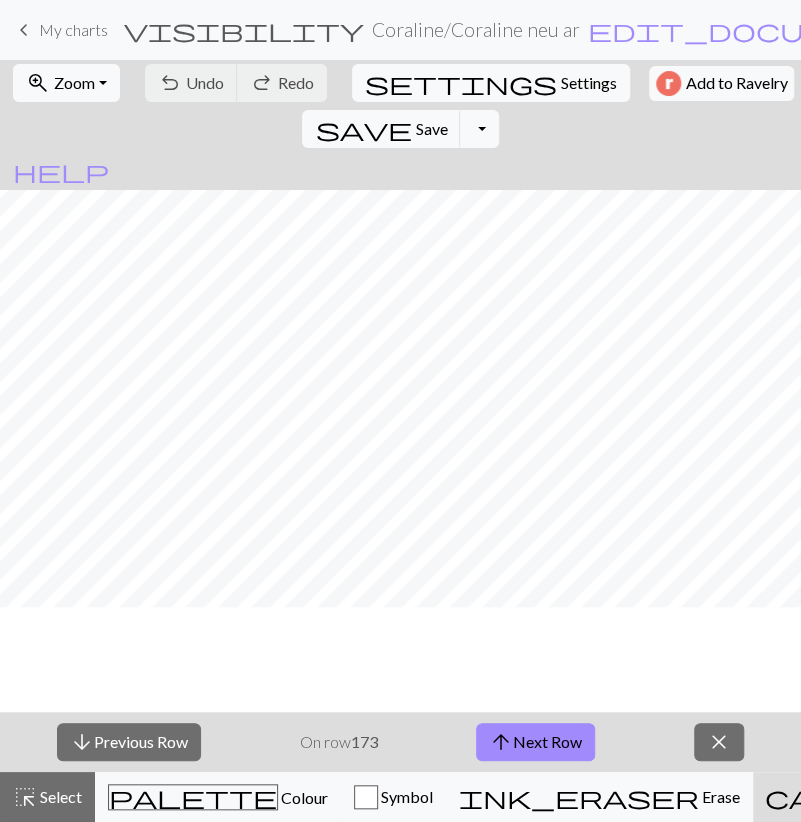 scroll, scrollTop: 928, scrollLeft: 0, axis: vertical 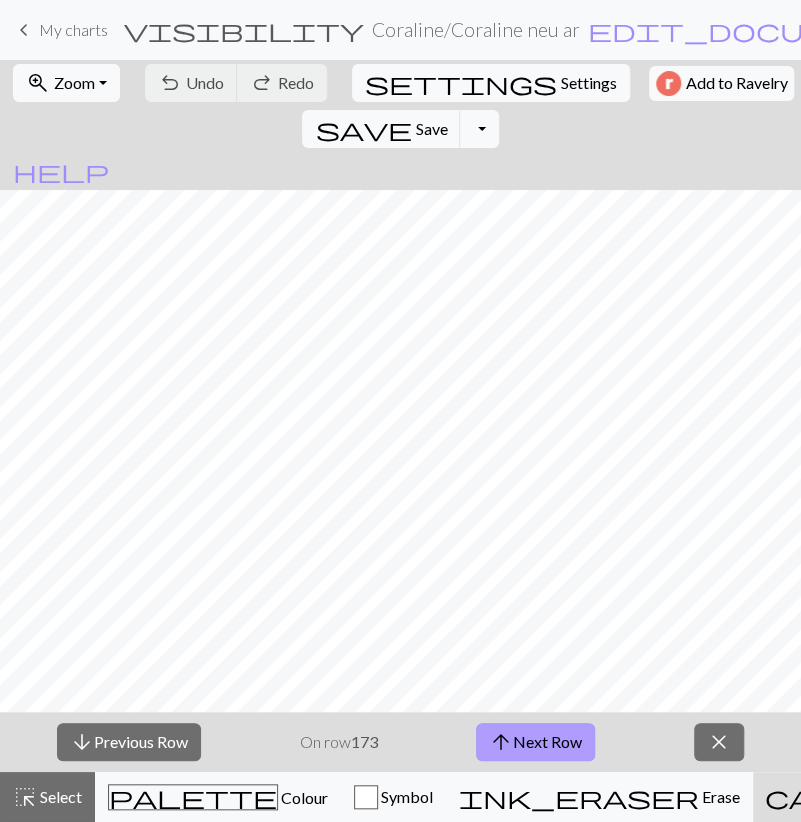 click on "arrow_upward" at bounding box center (501, 742) 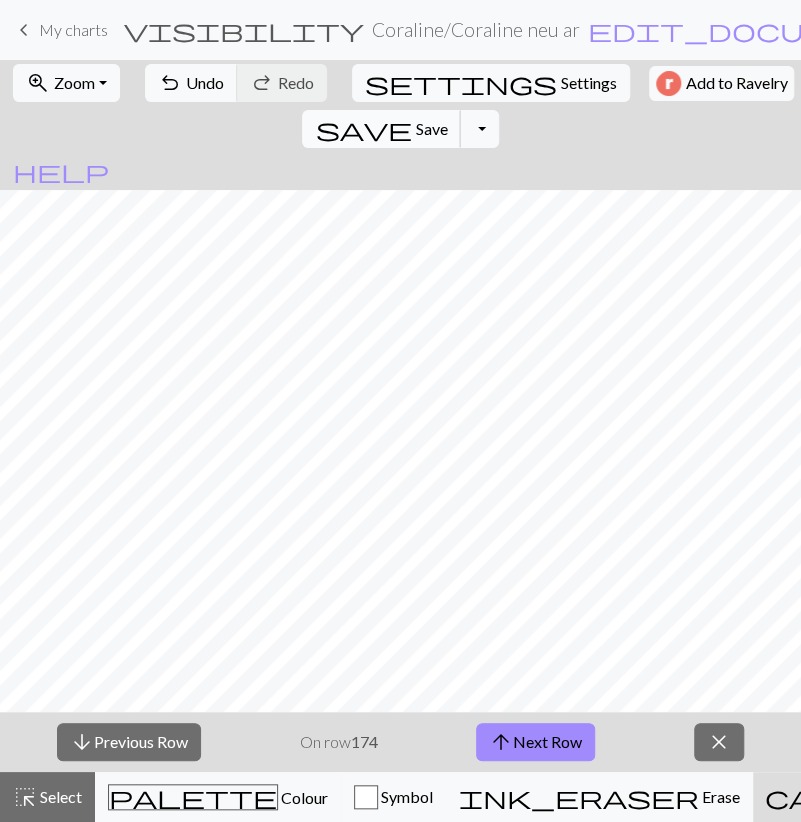 click on "Save" at bounding box center [431, 128] 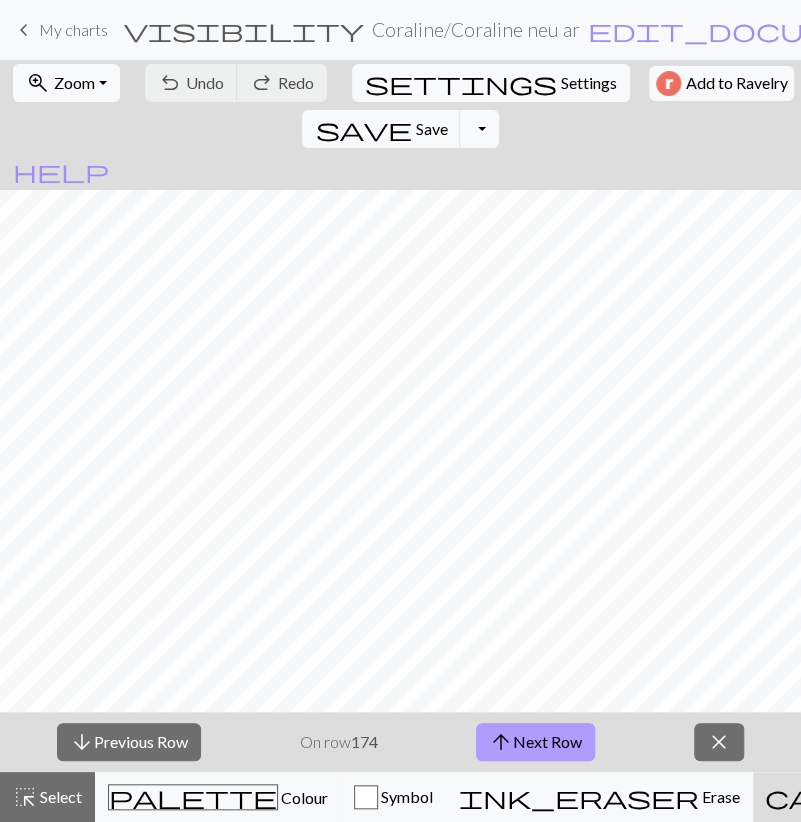 click on "arrow_upward  Next Row" at bounding box center [535, 742] 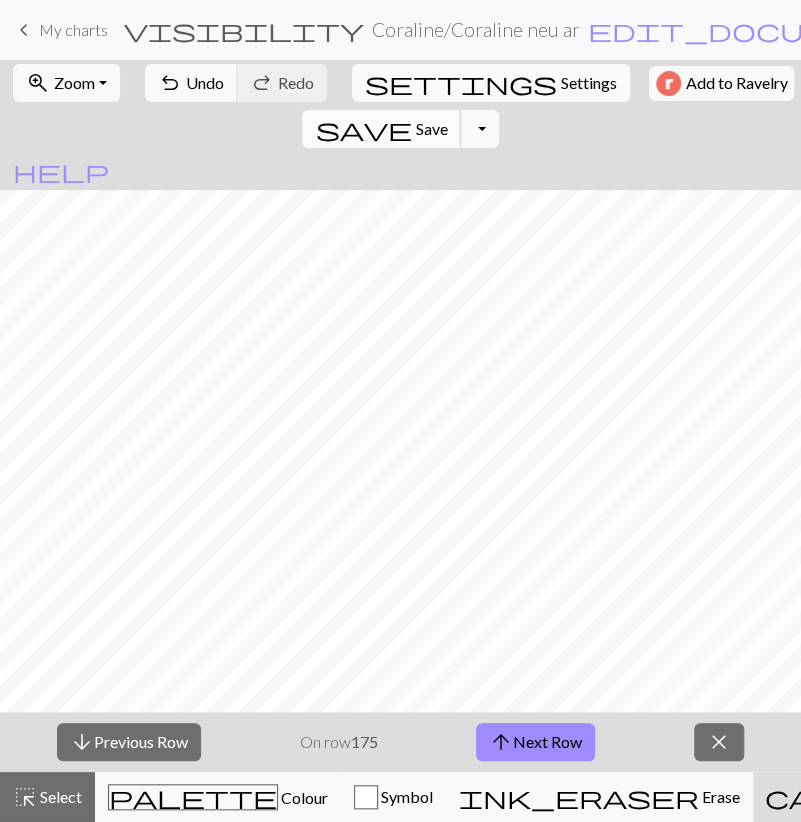 click on "Save" at bounding box center [431, 128] 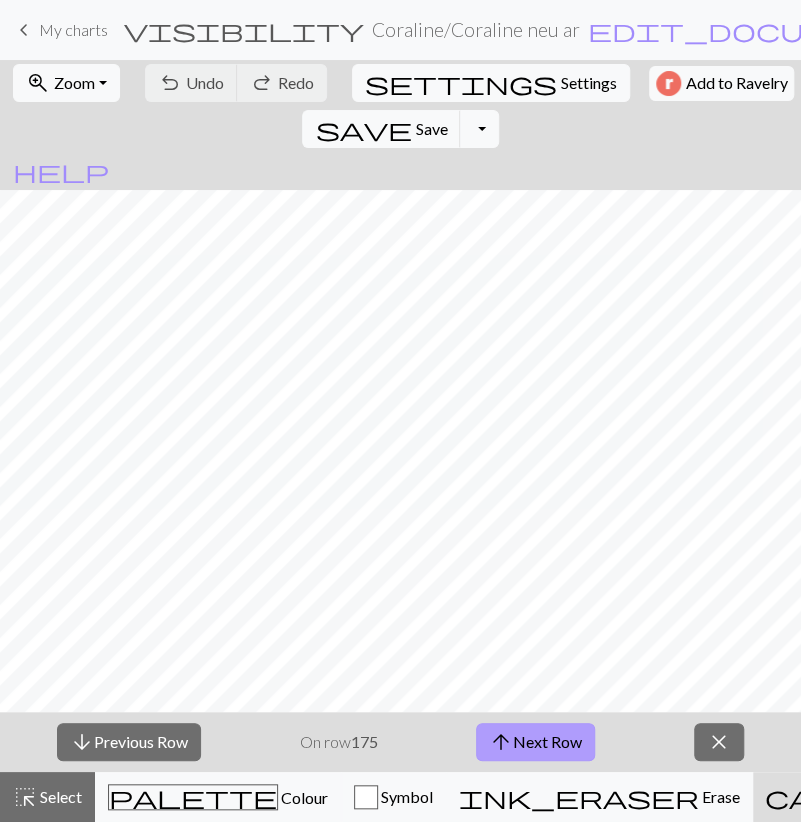 click on "arrow_upward  Next Row" at bounding box center (535, 742) 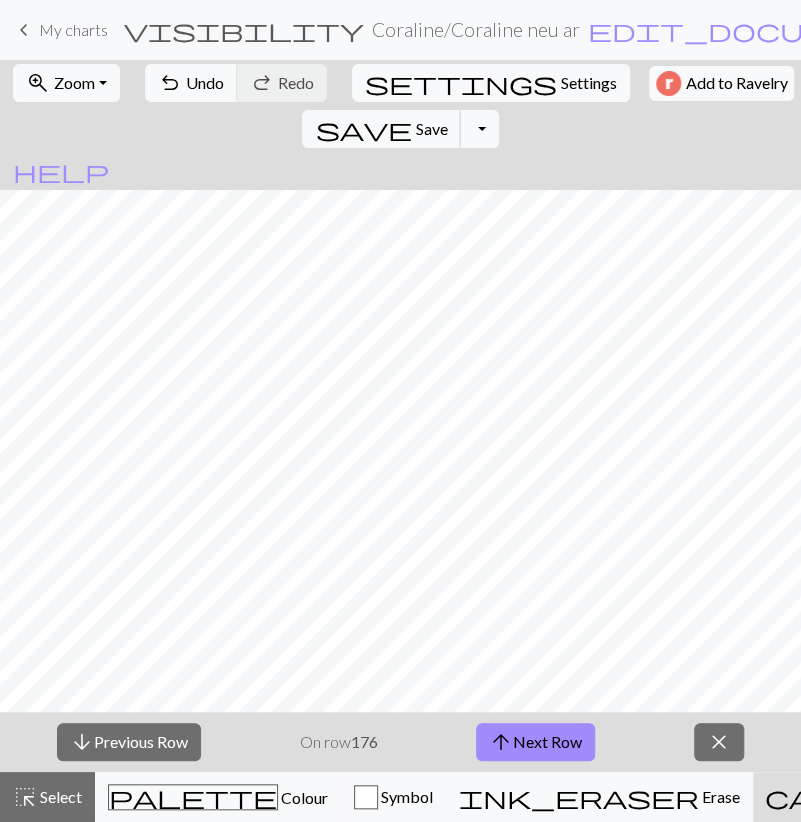 drag, startPoint x: 636, startPoint y: 73, endPoint x: 634, endPoint y: 104, distance: 31.06445 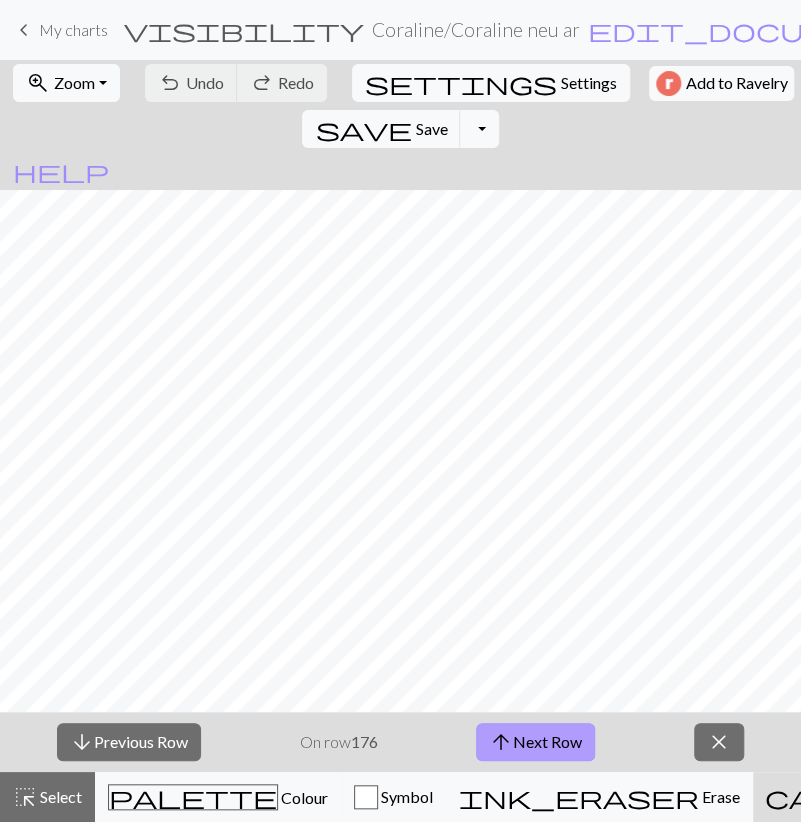 click on "arrow_upward  Next Row" at bounding box center [535, 742] 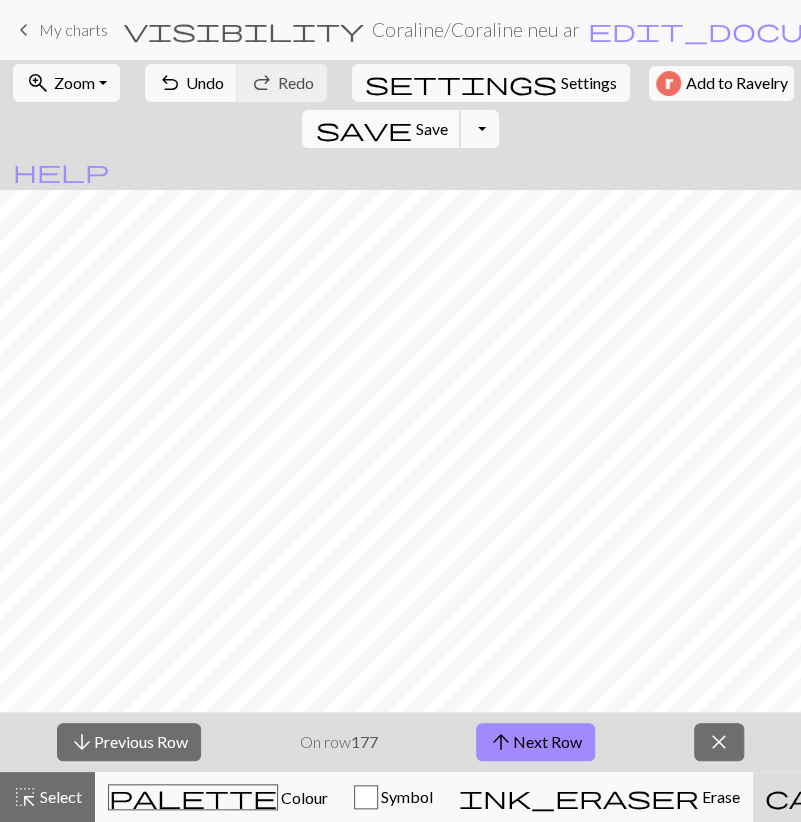 click on "save" at bounding box center (363, 129) 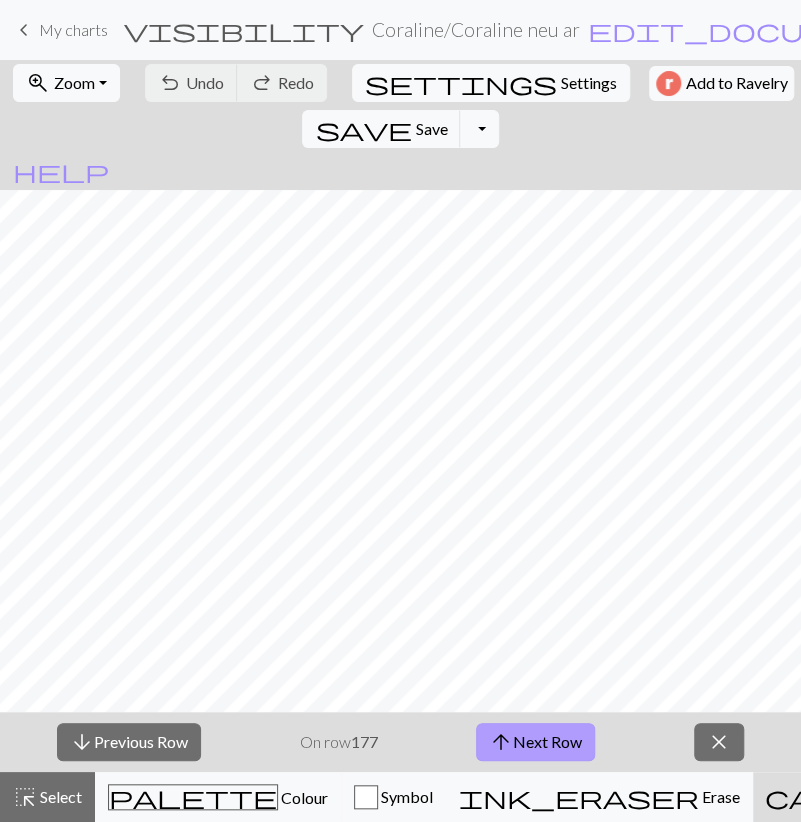 click on "arrow_upward  Next Row" at bounding box center (535, 742) 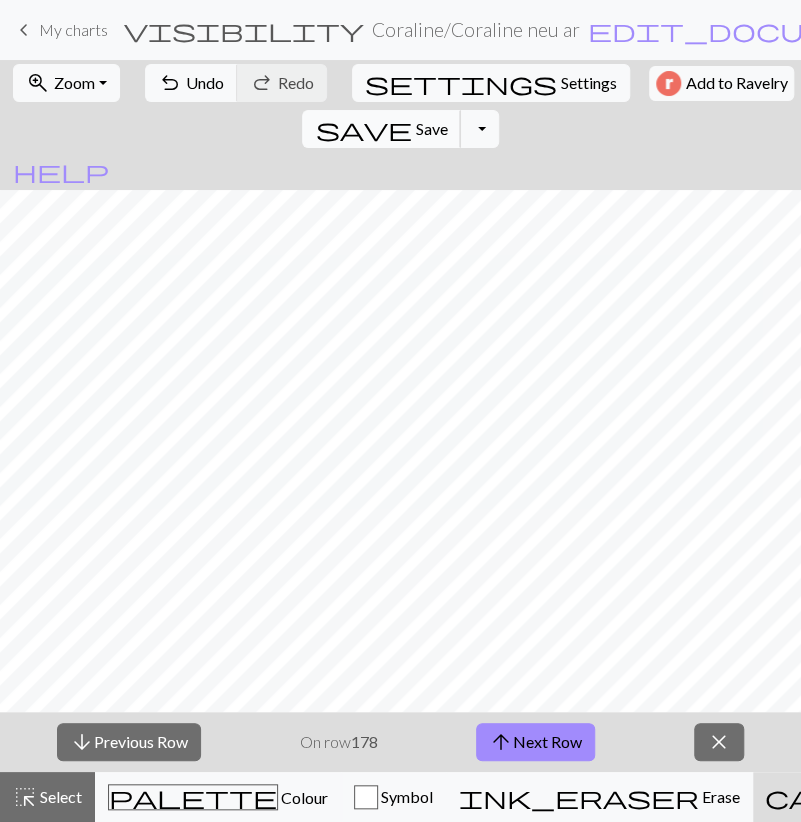 click on "save" at bounding box center [363, 129] 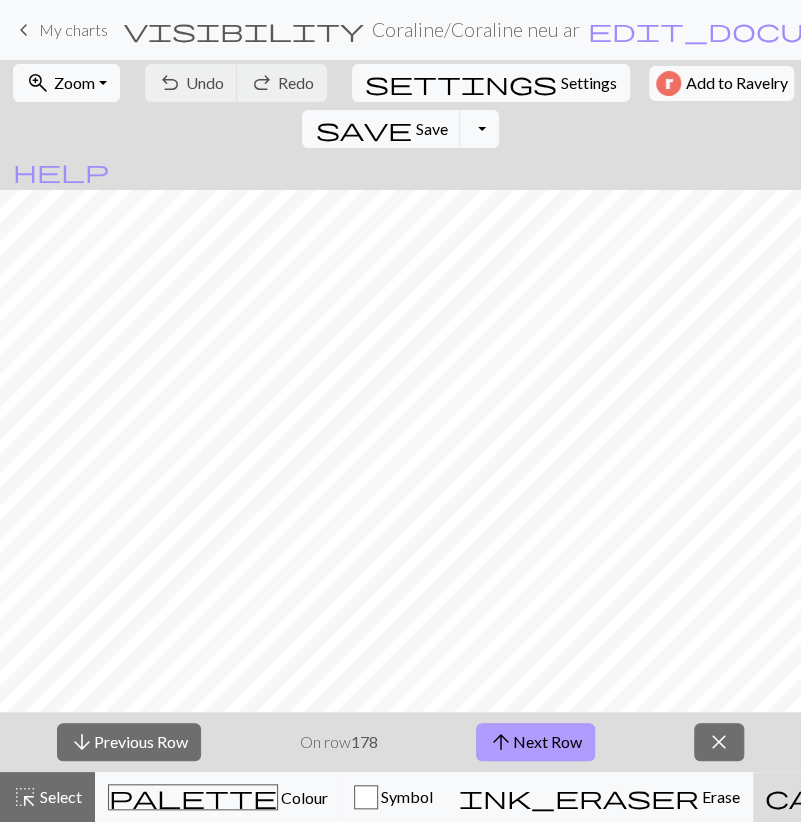 click on "arrow_upward  Next Row" at bounding box center [535, 742] 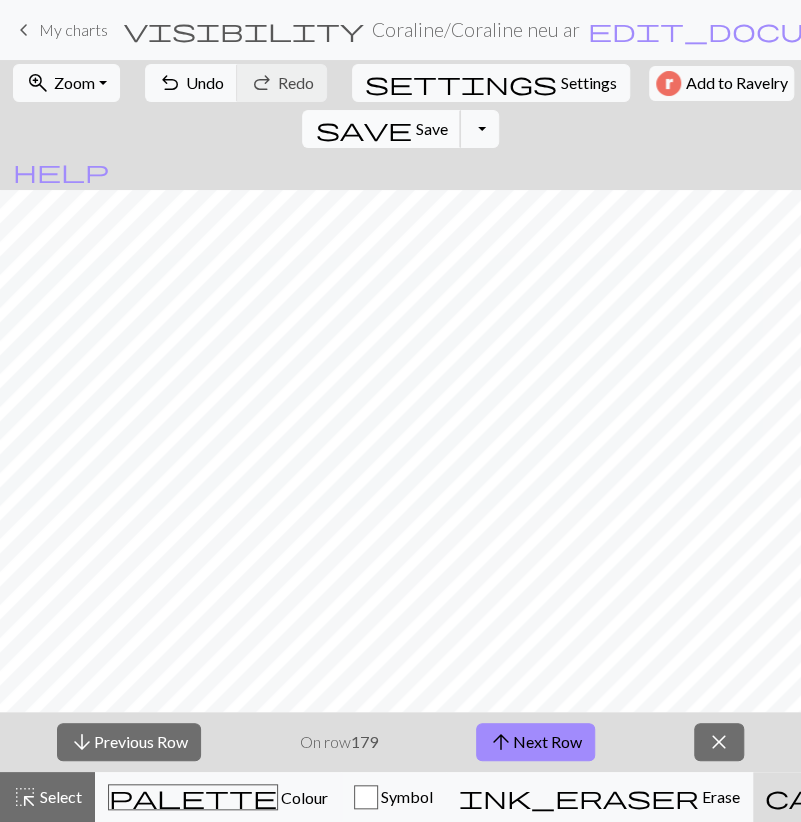 click on "save Save Save" at bounding box center [381, 129] 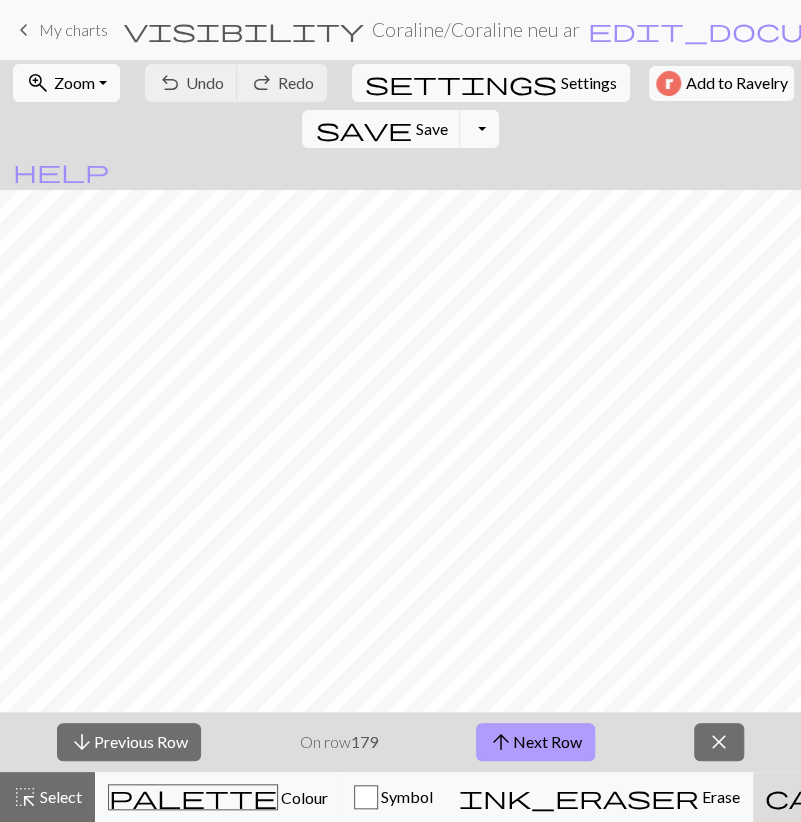 drag, startPoint x: 576, startPoint y: 735, endPoint x: 577, endPoint y: 725, distance: 10.049875 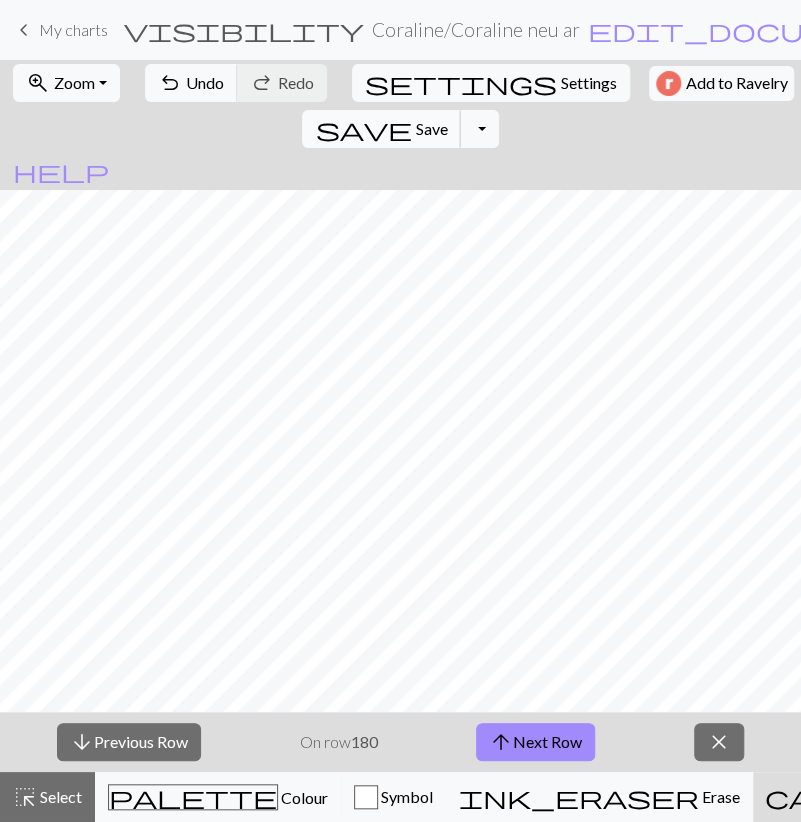 click on "save Save Save" at bounding box center (381, 129) 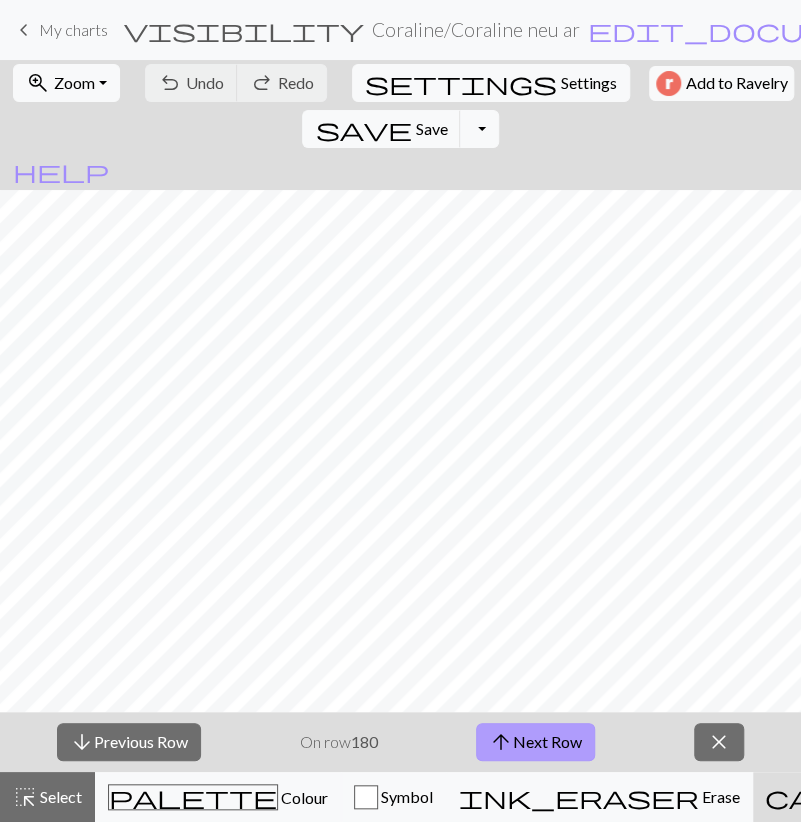 click on "arrow_upward  Next Row" at bounding box center [535, 742] 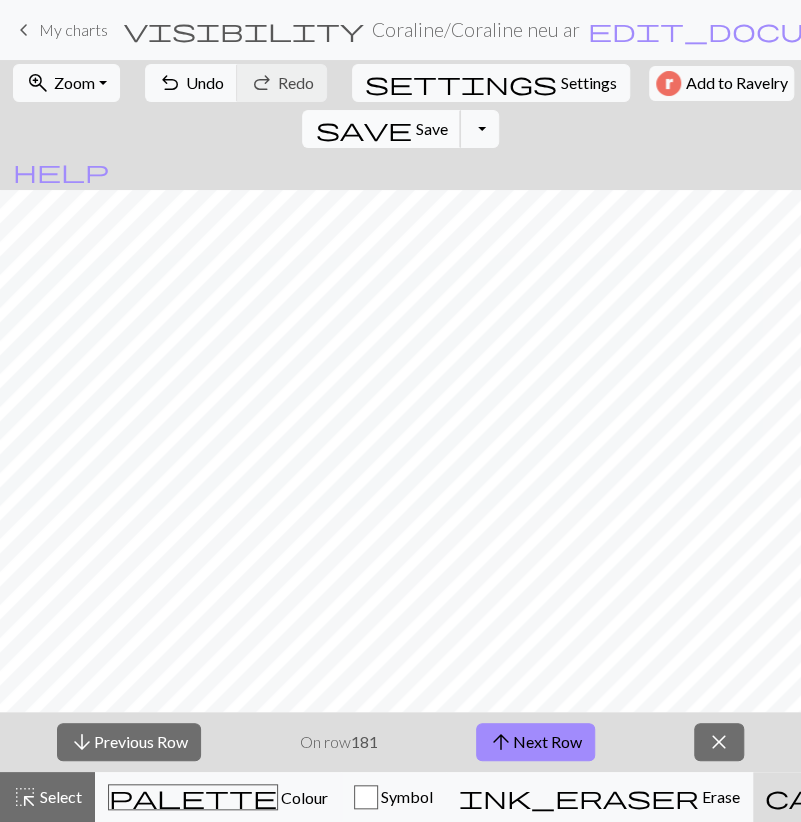 click on "save Save Save" at bounding box center [381, 129] 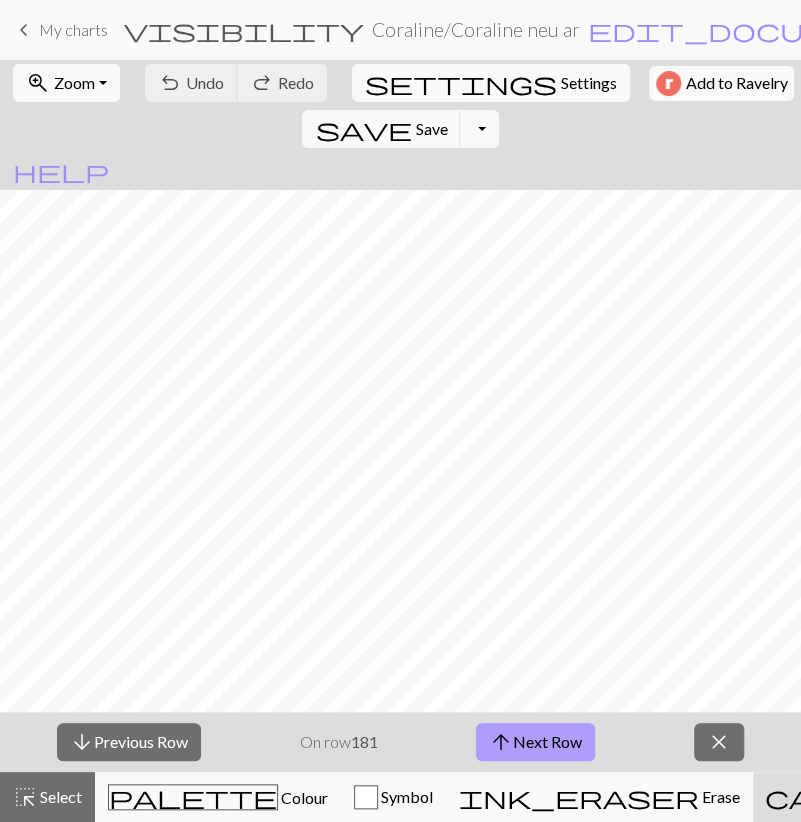 click on "arrow_upward  Next Row" at bounding box center [535, 742] 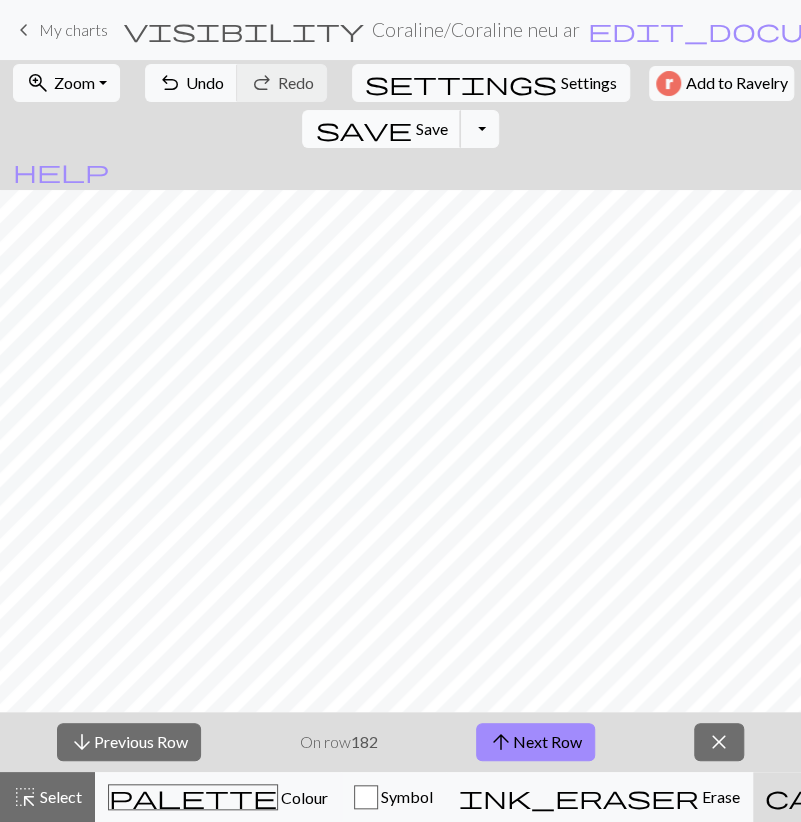 click on "Save" at bounding box center (431, 128) 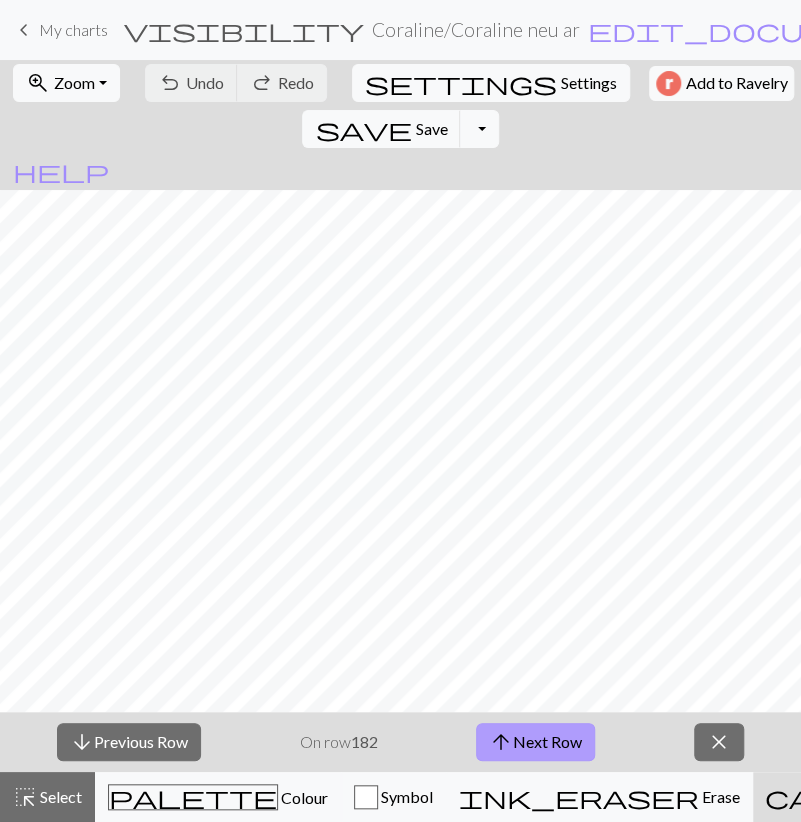 click on "arrow_upward  Next Row" at bounding box center [535, 742] 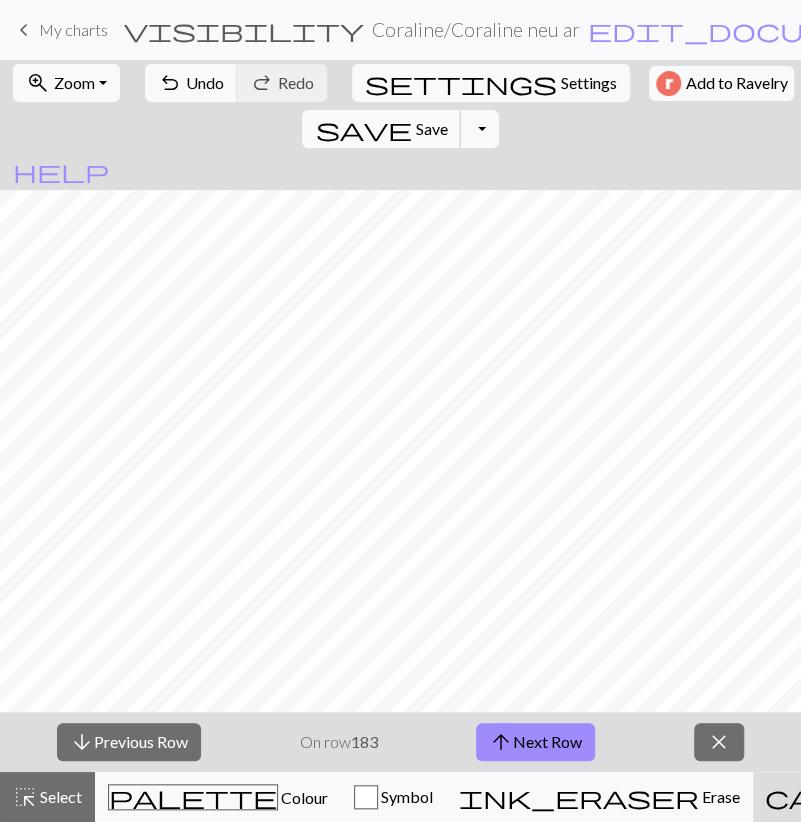 click on "Save" at bounding box center (431, 128) 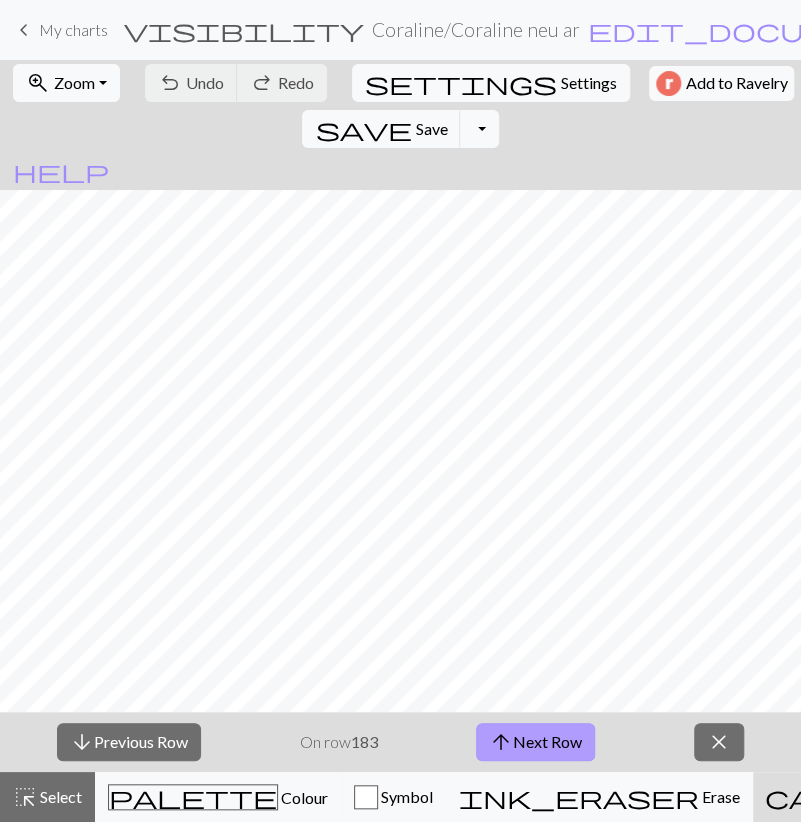 click on "arrow_upward  Next Row" at bounding box center [535, 742] 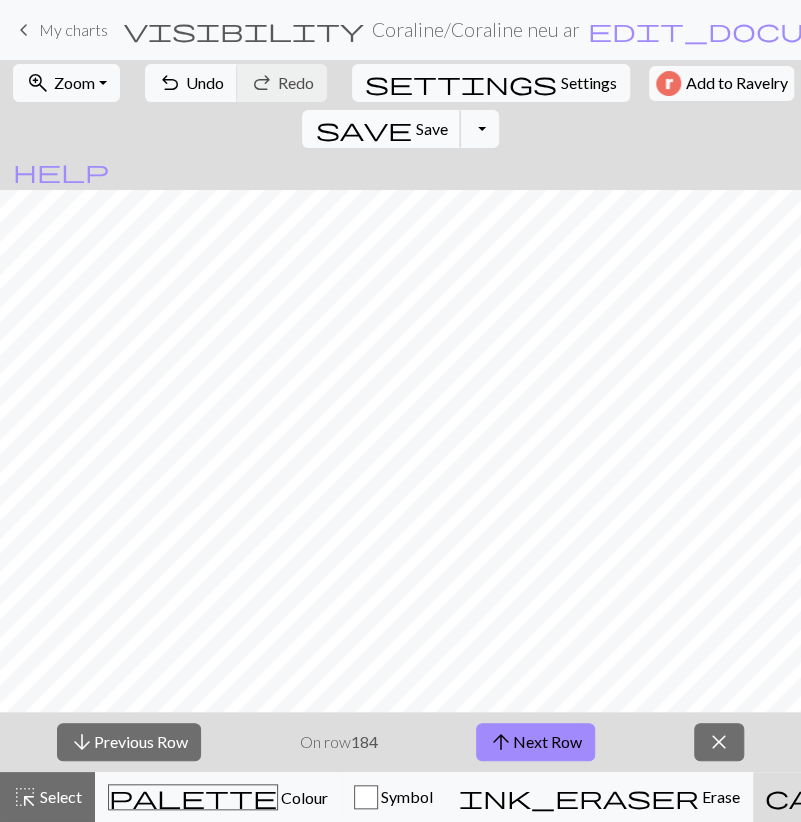 click on "Save" at bounding box center [431, 128] 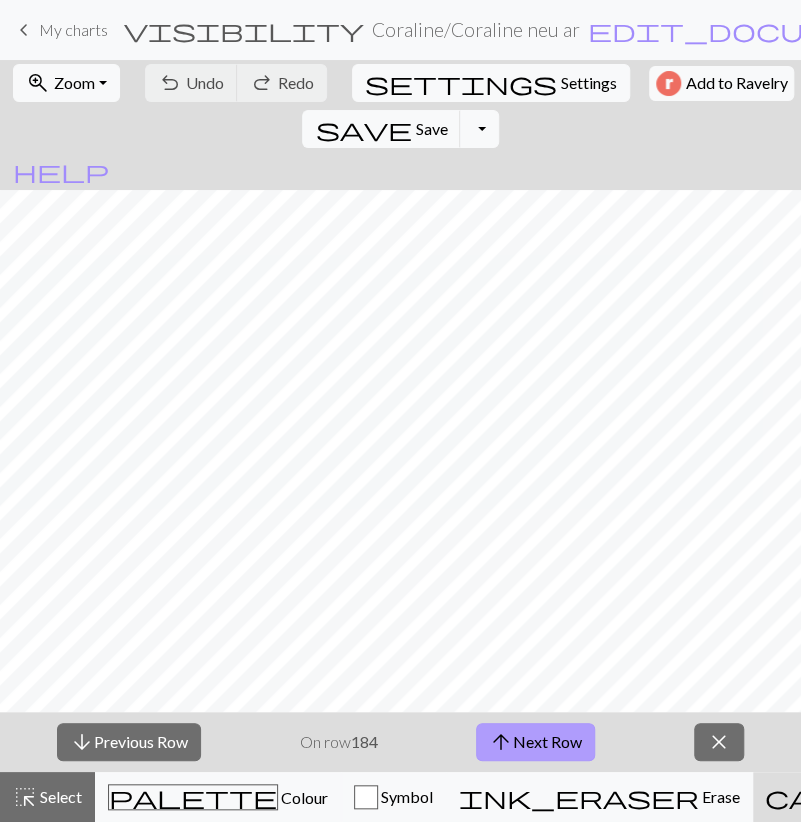 click on "arrow_upward  Next Row" at bounding box center [535, 742] 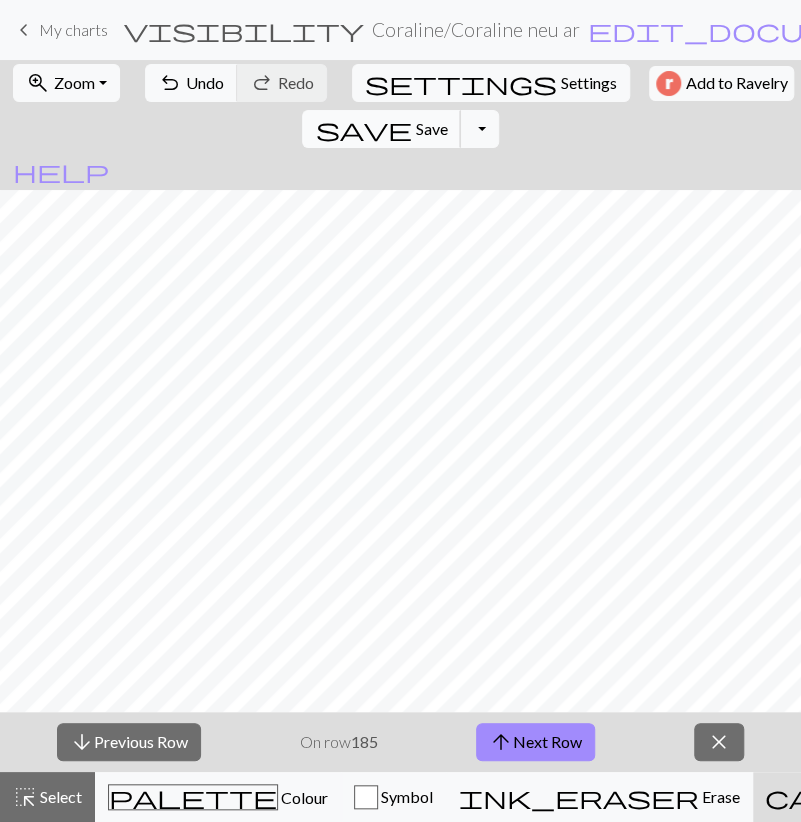 click on "save" at bounding box center (363, 129) 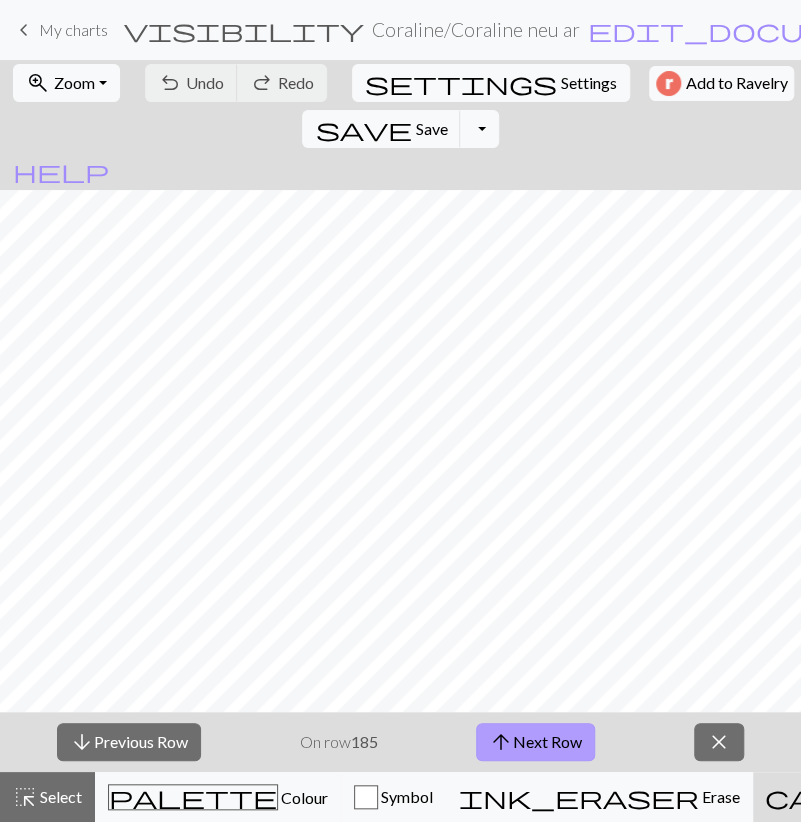 click on "arrow_upward  Next Row" at bounding box center (535, 742) 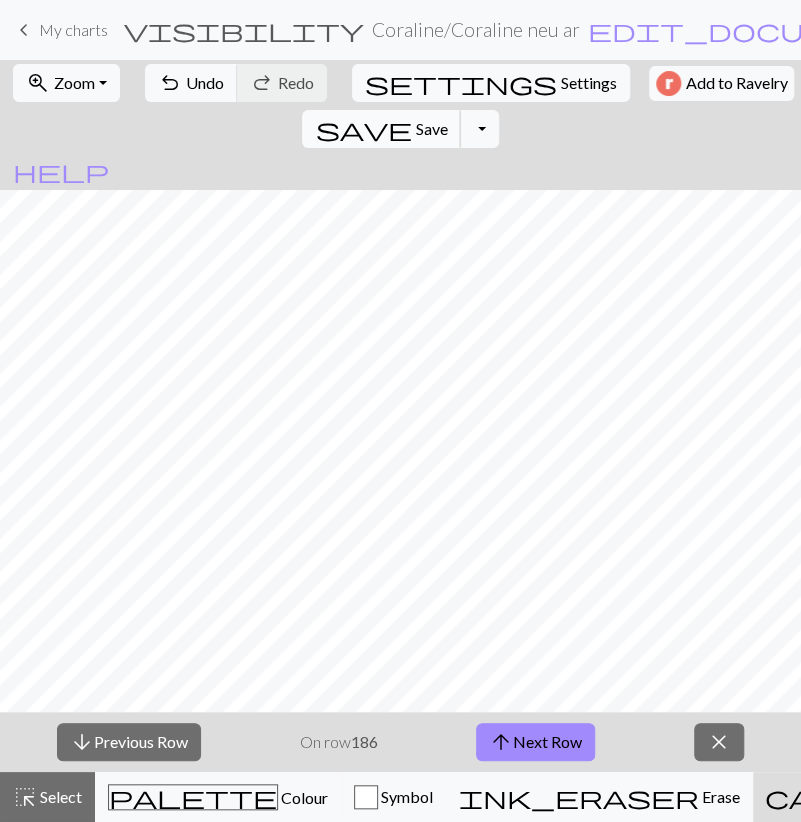 click on "save Save Save" at bounding box center (381, 129) 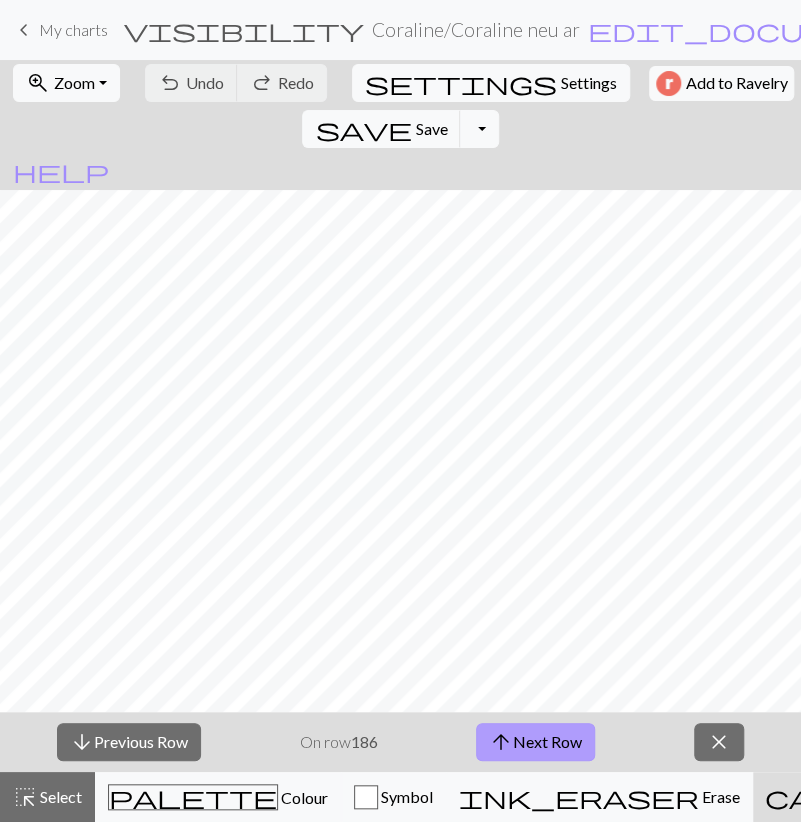 click on "arrow_upward  Next Row" at bounding box center (535, 742) 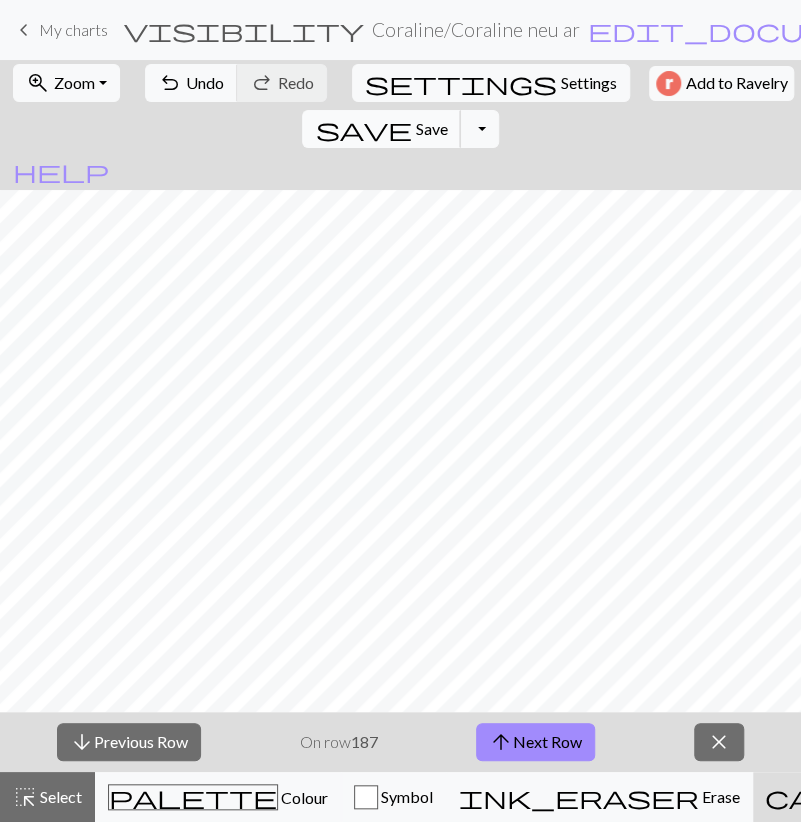 click on "save" at bounding box center [363, 129] 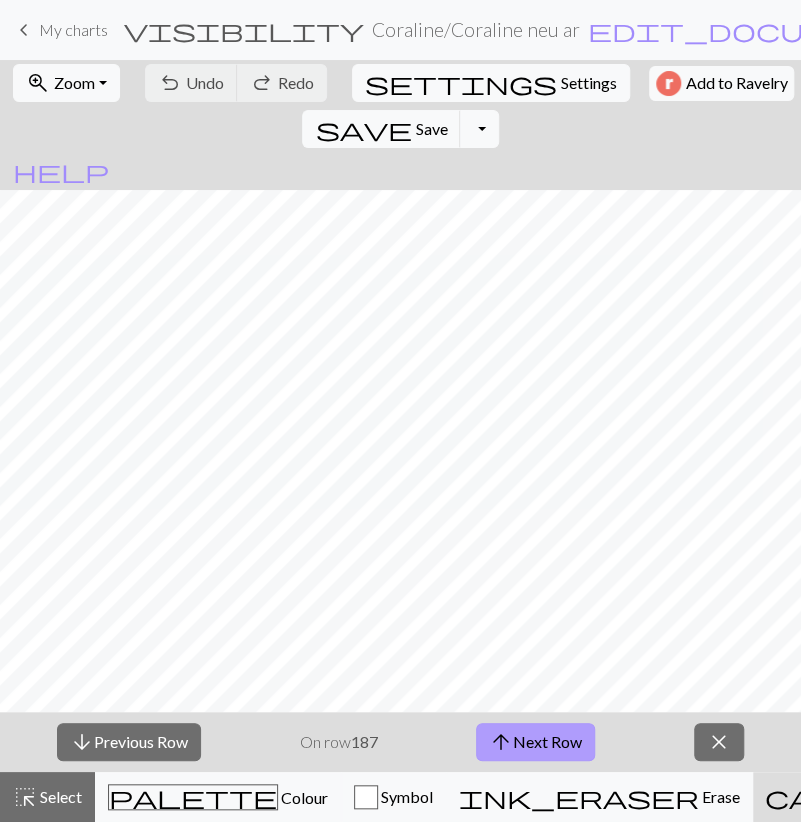 click on "arrow_upward" at bounding box center [501, 742] 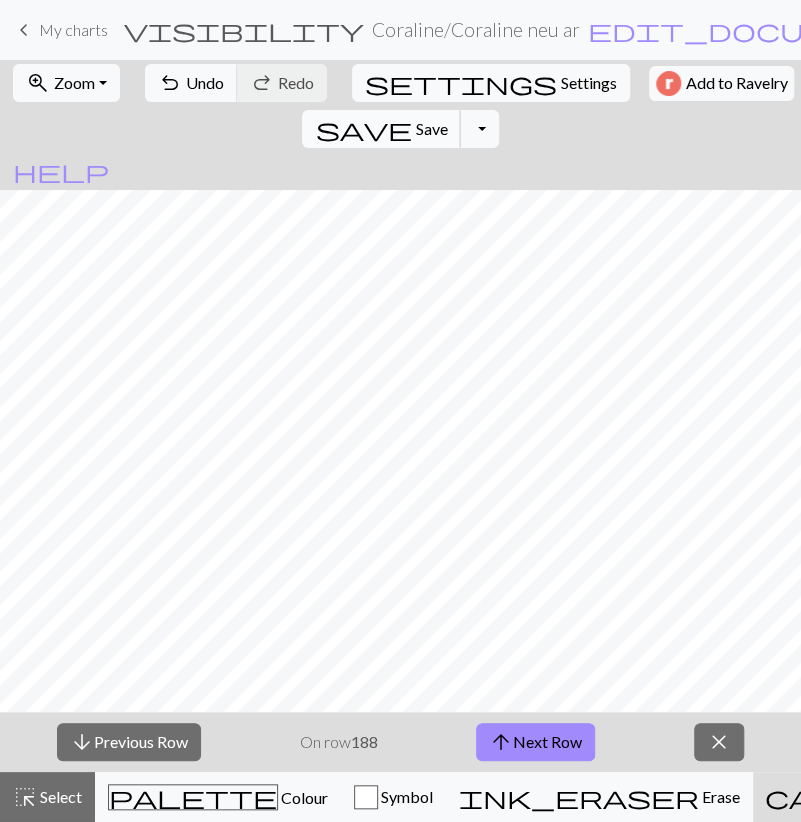 click on "save" at bounding box center (363, 129) 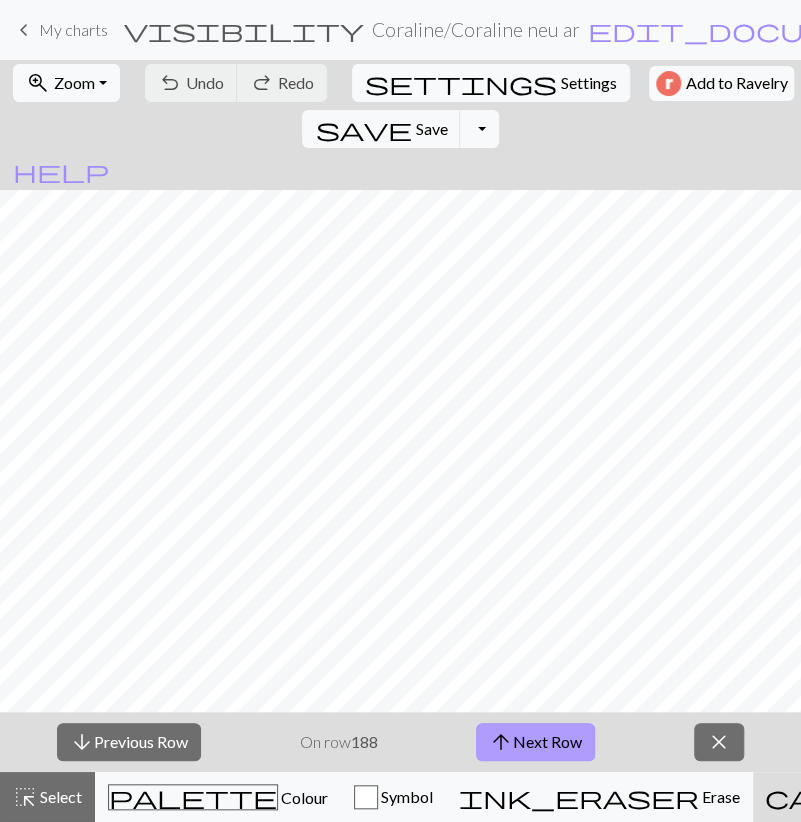 click on "arrow_upward  Next Row" at bounding box center (535, 742) 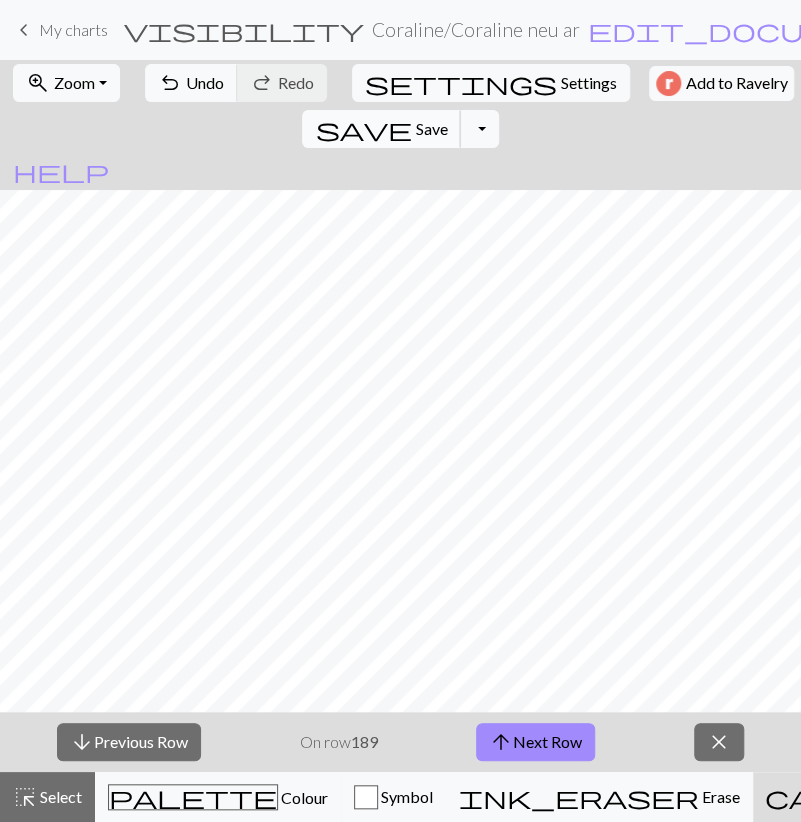 click on "save Save Save" at bounding box center [381, 129] 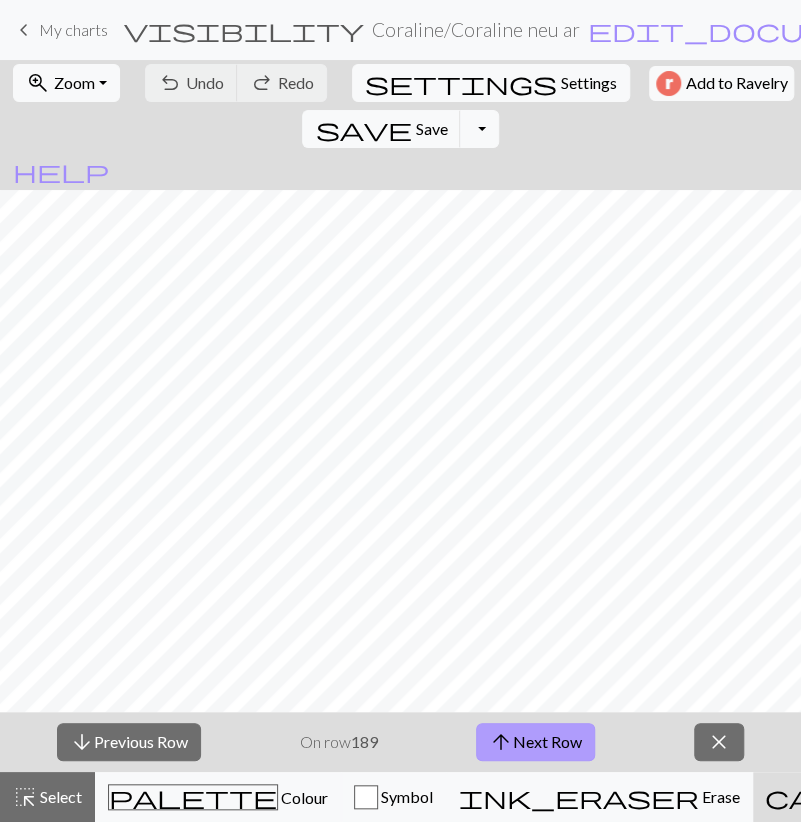 click on "arrow_upward  Next Row" at bounding box center [535, 742] 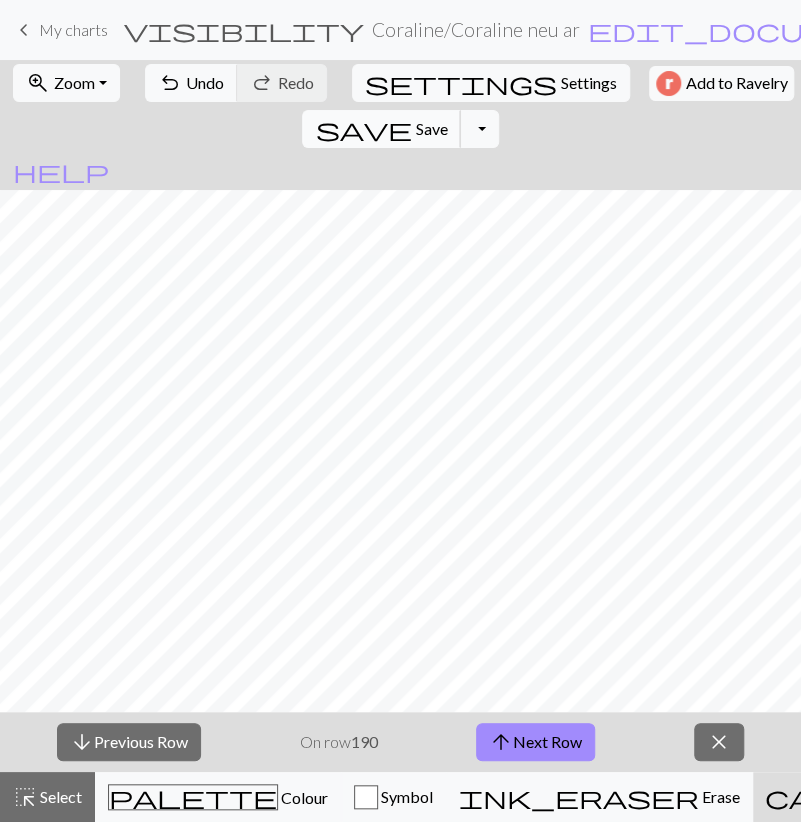 click on "Save" at bounding box center (431, 128) 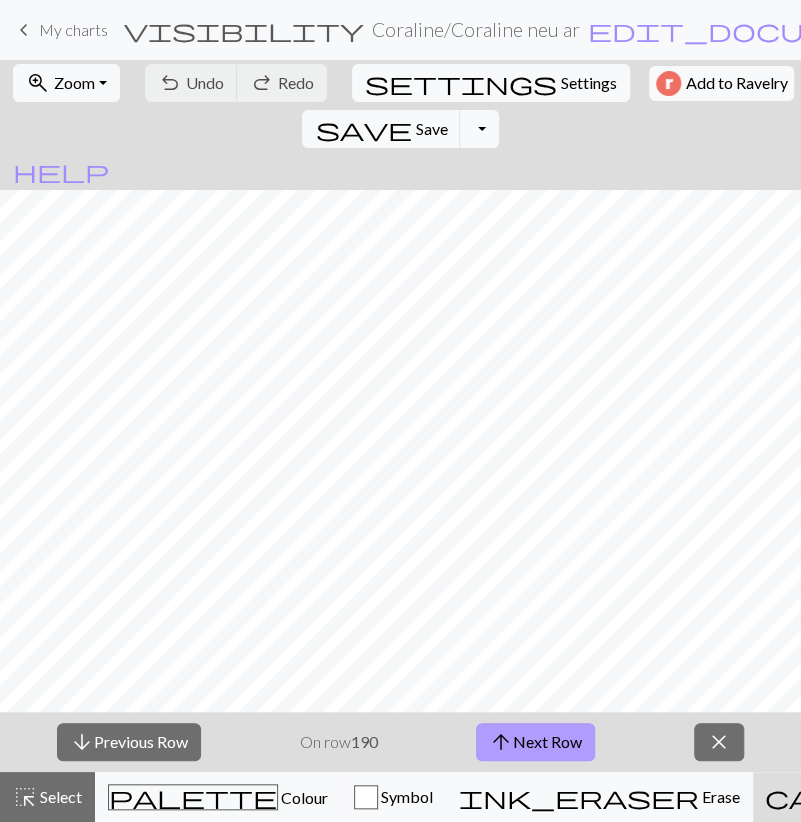 click on "arrow_upward  Next Row" at bounding box center (535, 742) 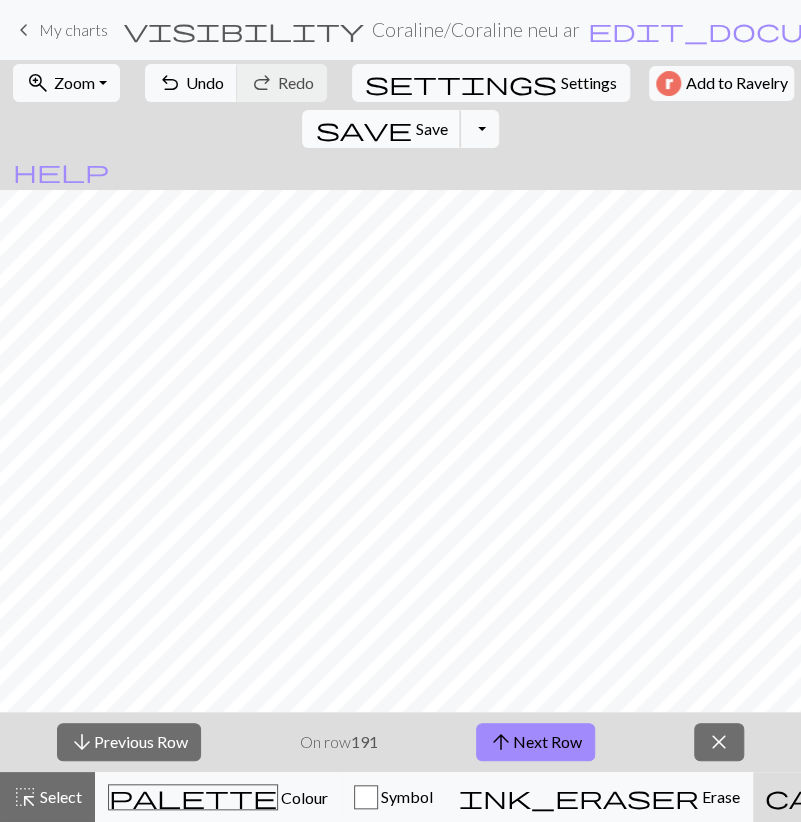 click on "save" at bounding box center (363, 129) 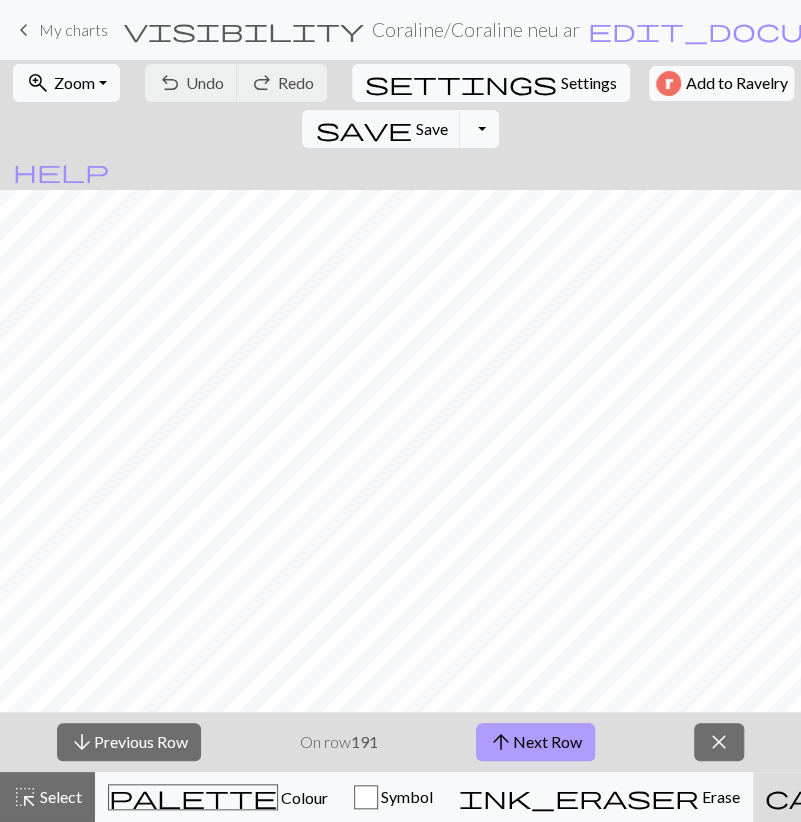 click on "arrow_upward" at bounding box center (501, 742) 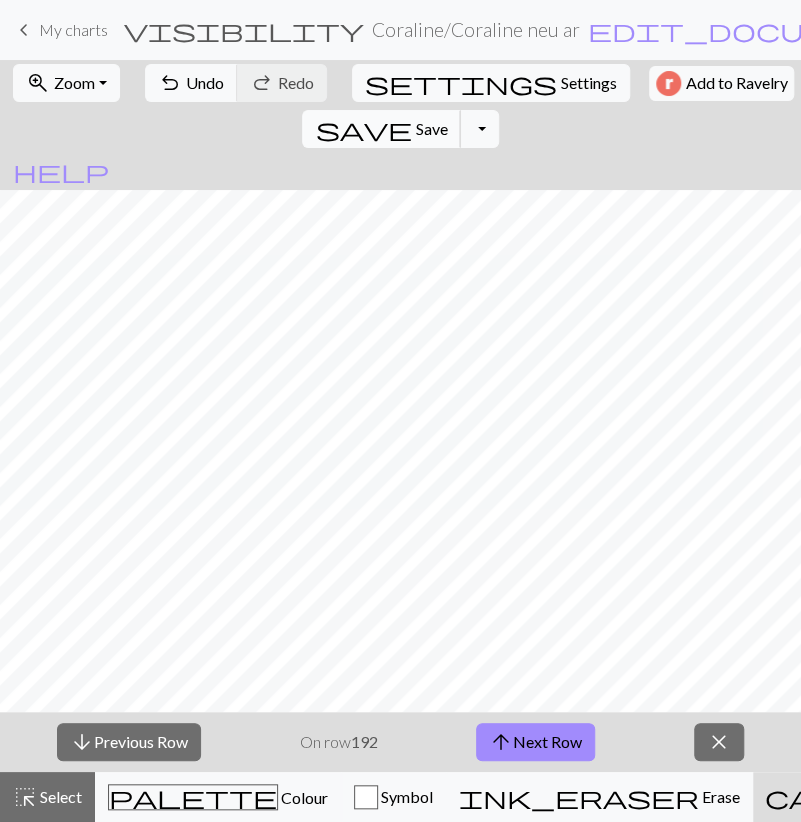 click on "save Save Save" at bounding box center (381, 129) 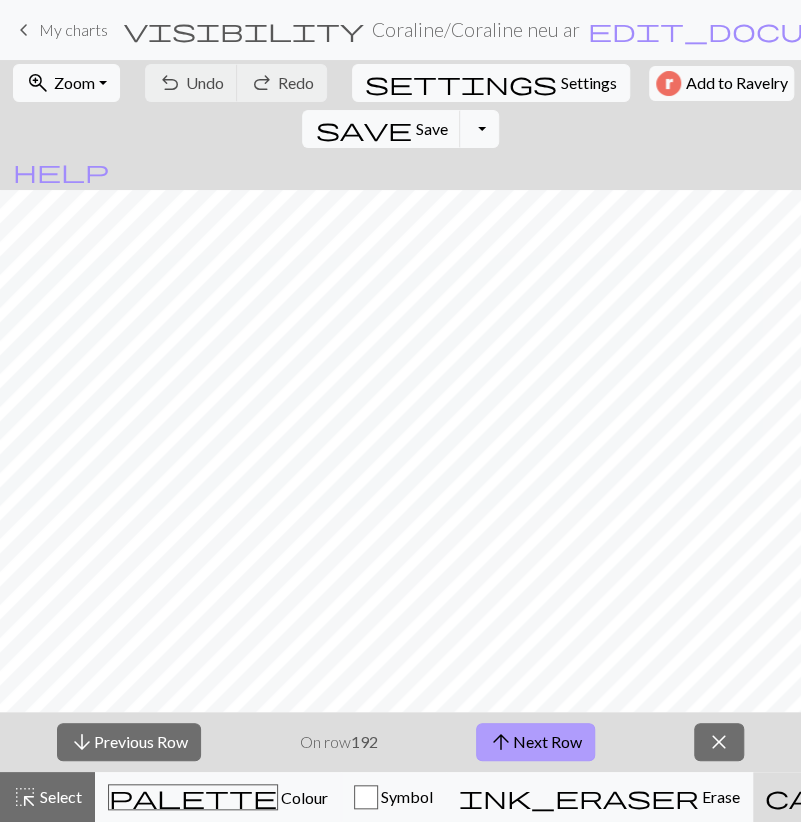 click on "arrow_upward  Next Row" at bounding box center [535, 742] 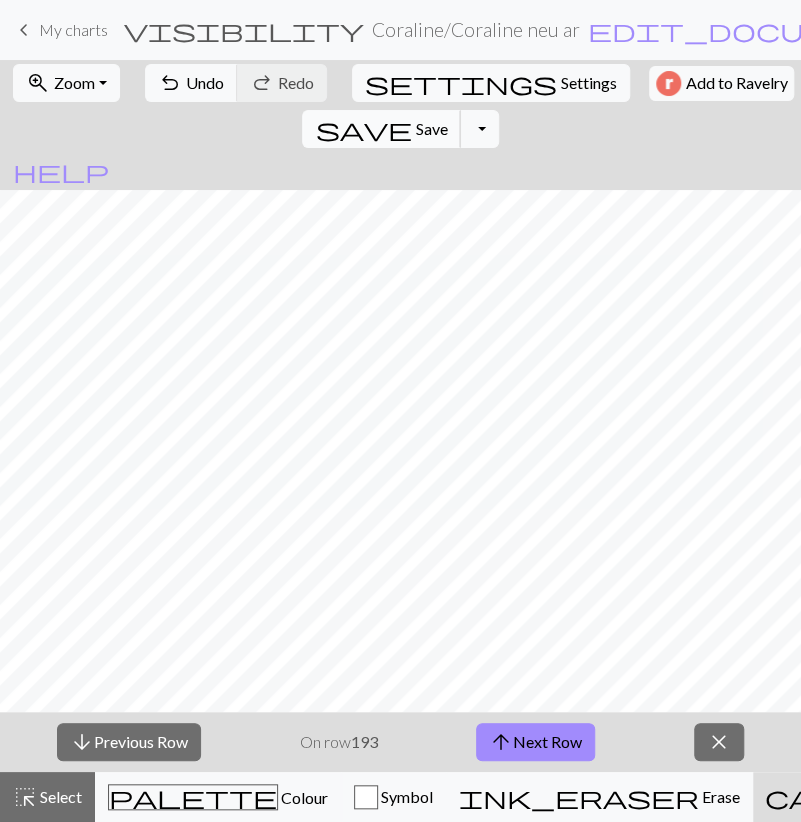 click on "save" at bounding box center [363, 129] 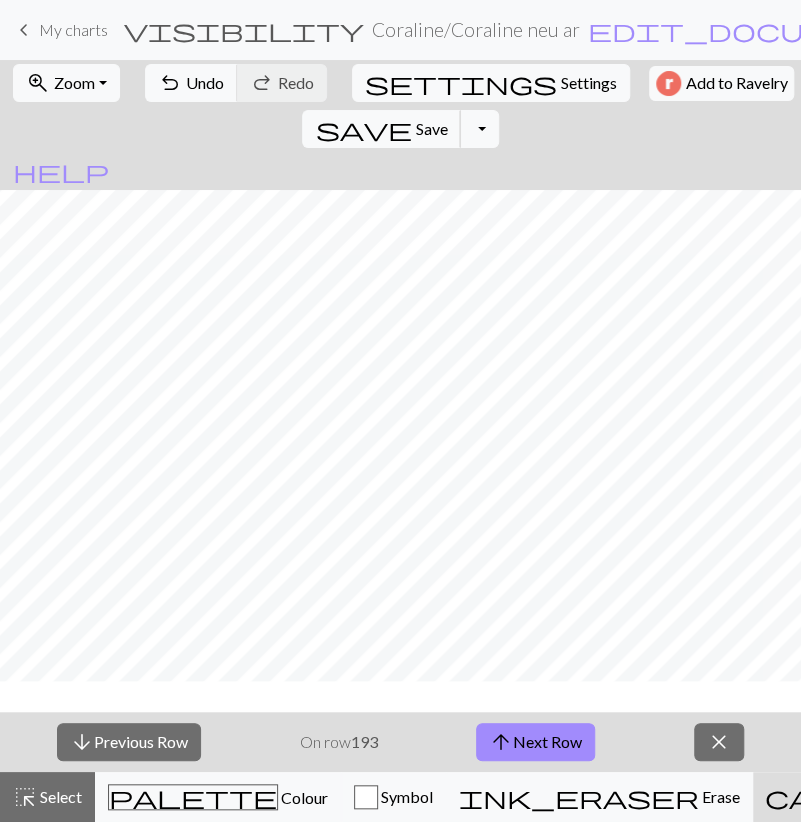 scroll, scrollTop: 812, scrollLeft: 0, axis: vertical 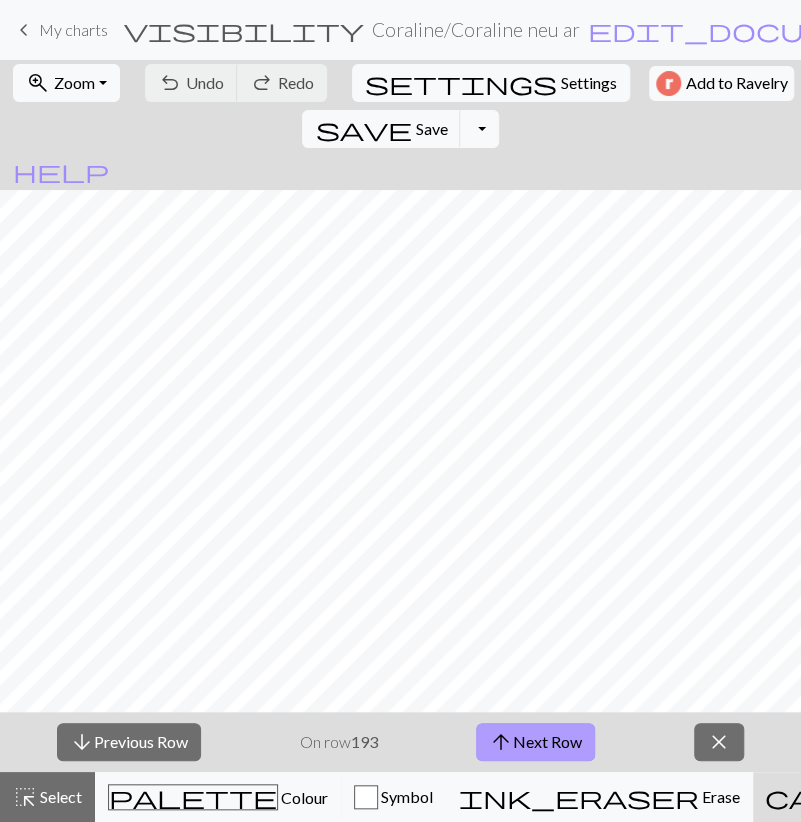 click on "arrow_upward  Next Row" at bounding box center (535, 742) 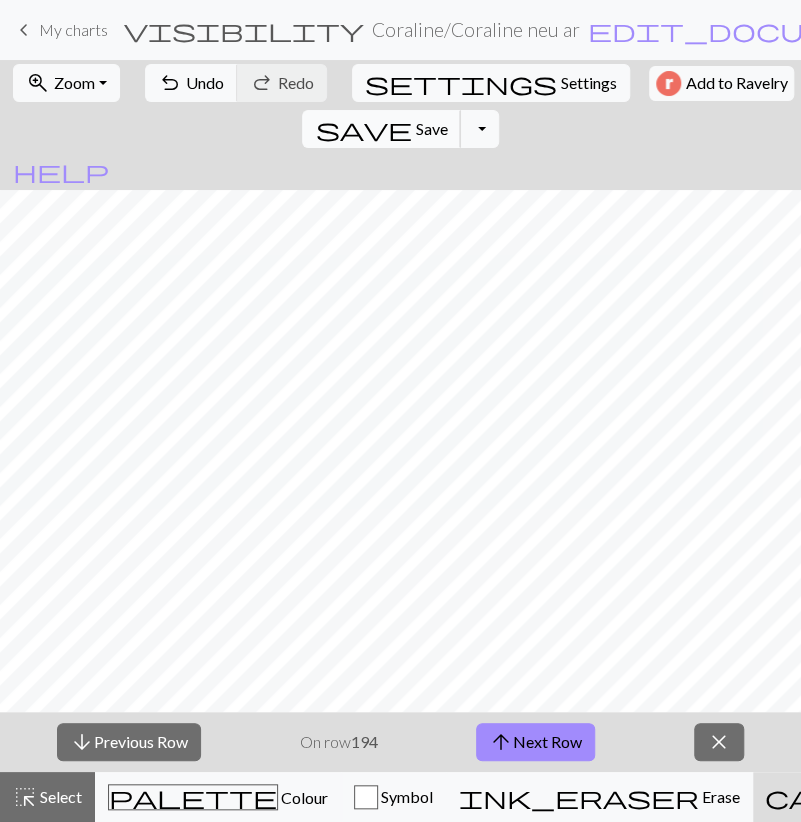 click on "save" at bounding box center (363, 129) 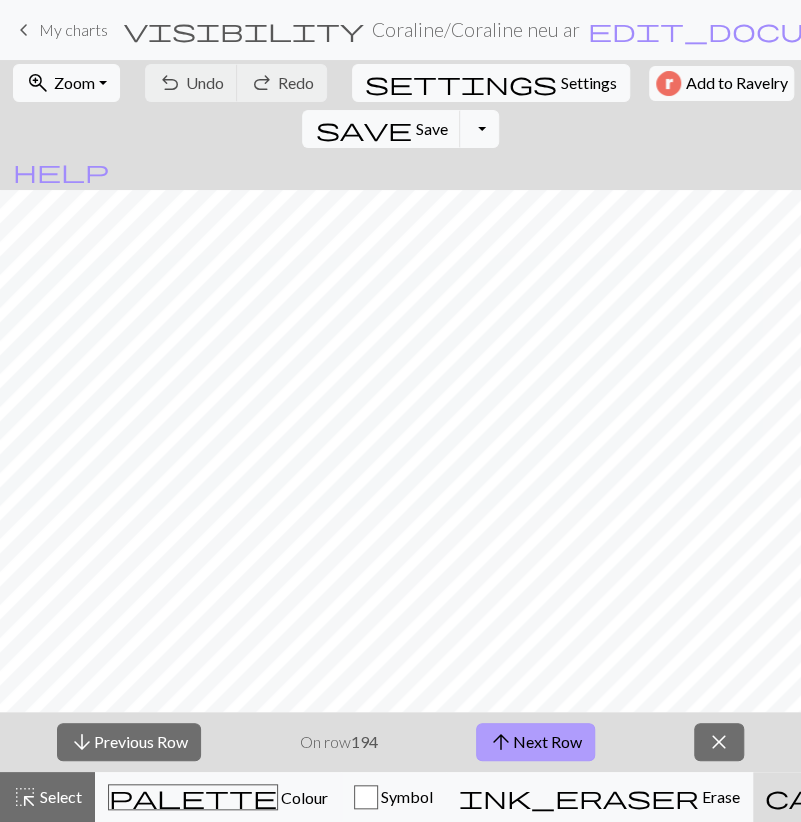 click on "arrow_upward  Next Row" at bounding box center [535, 742] 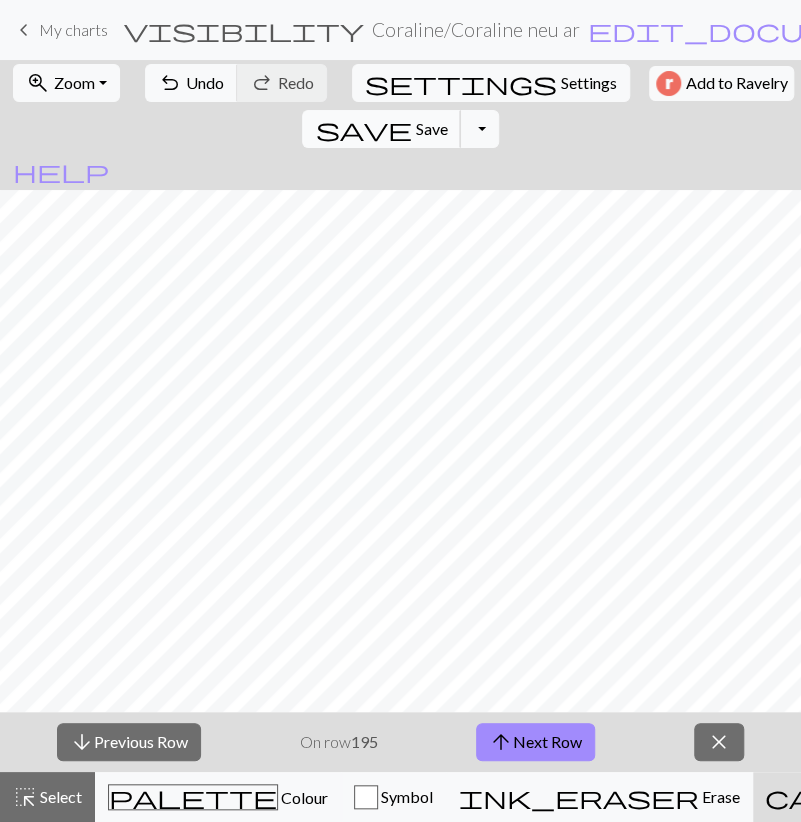 click on "save" at bounding box center (363, 129) 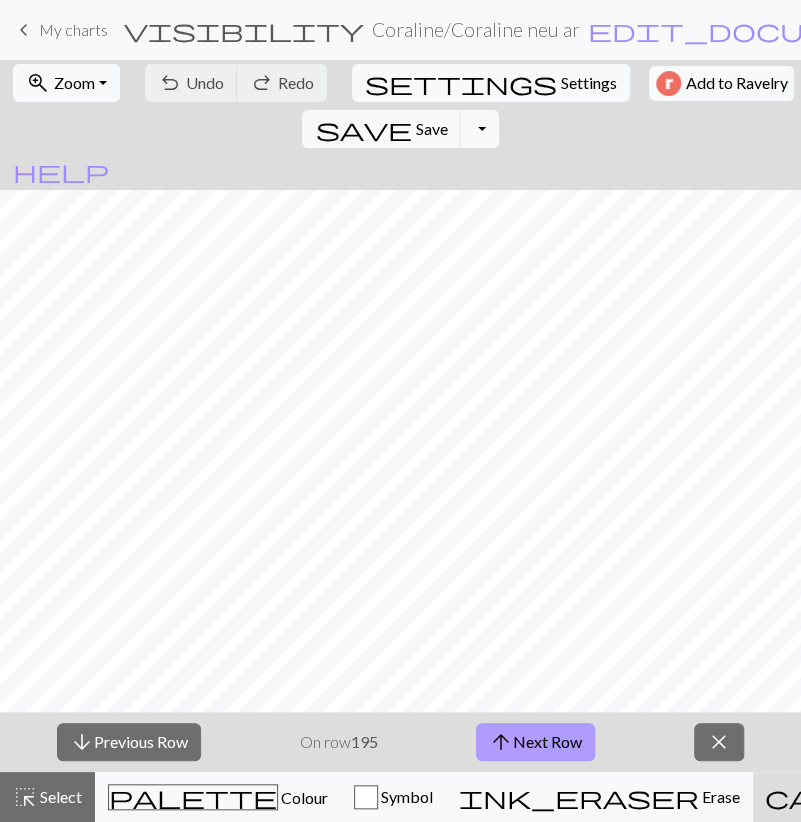 click on "arrow_upward  Next Row" at bounding box center [535, 742] 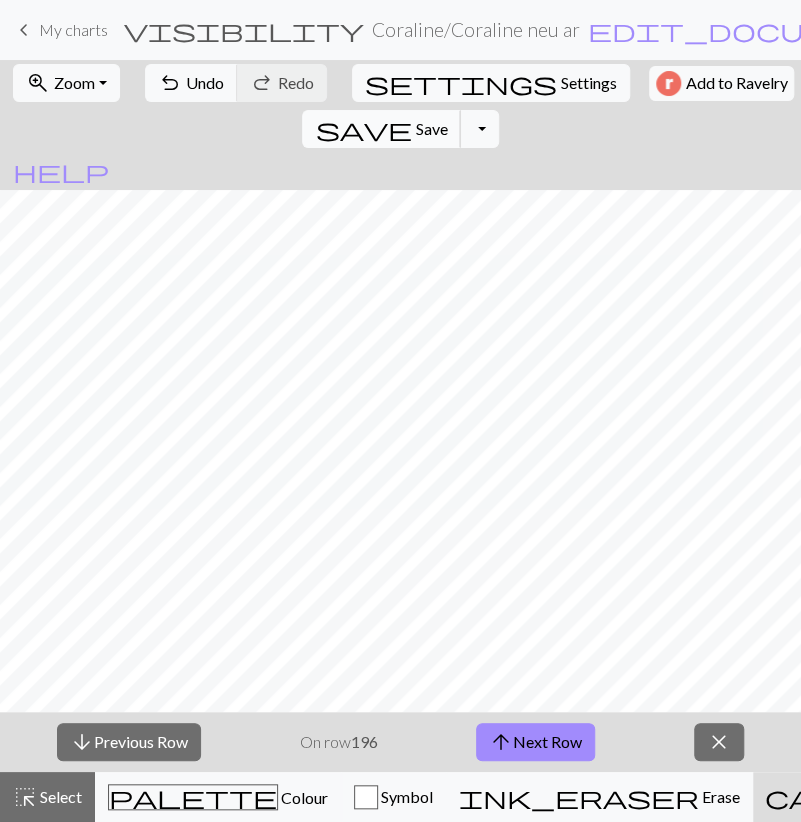 click on "save Save Save" at bounding box center [381, 129] 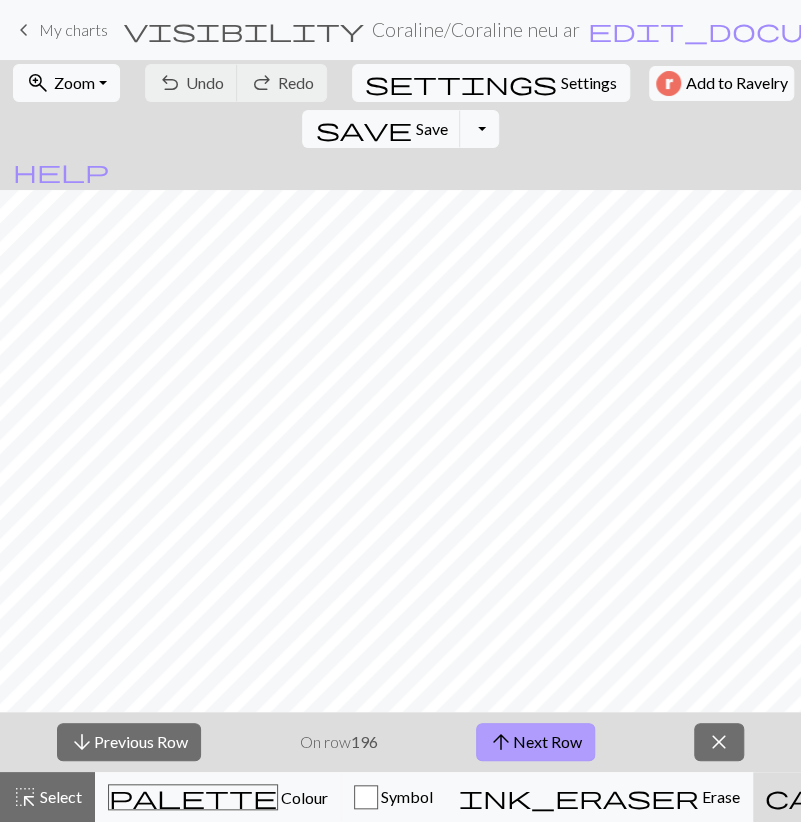click on "arrow_upward  Next Row" at bounding box center (535, 742) 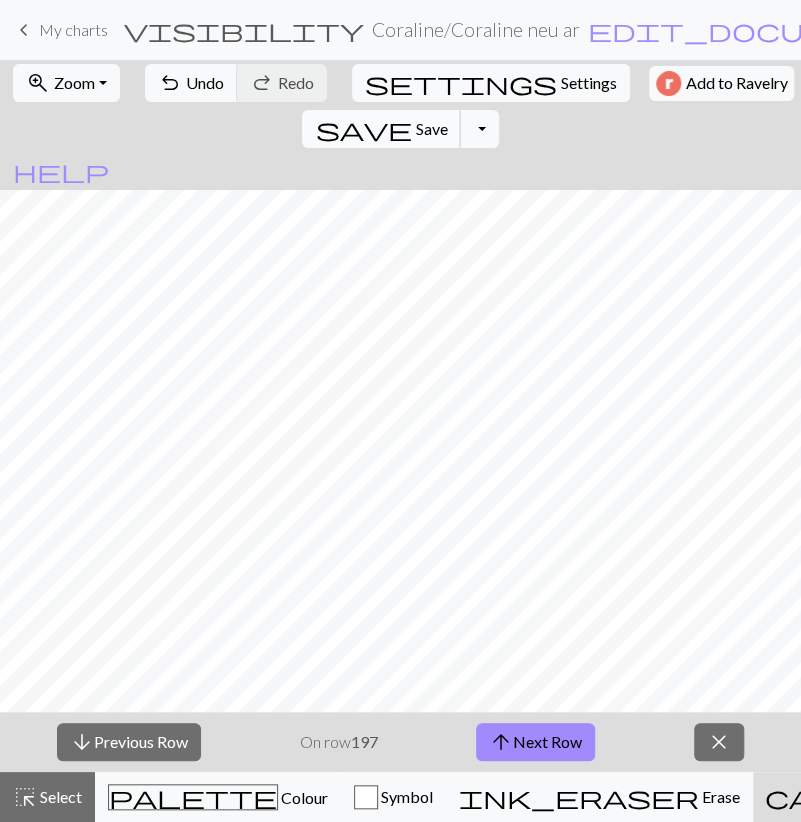 click on "save" at bounding box center (363, 129) 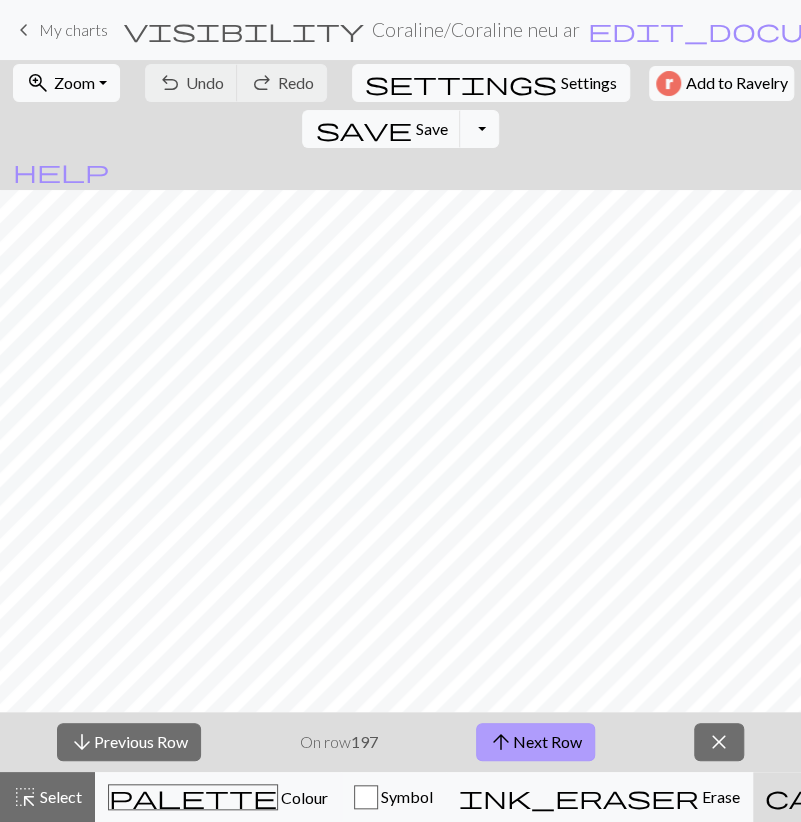 click on "arrow_upward  Next Row" at bounding box center (535, 742) 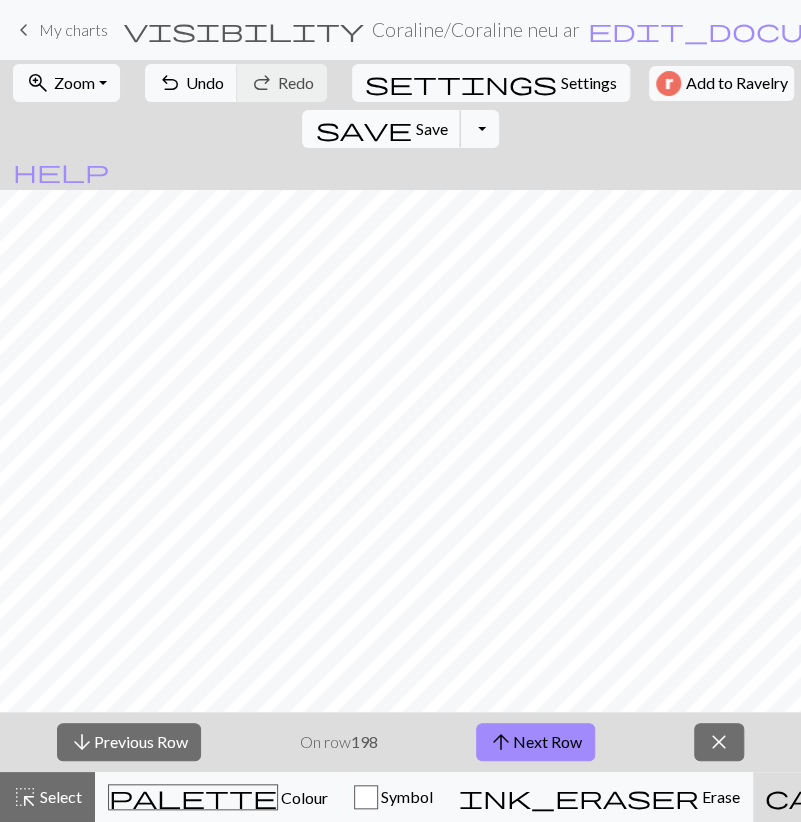 click on "save Save Save" at bounding box center (381, 129) 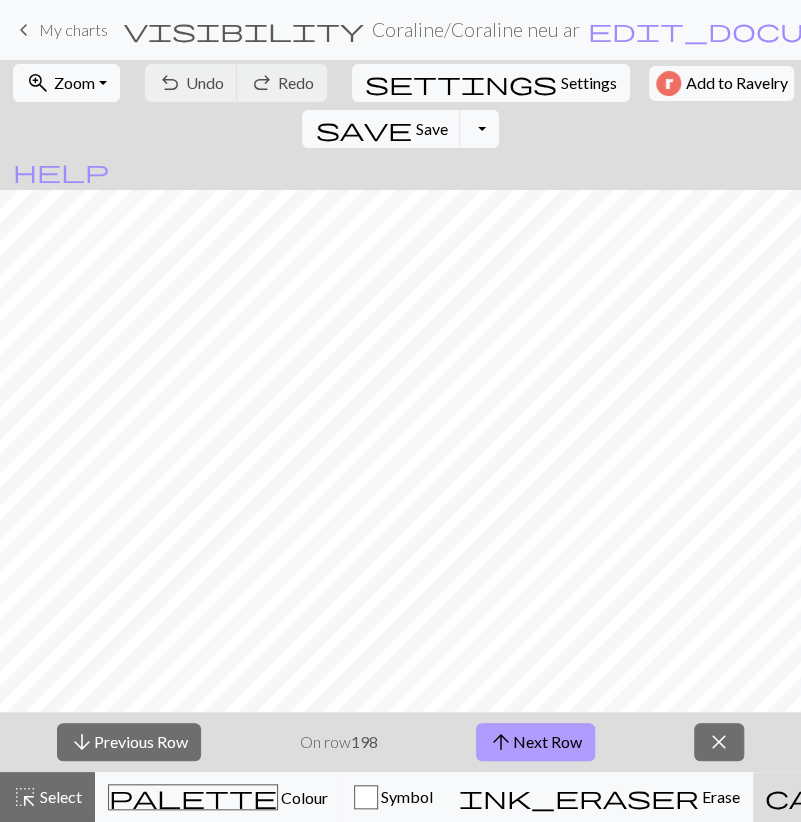 click on "arrow_upward  Next Row" at bounding box center [535, 742] 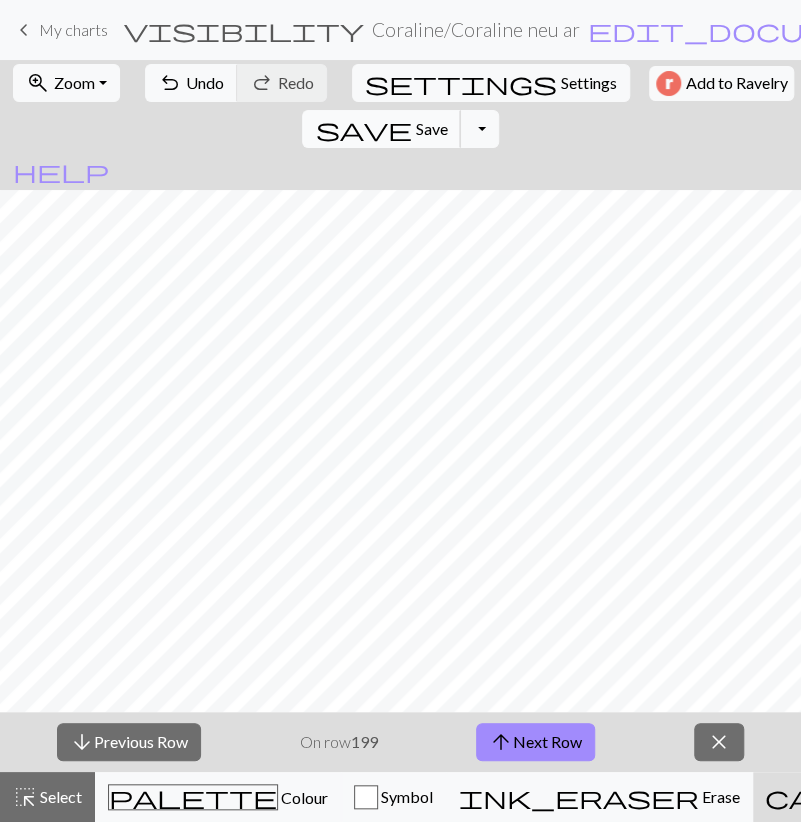 click on "save" at bounding box center [363, 129] 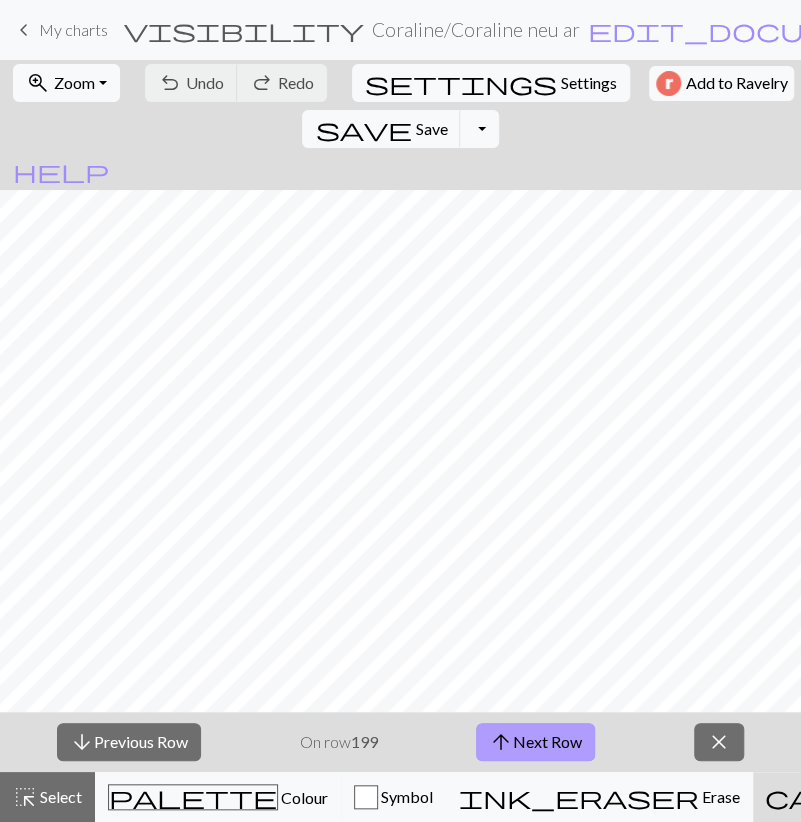click on "arrow_upward  Next Row" at bounding box center (535, 742) 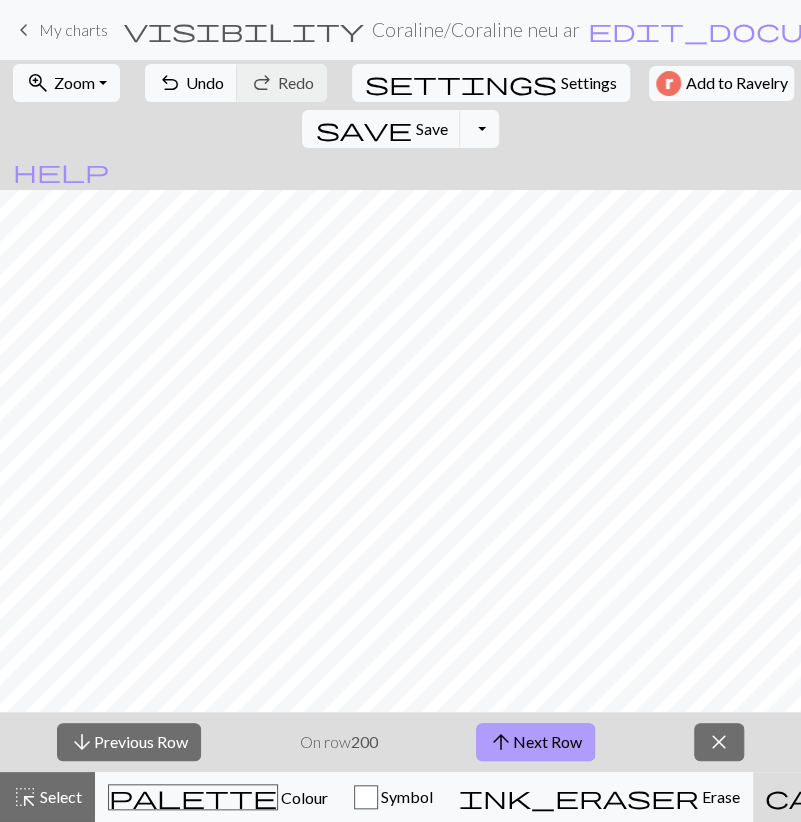 click on "arrow_upward  Next Row" at bounding box center (535, 742) 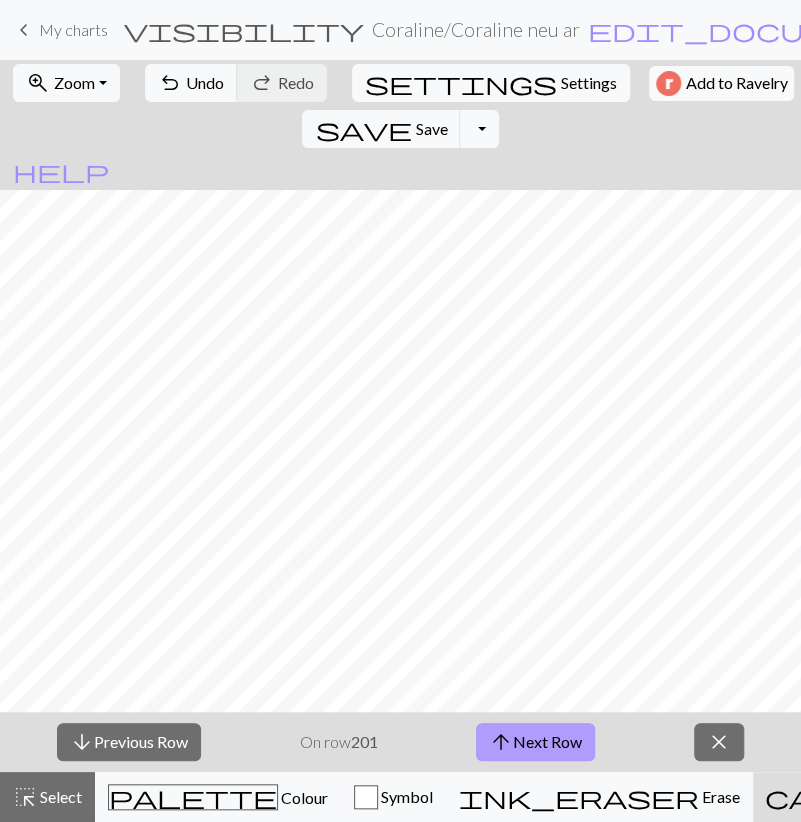 click on "arrow_upward  Next Row" at bounding box center (535, 742) 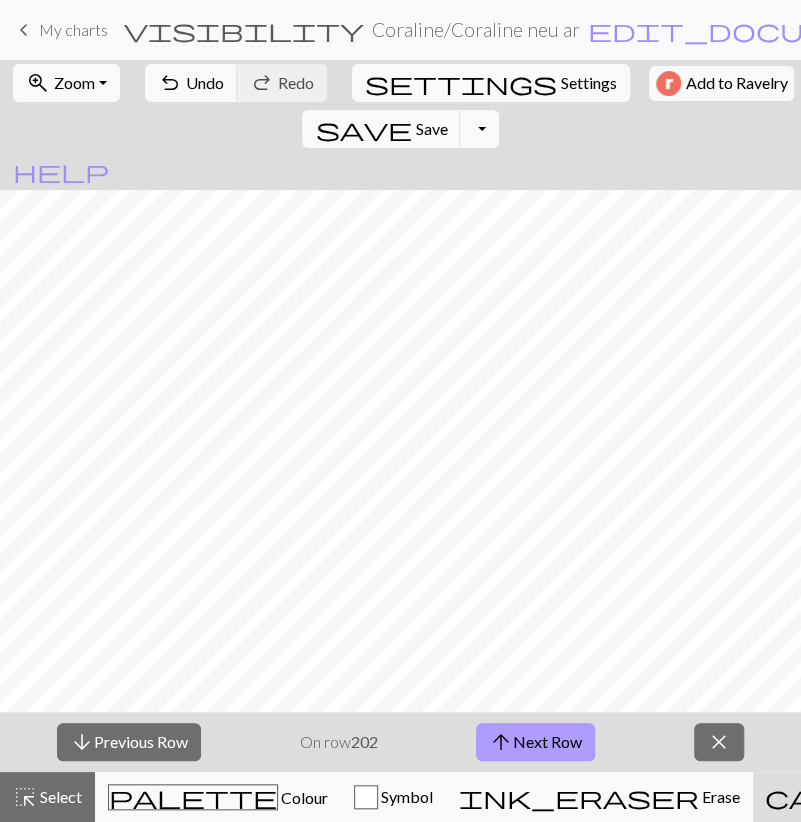click on "arrow_upward  Next Row" at bounding box center [535, 742] 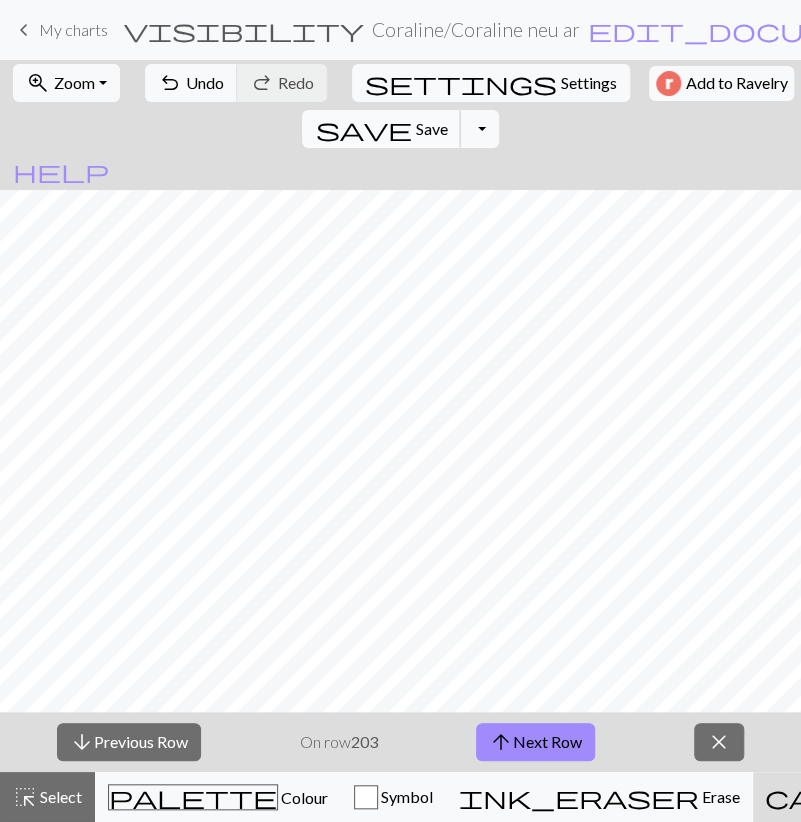 click on "save" at bounding box center (363, 129) 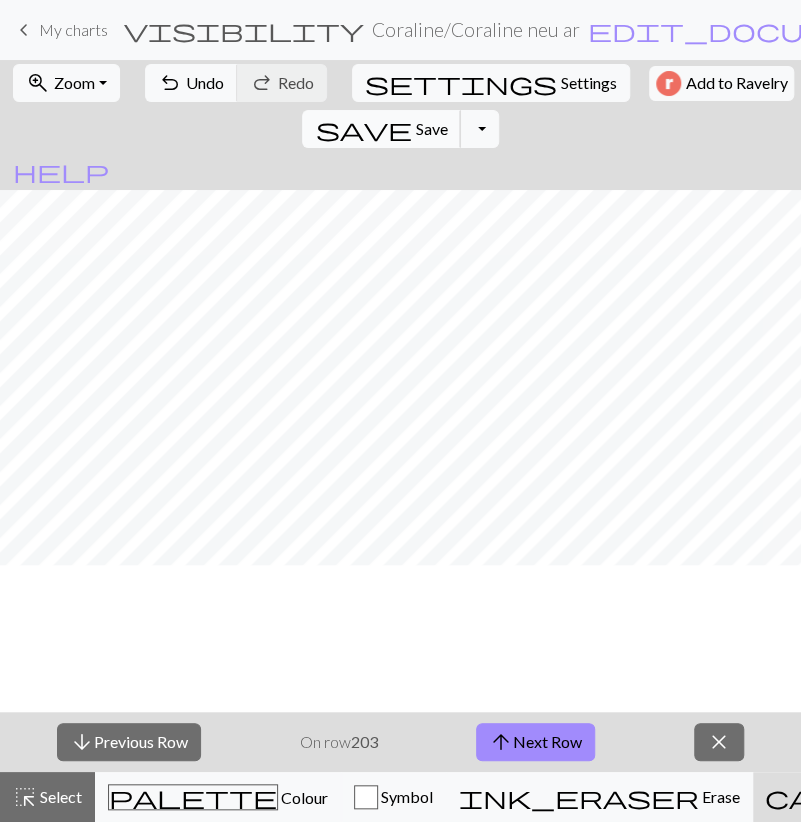 scroll, scrollTop: 580, scrollLeft: 0, axis: vertical 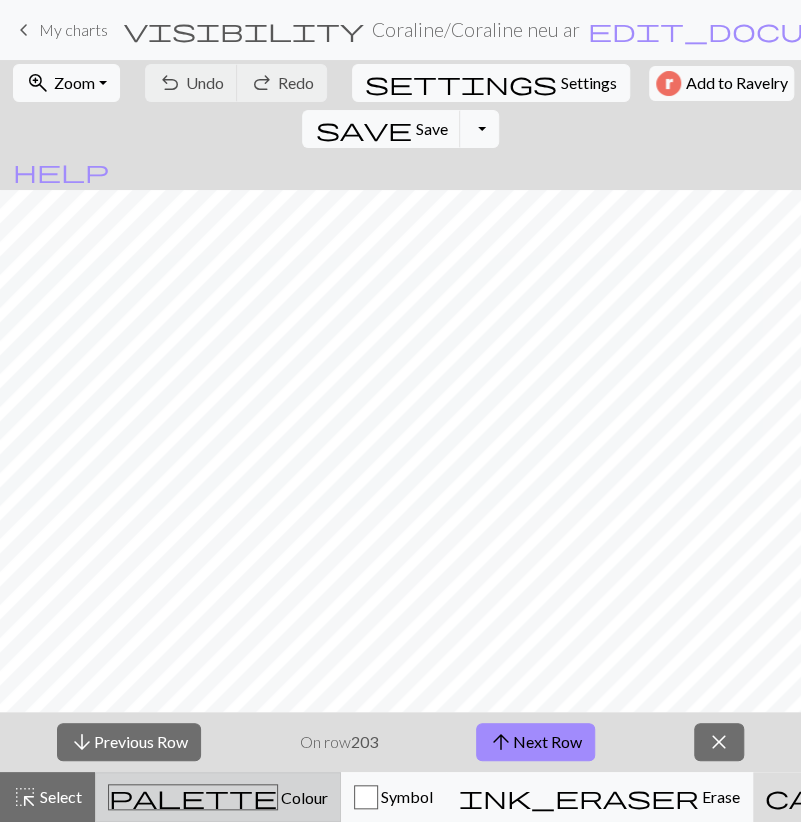 click on "Colour" at bounding box center [303, 797] 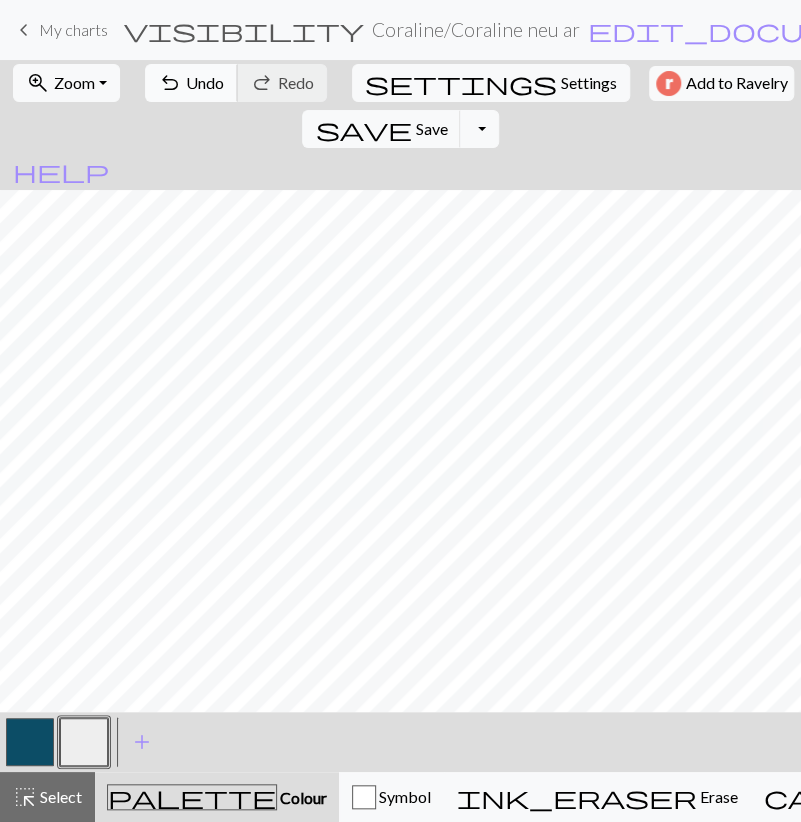 click on "Undo" at bounding box center [205, 82] 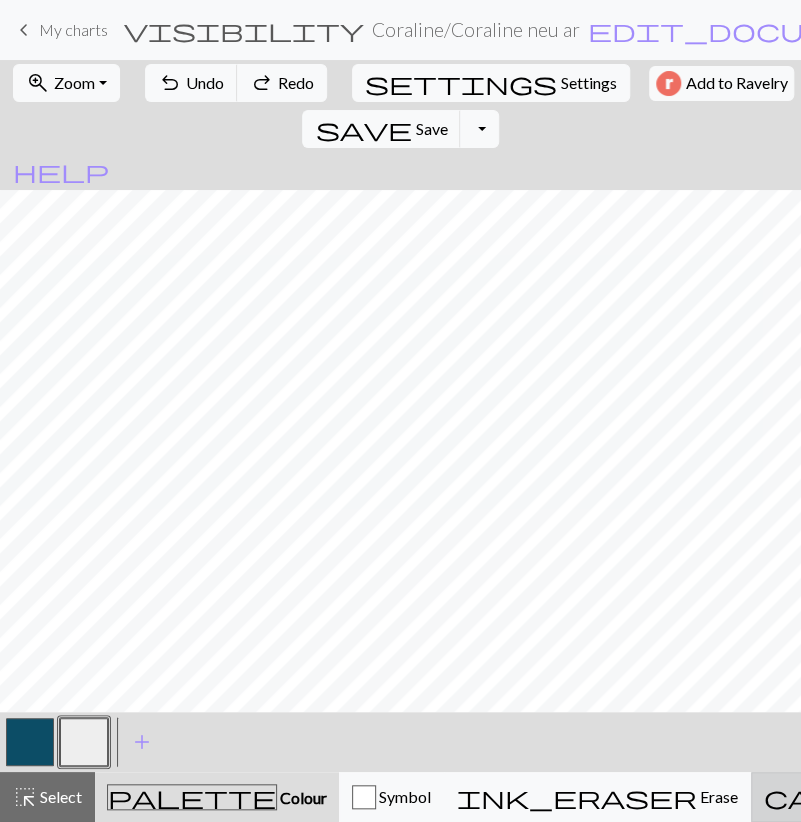 click on "Knitting mode" at bounding box center [1150, 796] 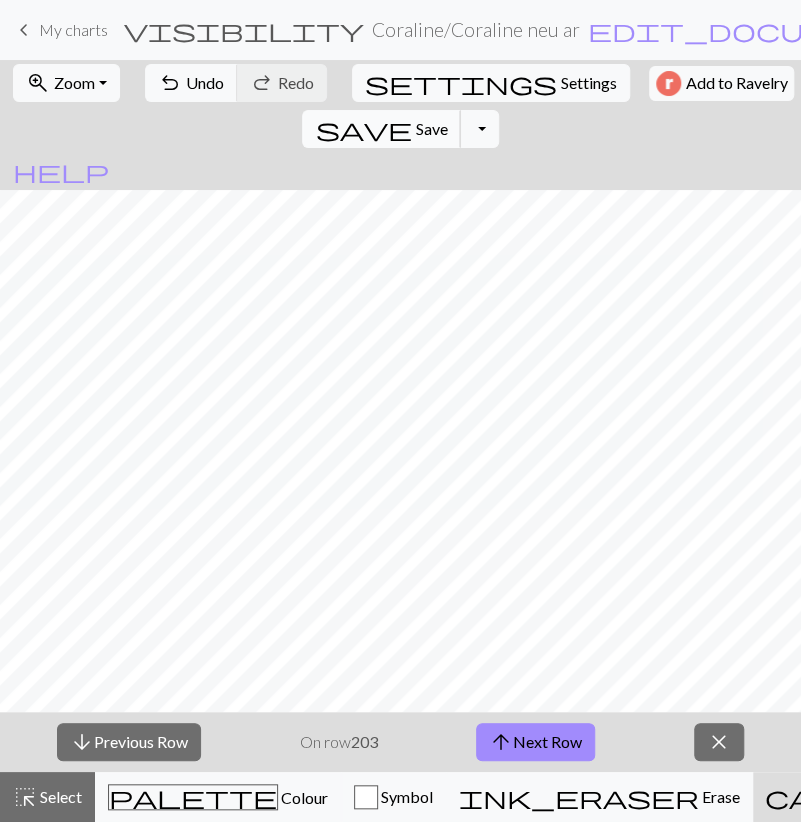 click on "save Save Save" at bounding box center [381, 129] 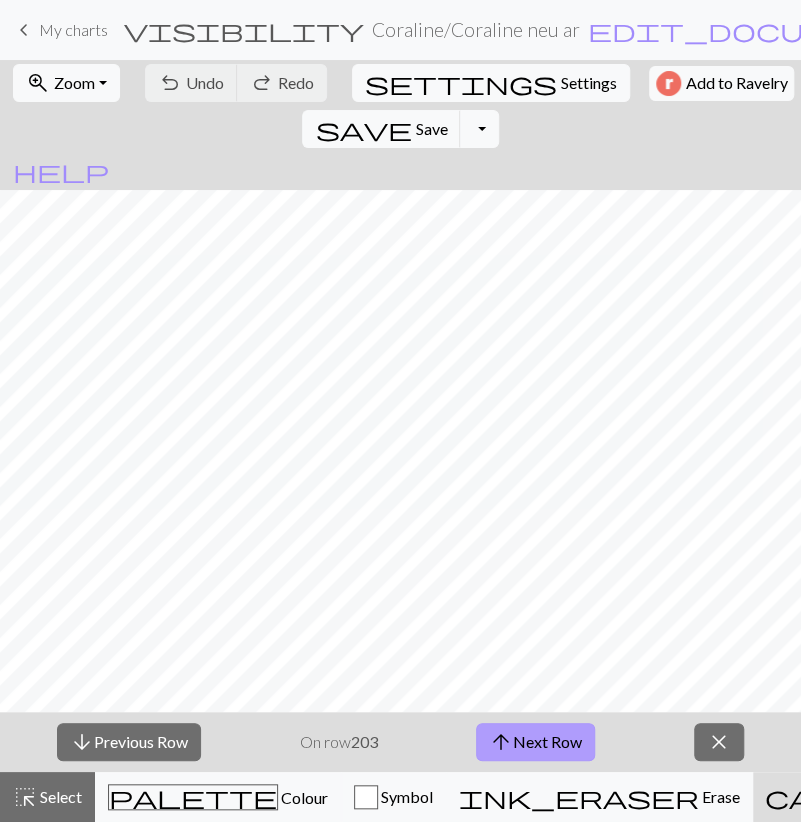 click on "arrow_upward  Next Row" at bounding box center [535, 742] 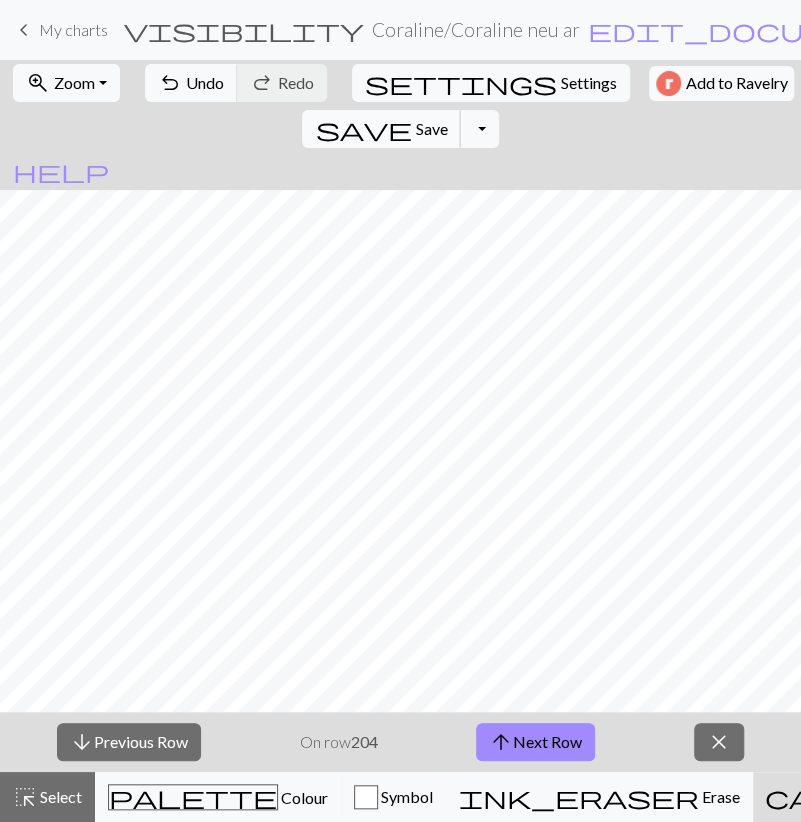 click on "save" at bounding box center [363, 129] 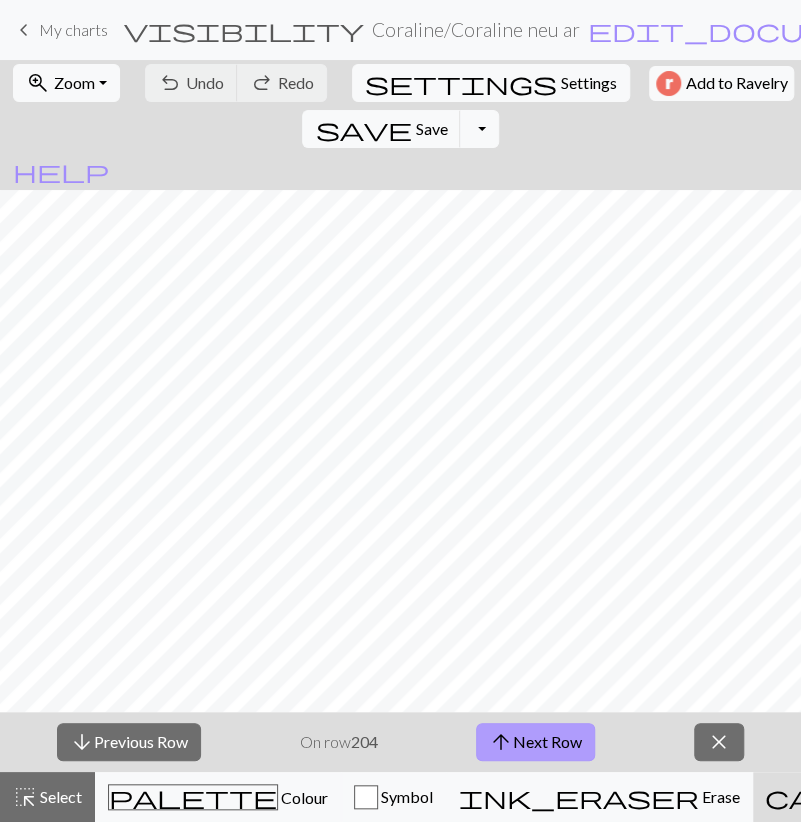 click on "arrow_upward  Next Row" at bounding box center [535, 742] 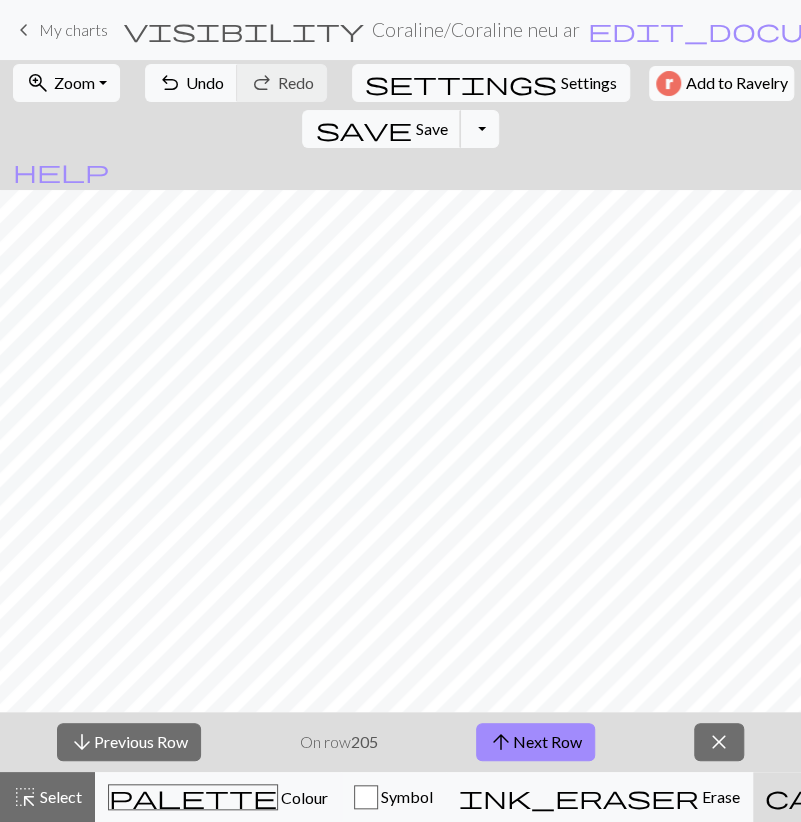 drag, startPoint x: 660, startPoint y: 79, endPoint x: 599, endPoint y: 95, distance: 63.06346 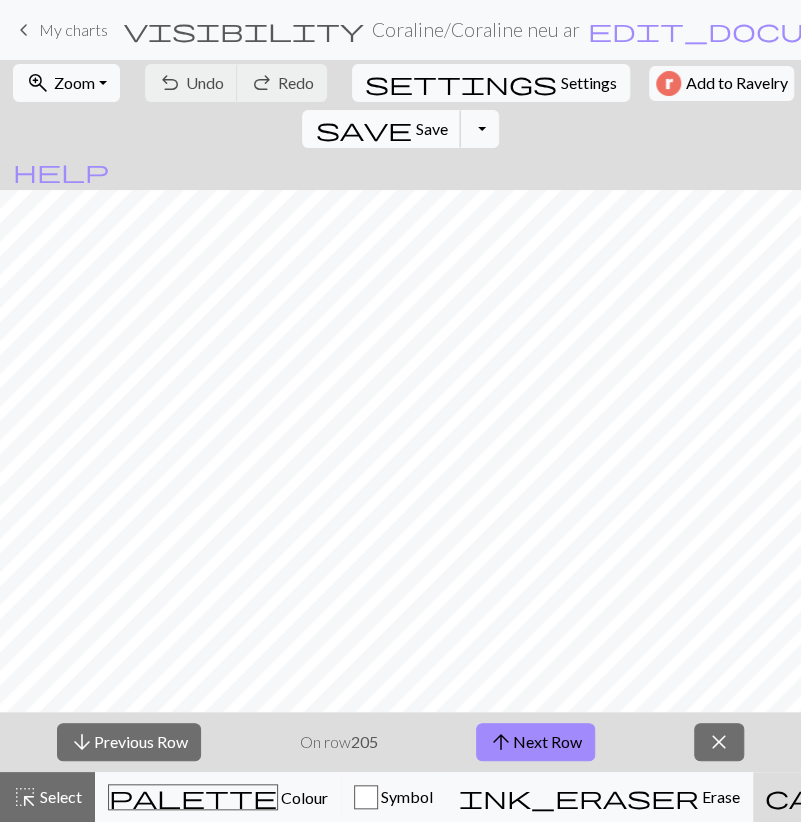 click on "save" at bounding box center (363, 129) 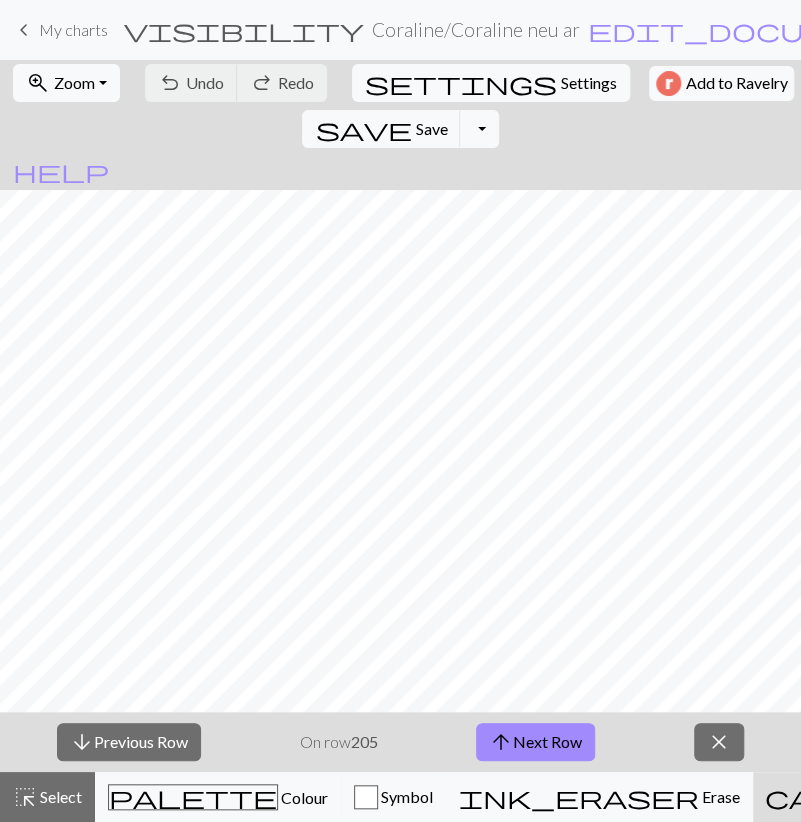click on "My charts" at bounding box center [73, 29] 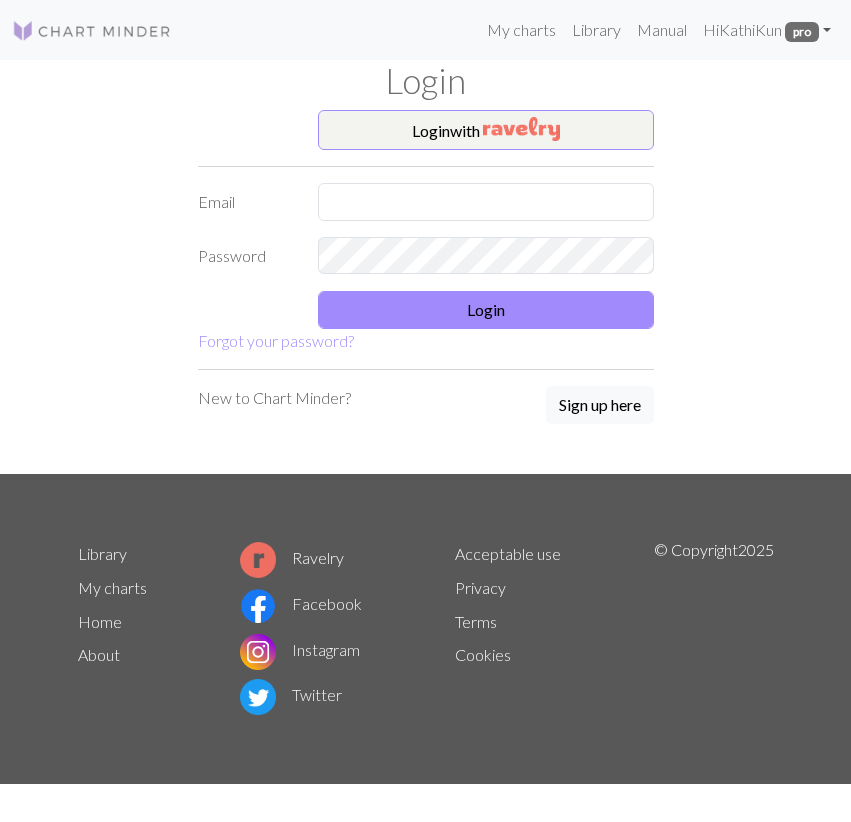 scroll, scrollTop: 0, scrollLeft: 0, axis: both 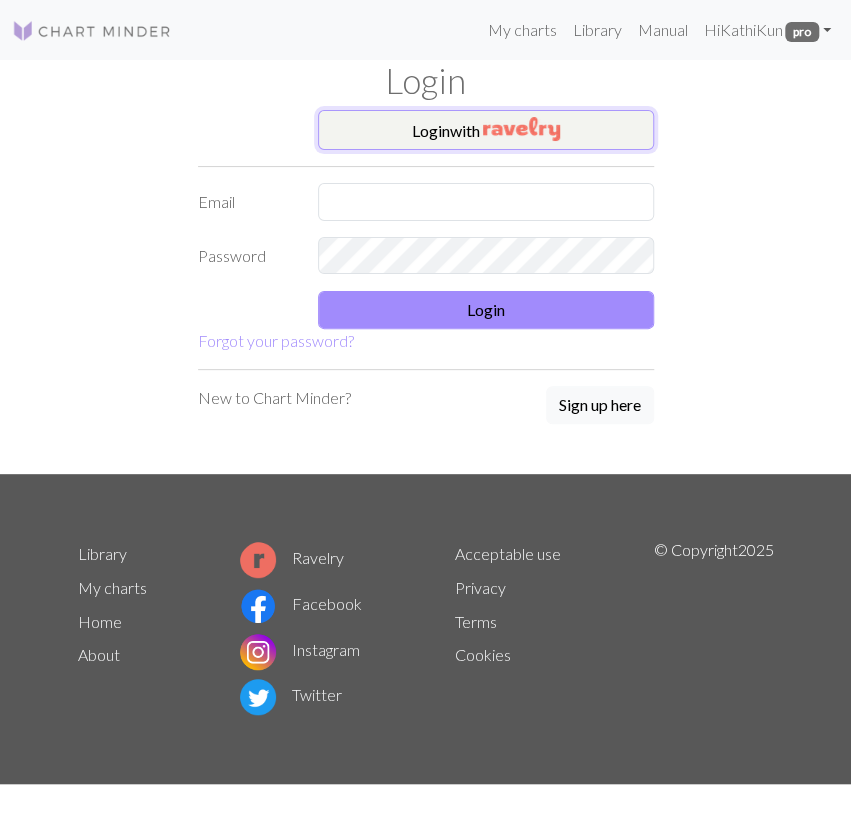 click at bounding box center [521, 129] 